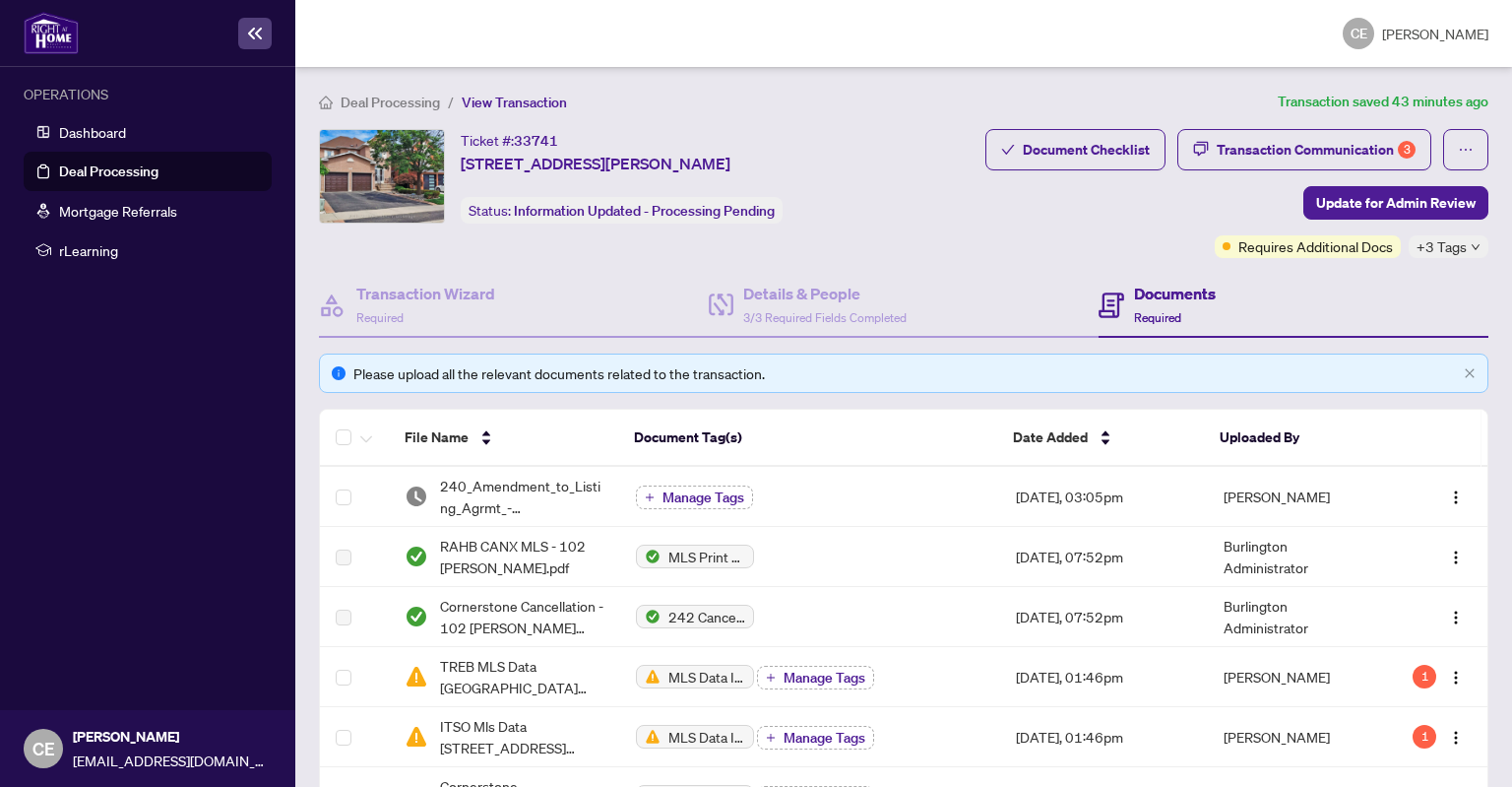 scroll, scrollTop: 0, scrollLeft: 0, axis: both 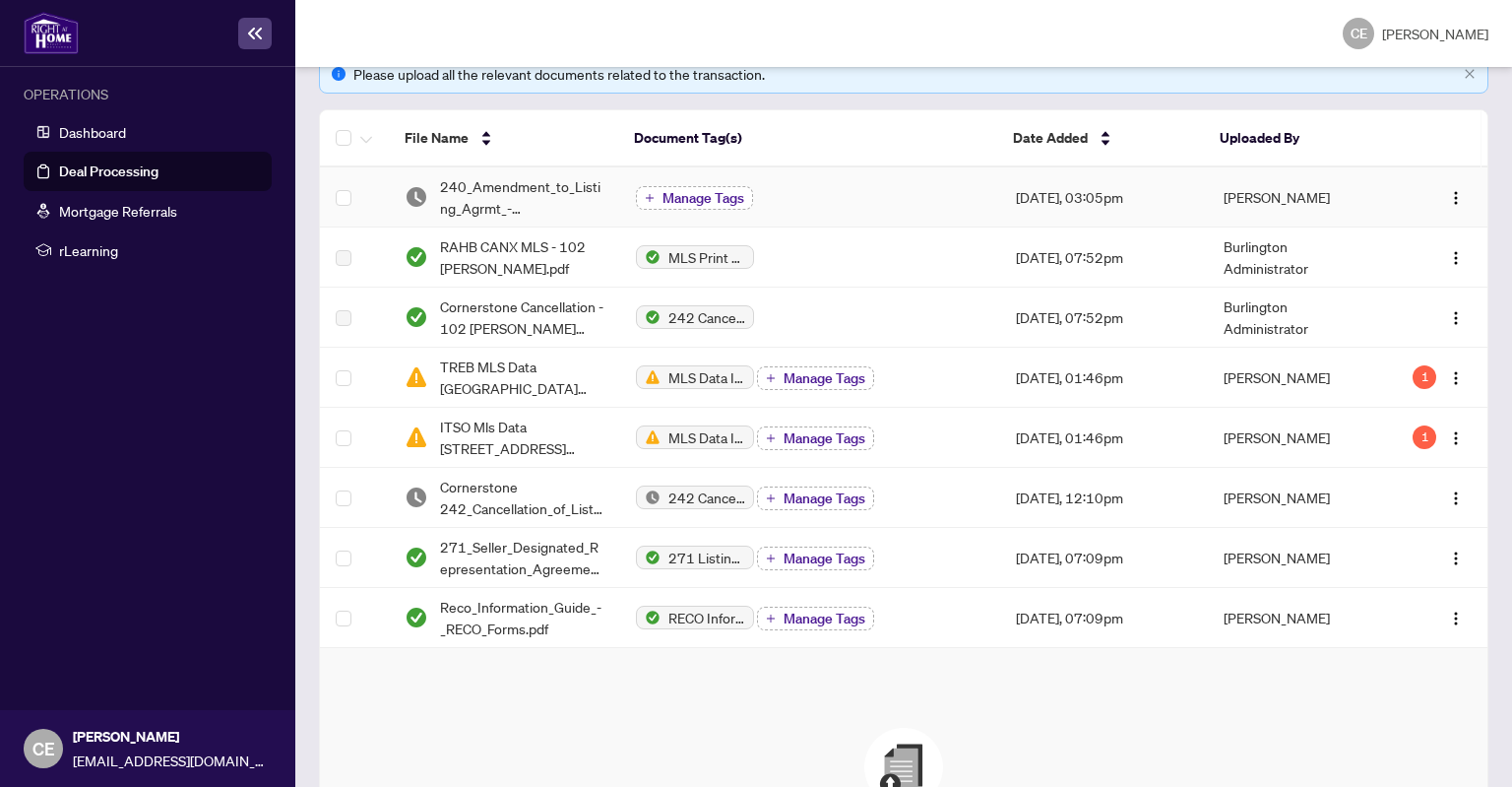 click on "Manage Tags" at bounding box center [703, 198] 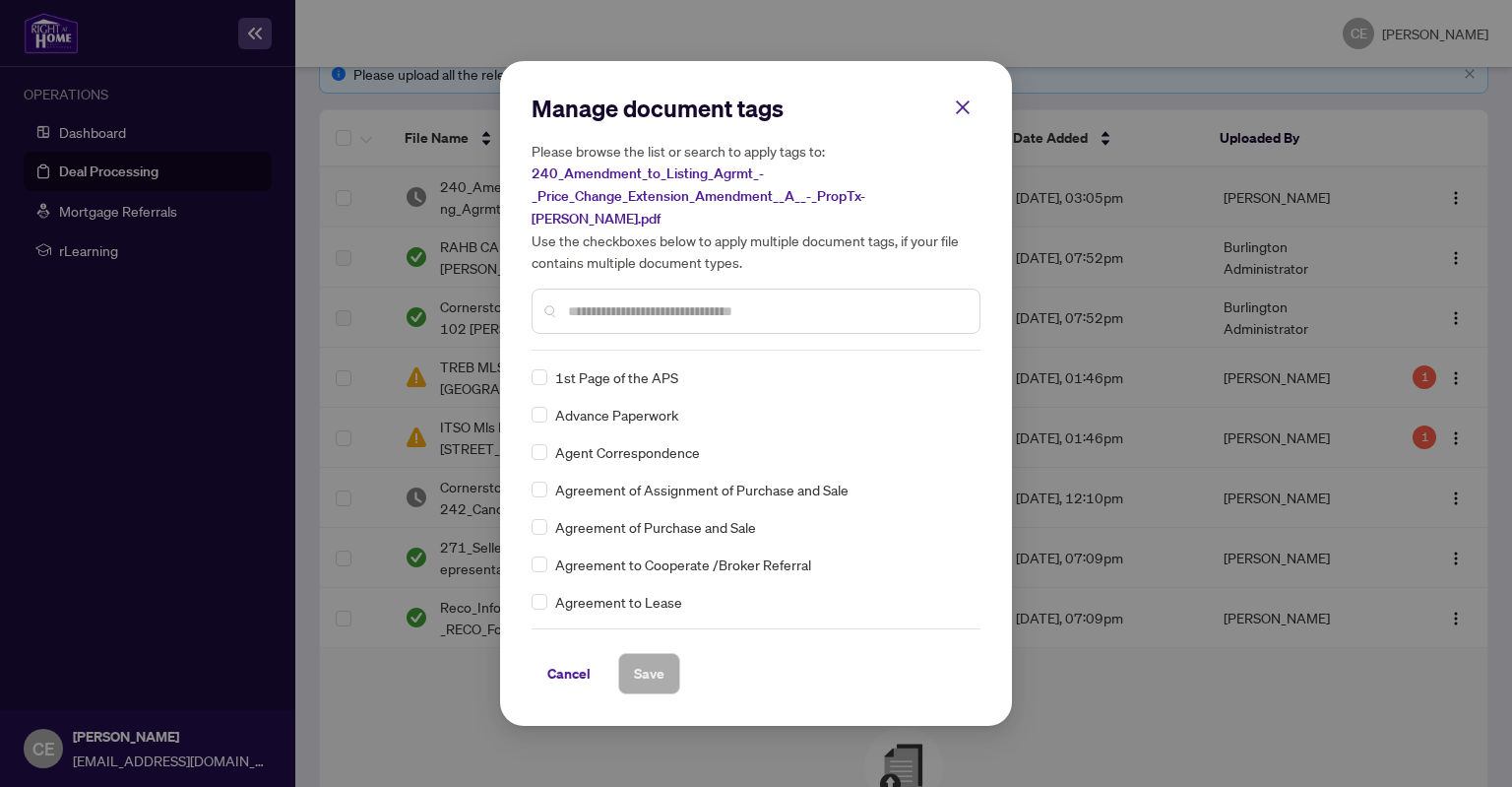 click at bounding box center [756, 311] 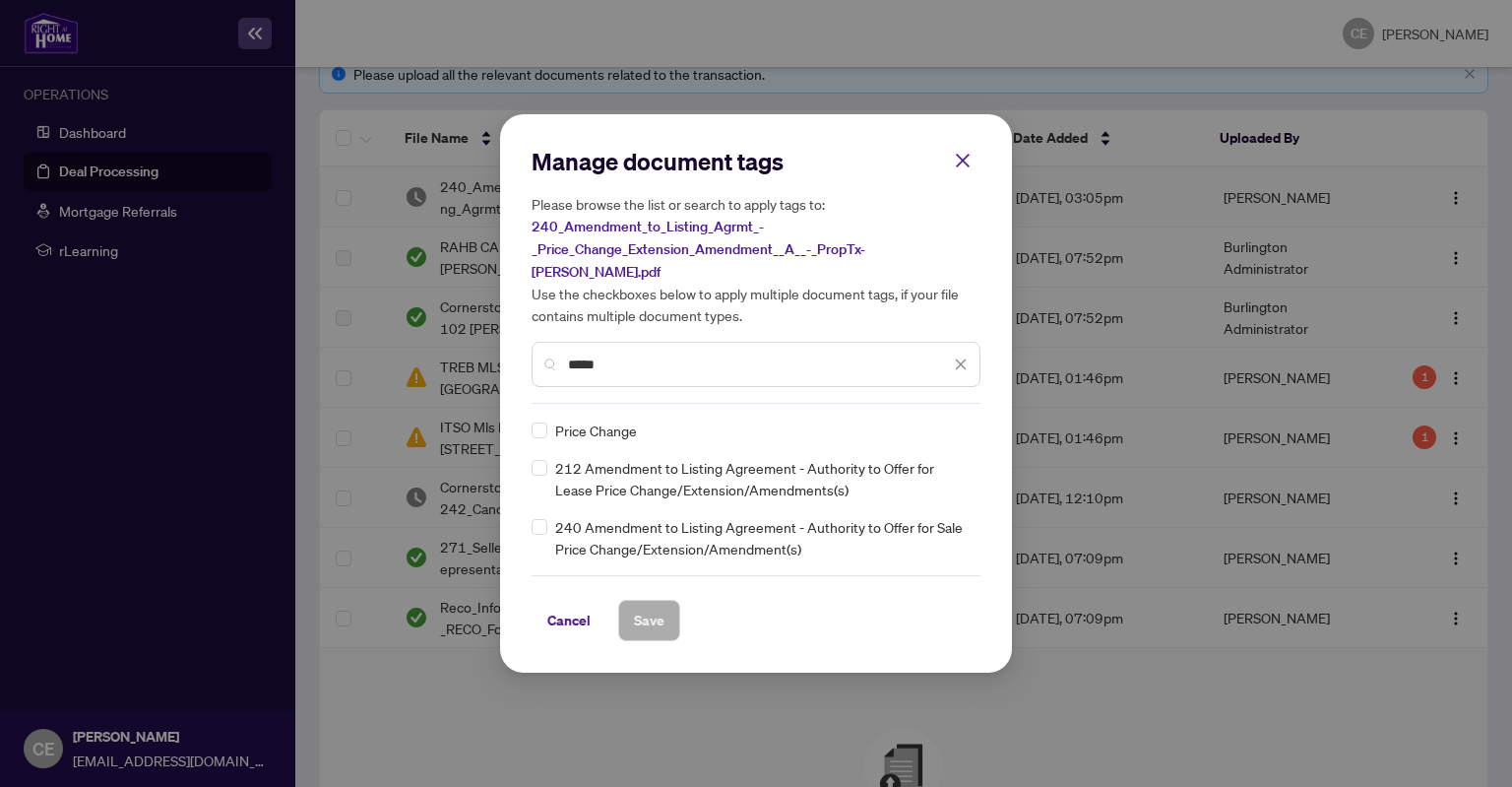 type on "*****" 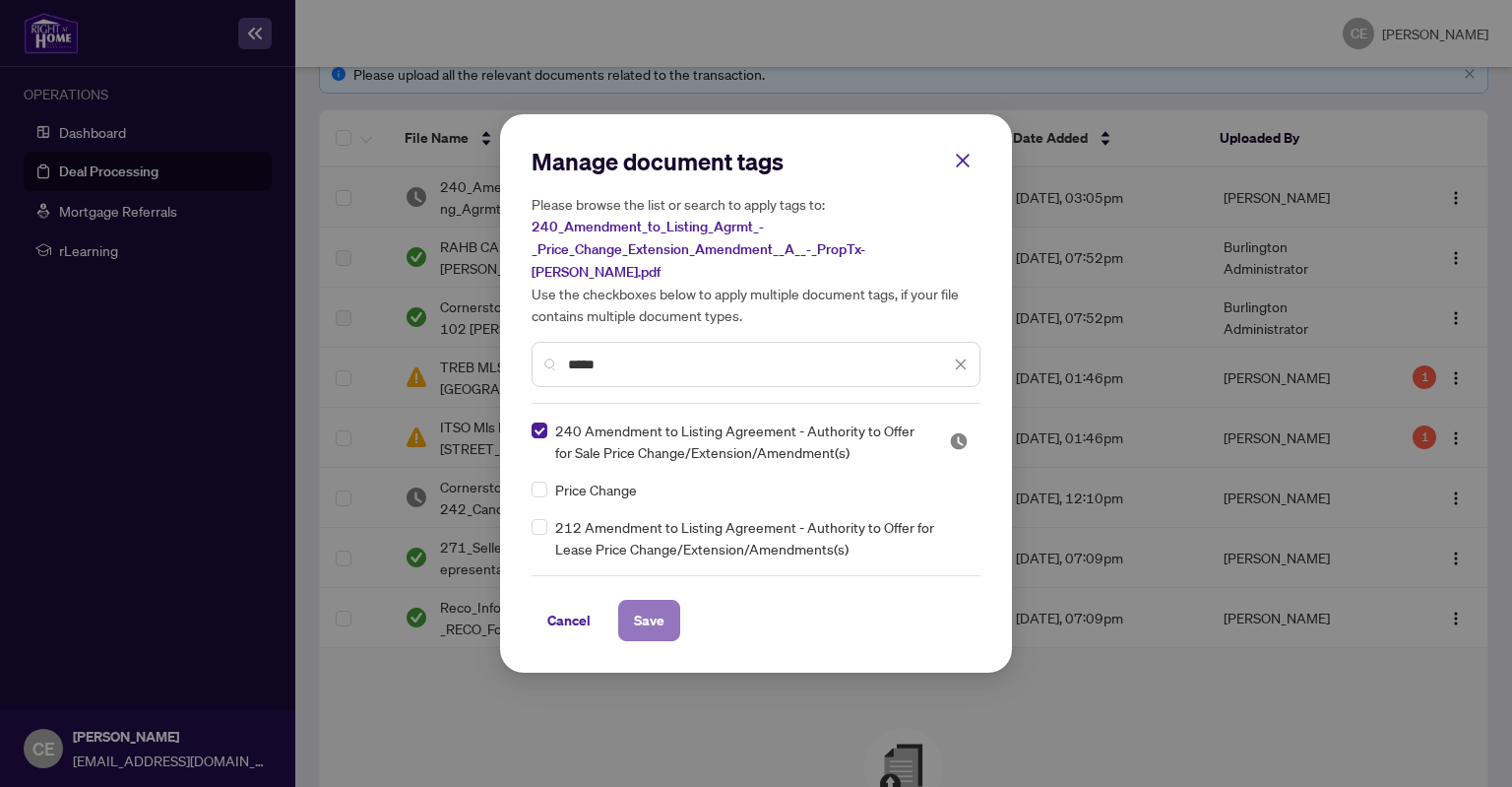 click on "Save" at bounding box center (649, 621) 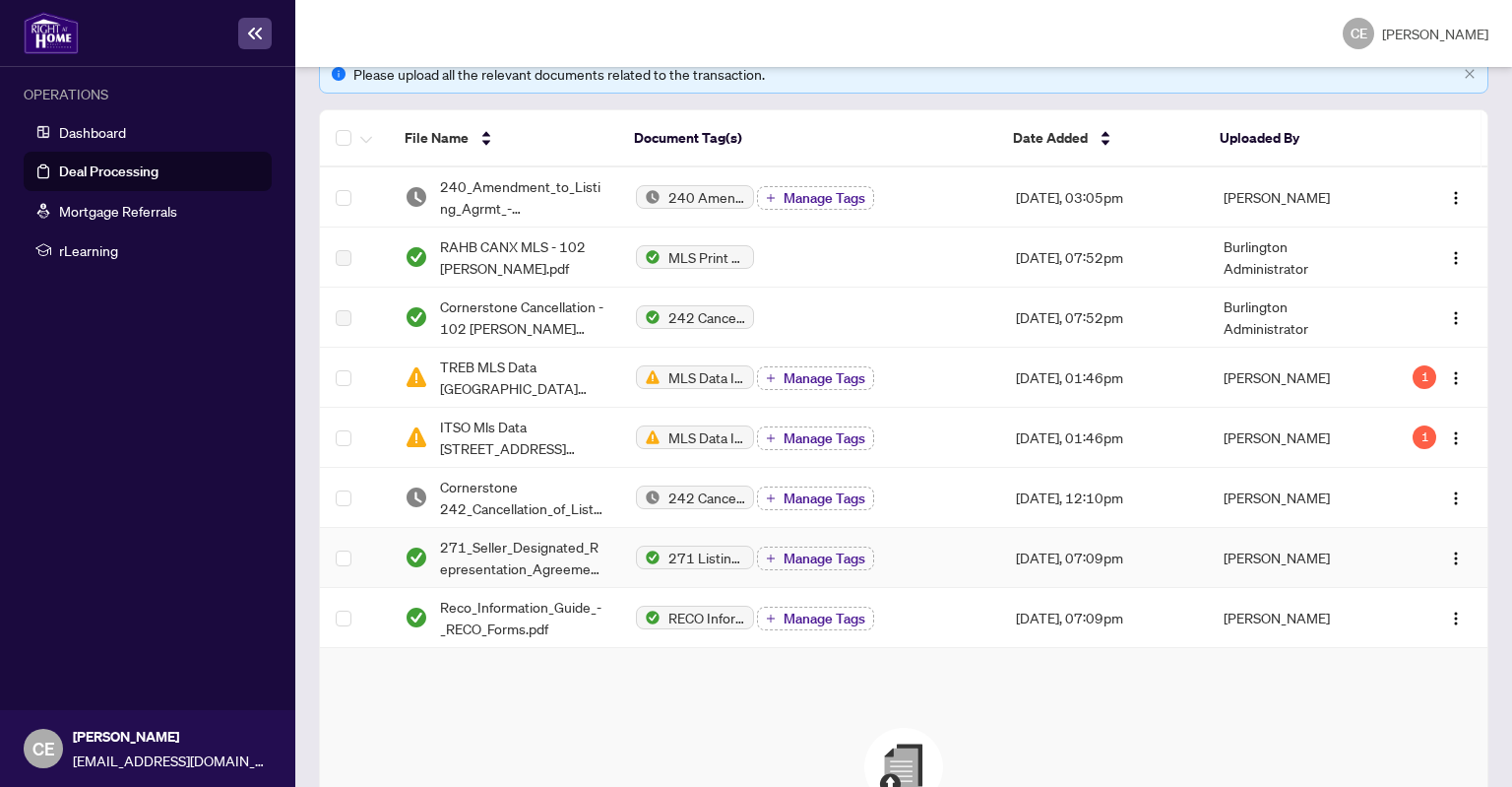 scroll, scrollTop: 595, scrollLeft: 0, axis: vertical 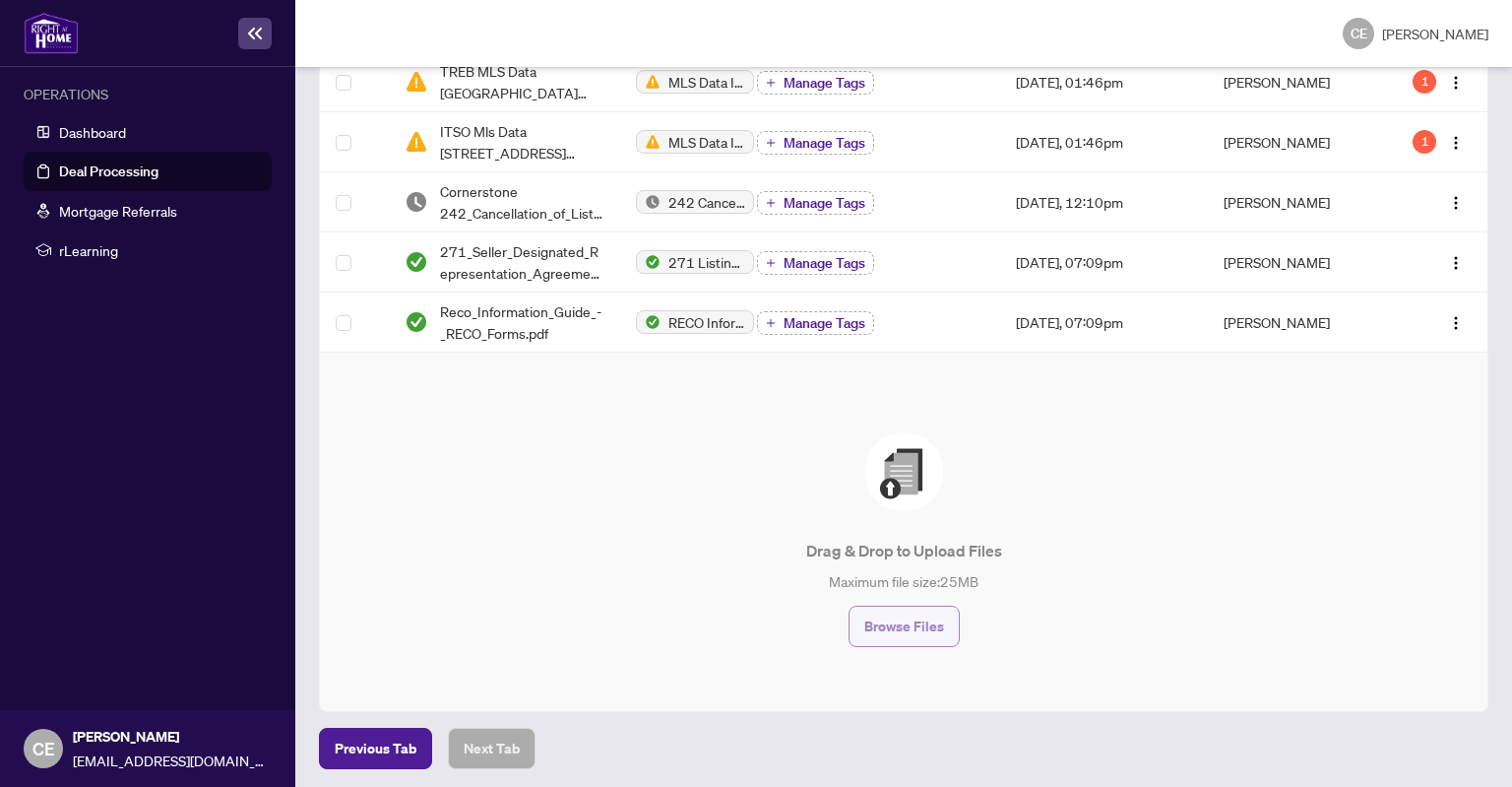 click on "Browse Files" at bounding box center [904, 626] 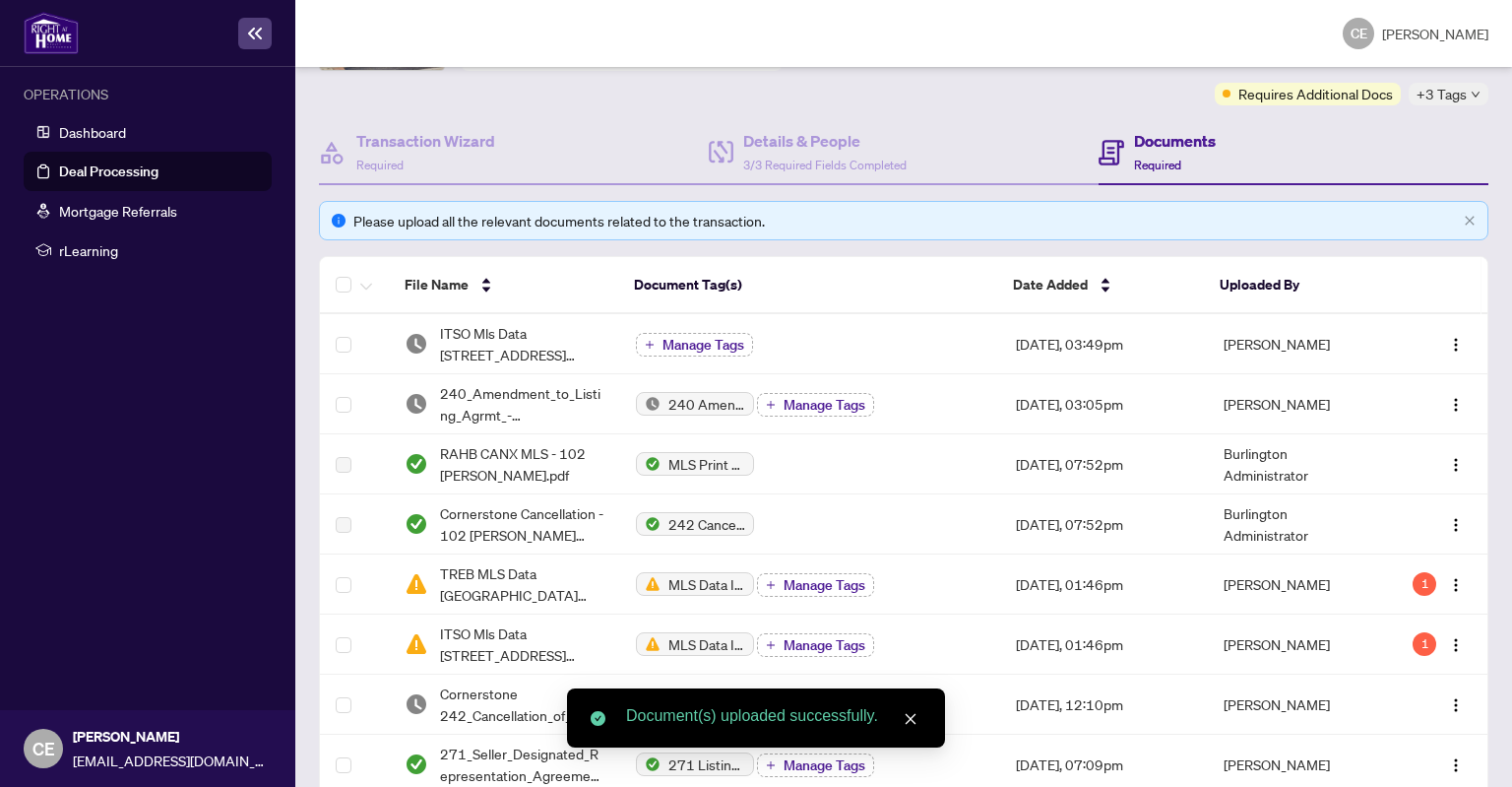 scroll, scrollTop: 4, scrollLeft: 0, axis: vertical 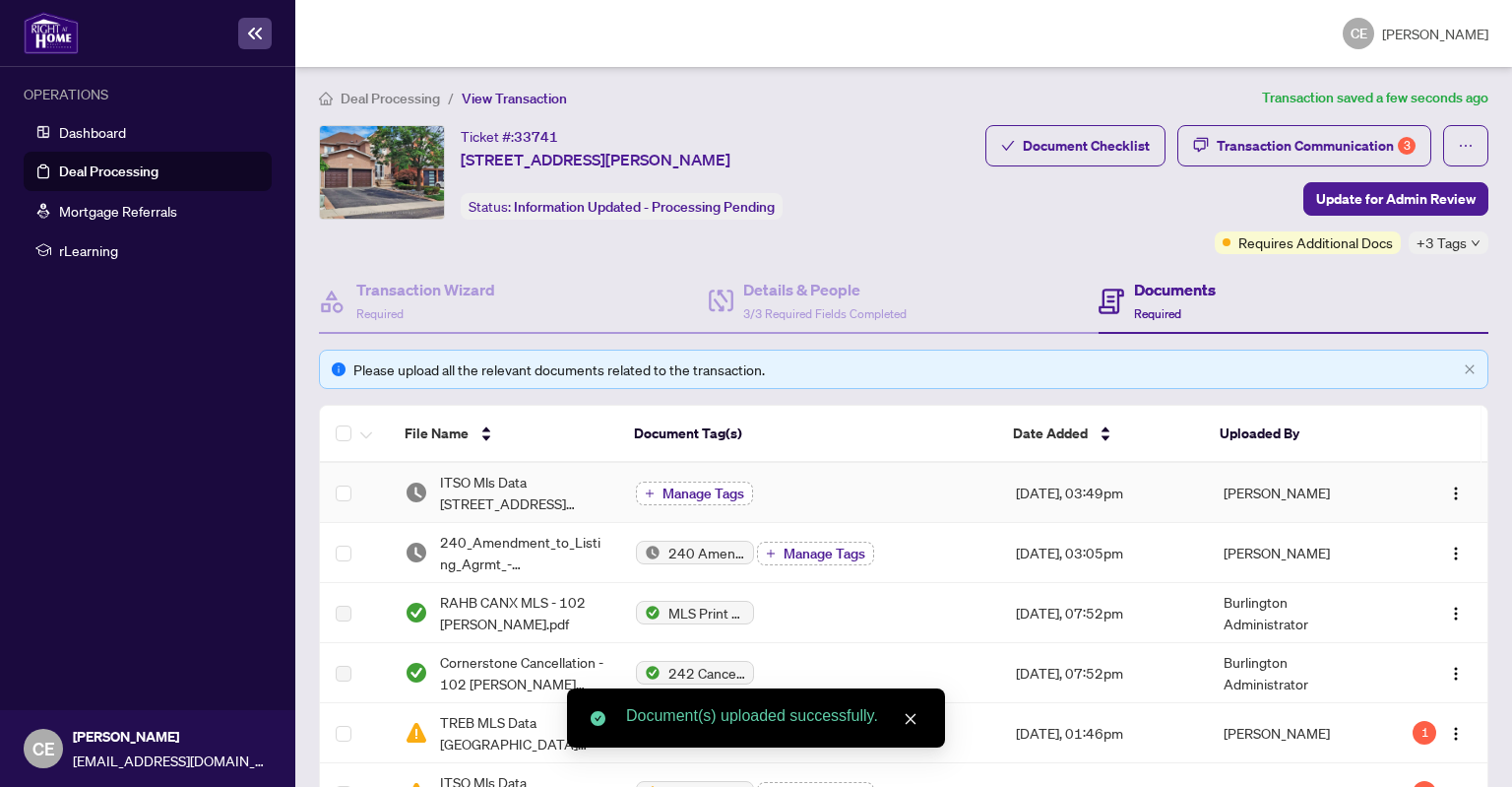 click on "Manage Tags" at bounding box center (703, 493) 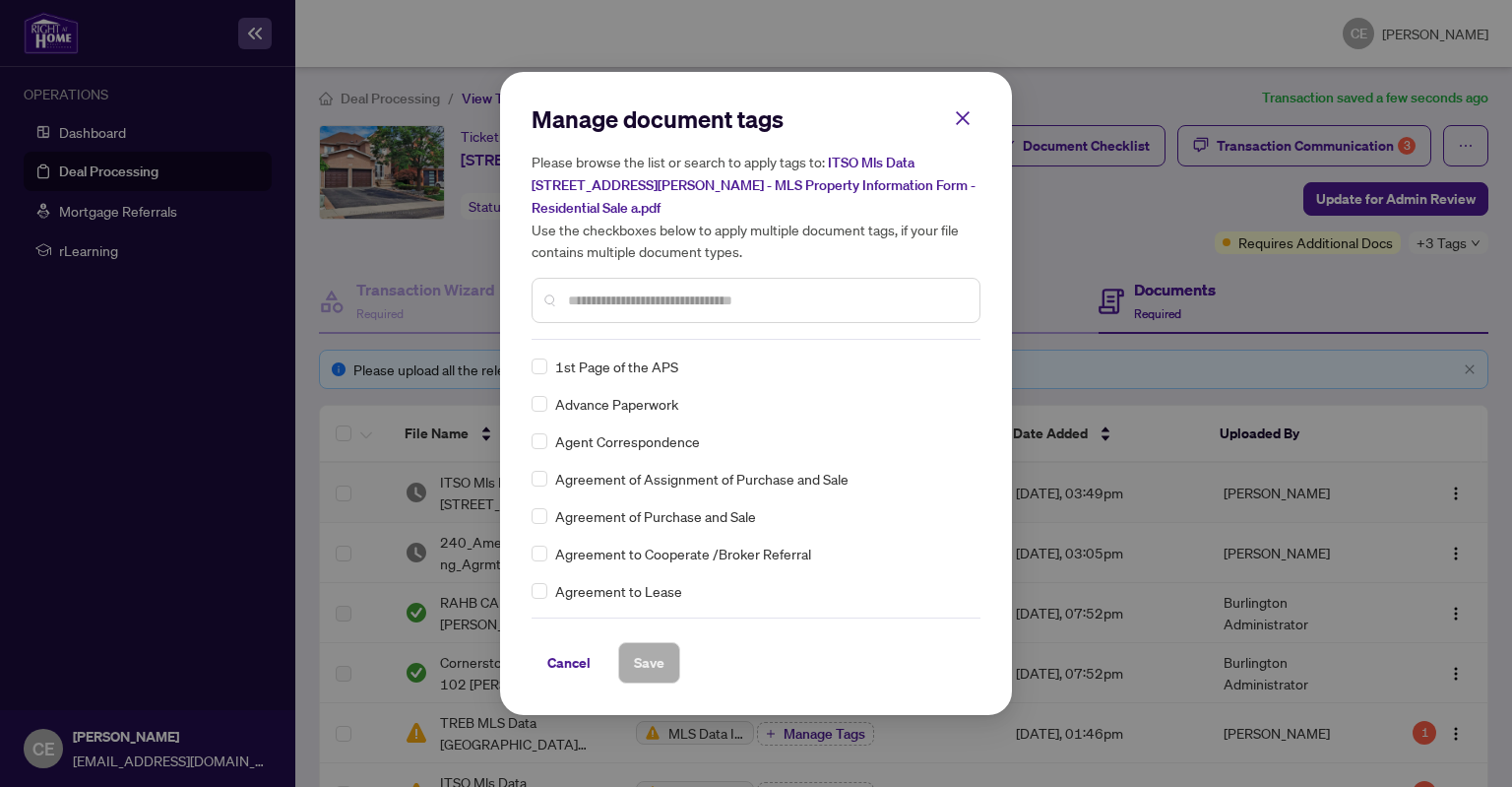 click at bounding box center (766, 300) 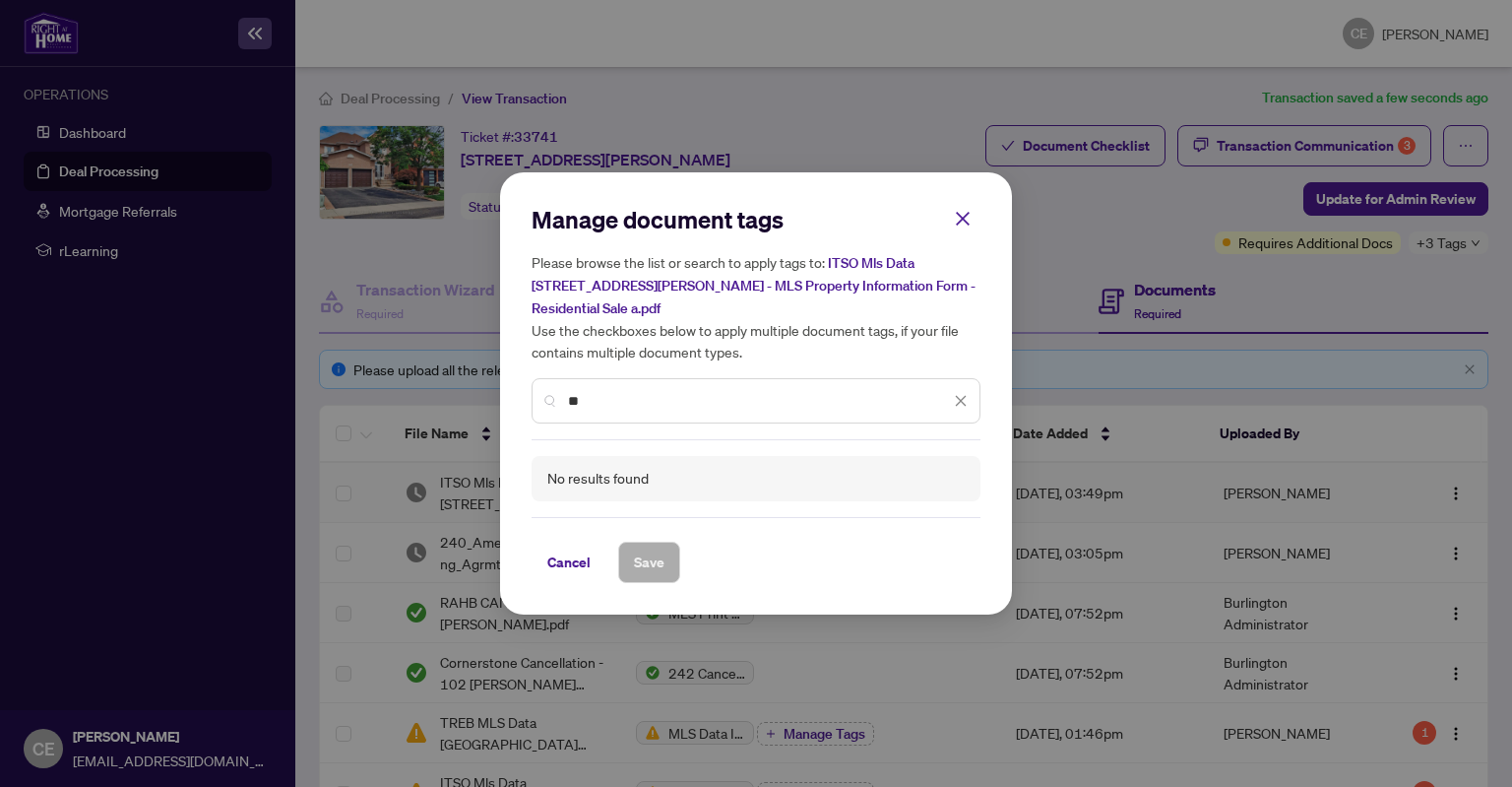 type on "*" 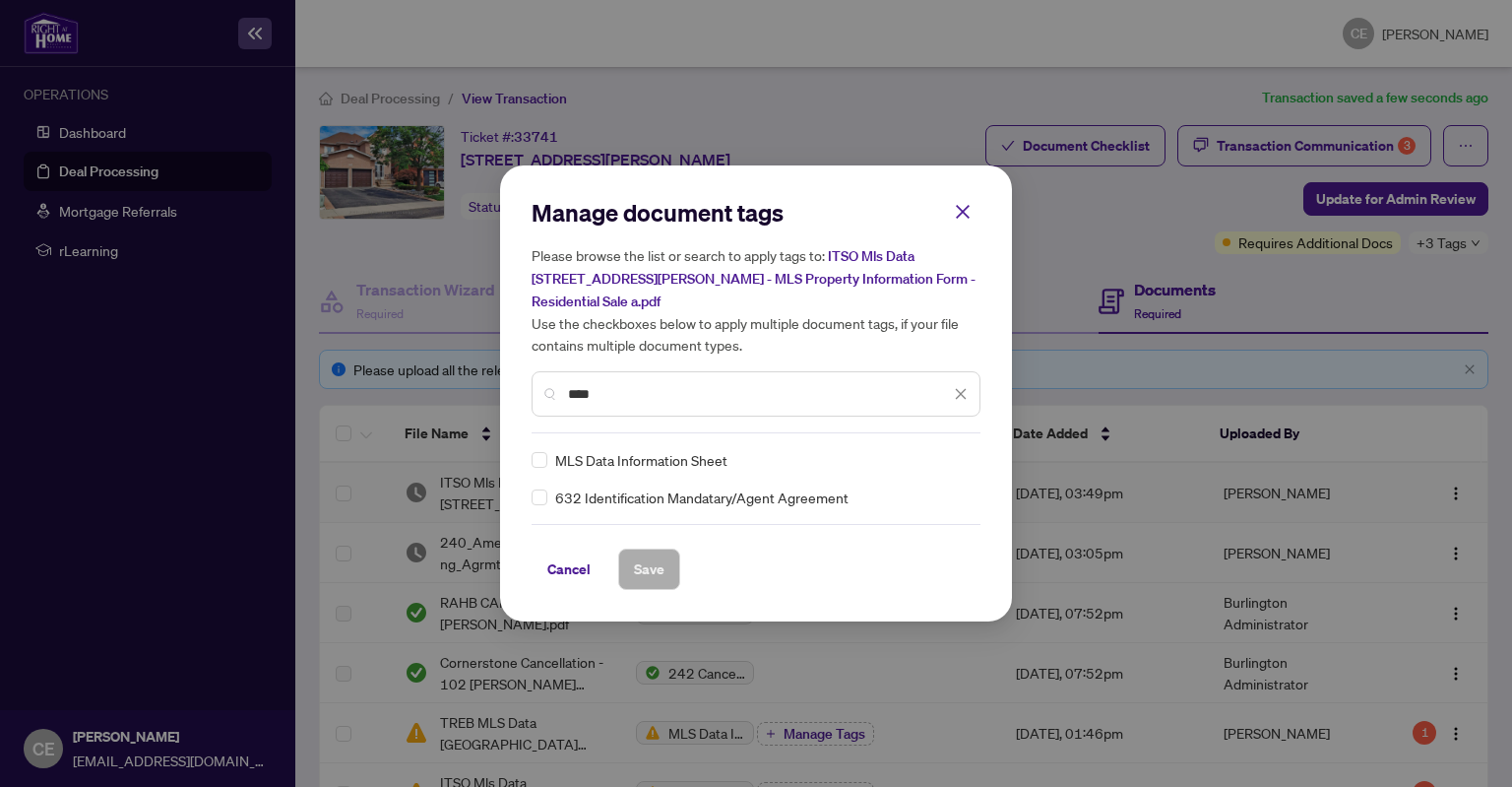 type on "****" 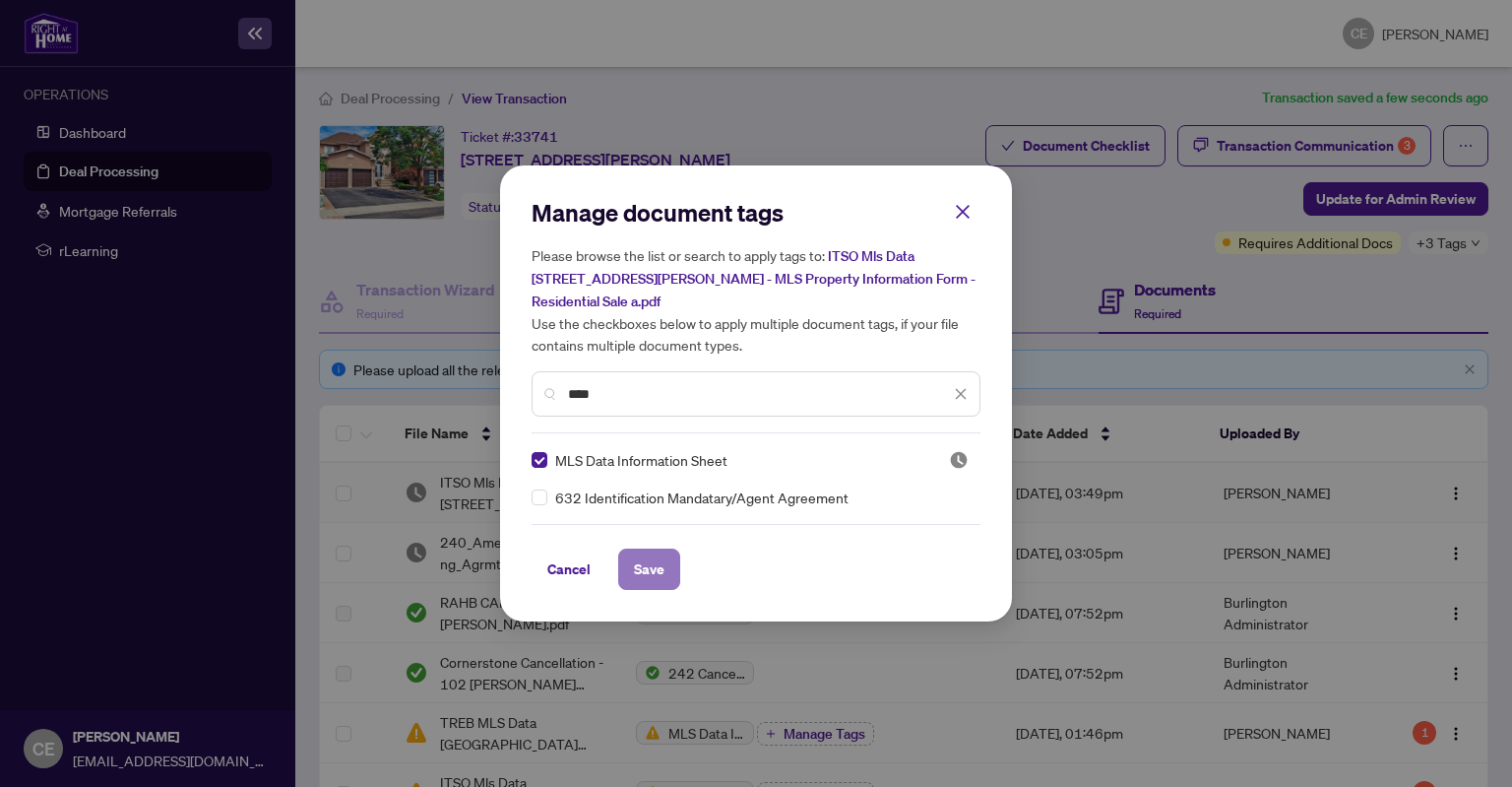 click on "Save" at bounding box center [649, 569] 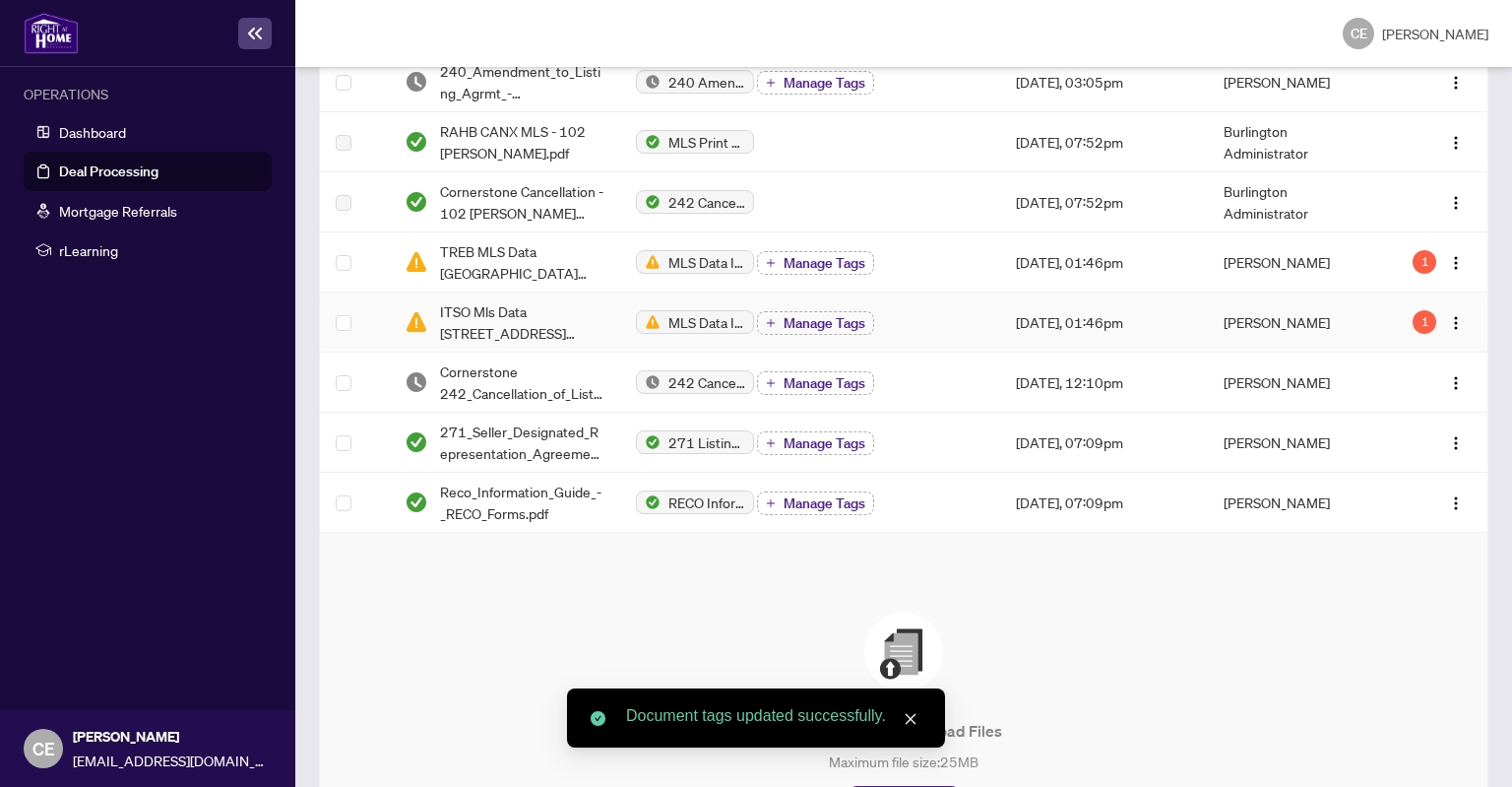 scroll, scrollTop: 655, scrollLeft: 0, axis: vertical 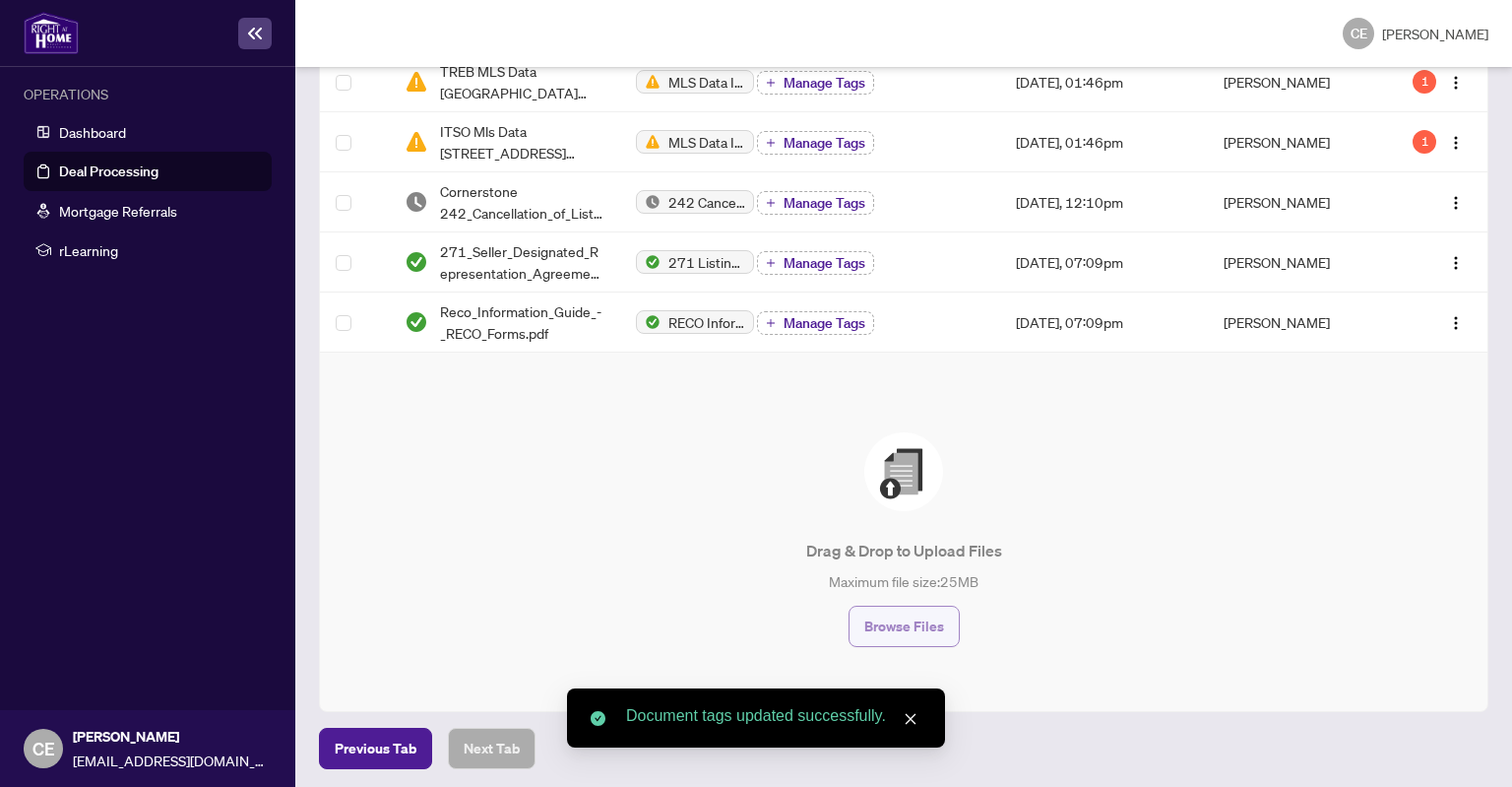 click on "Browse Files" at bounding box center (904, 626) 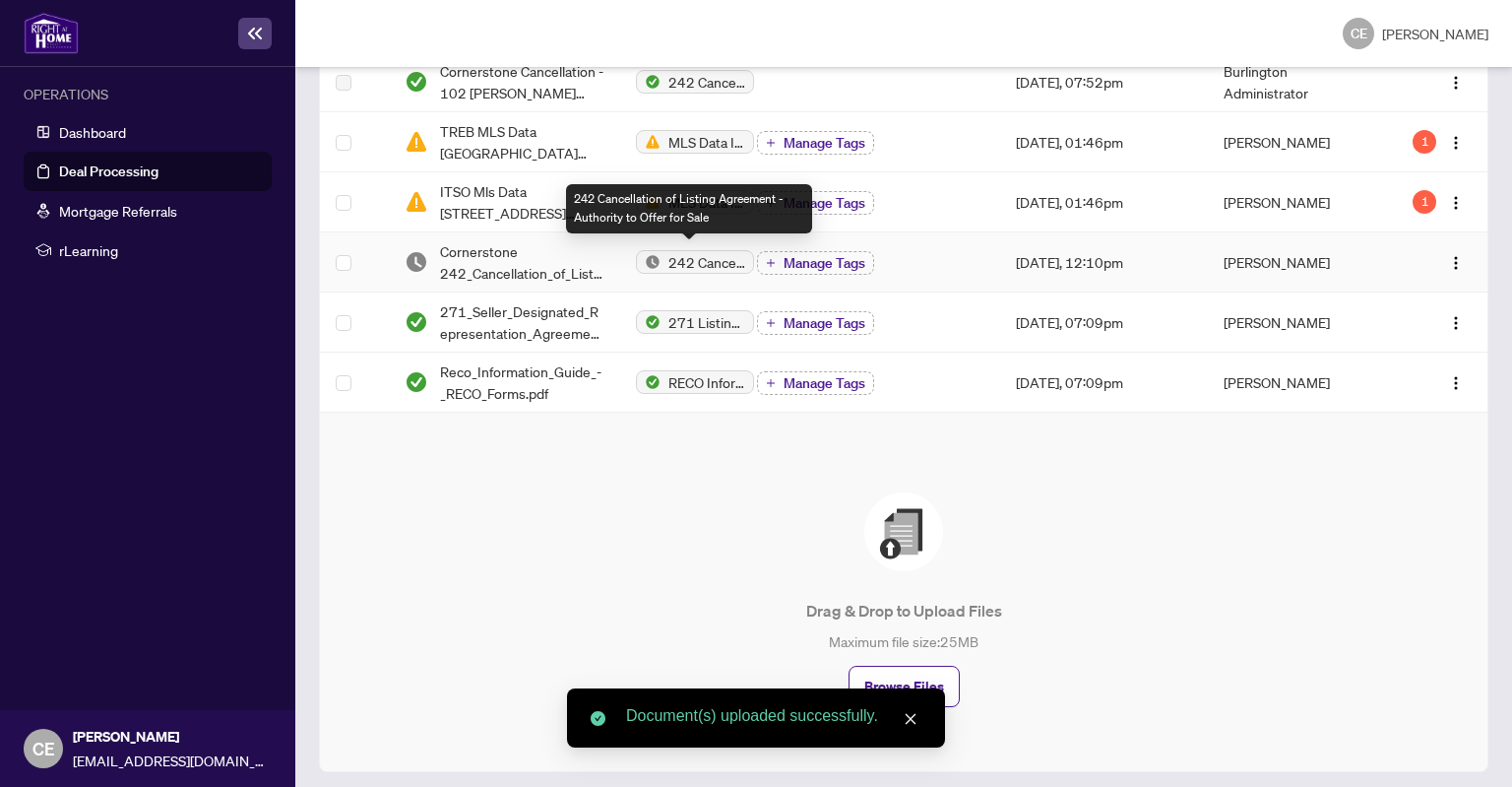 scroll, scrollTop: 0, scrollLeft: 0, axis: both 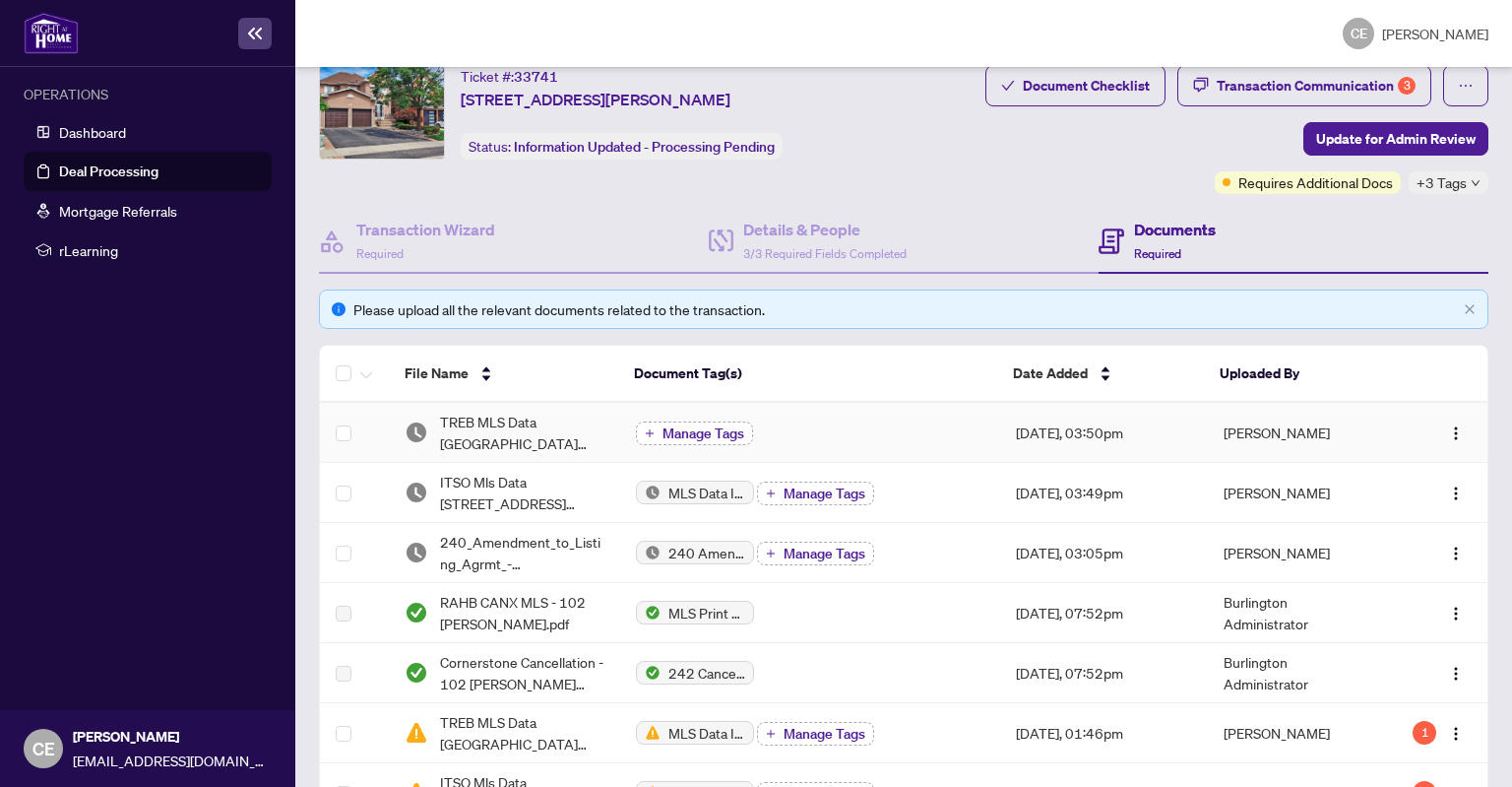 click on "Manage Tags" at bounding box center (703, 433) 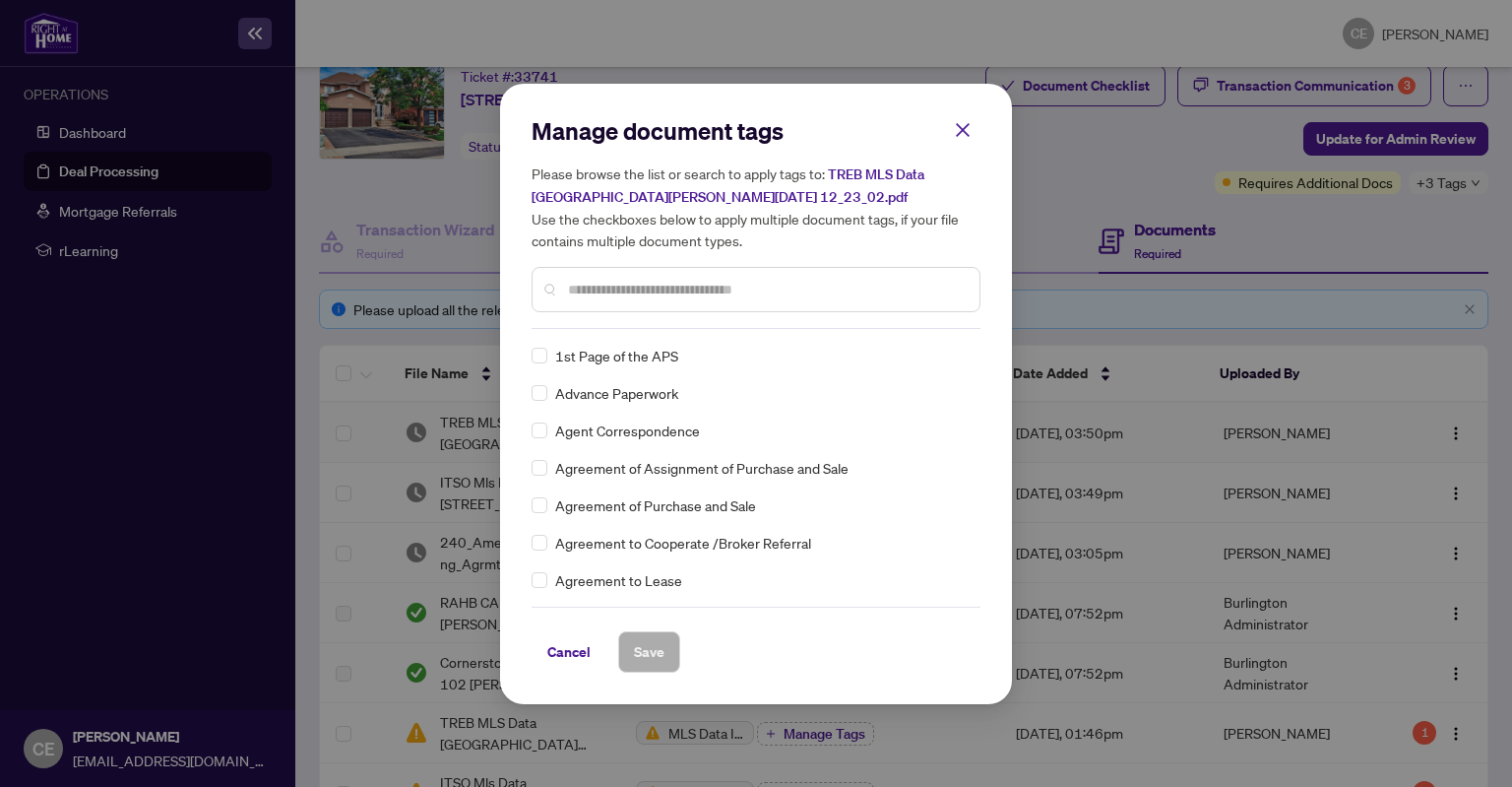 click at bounding box center [766, 290] 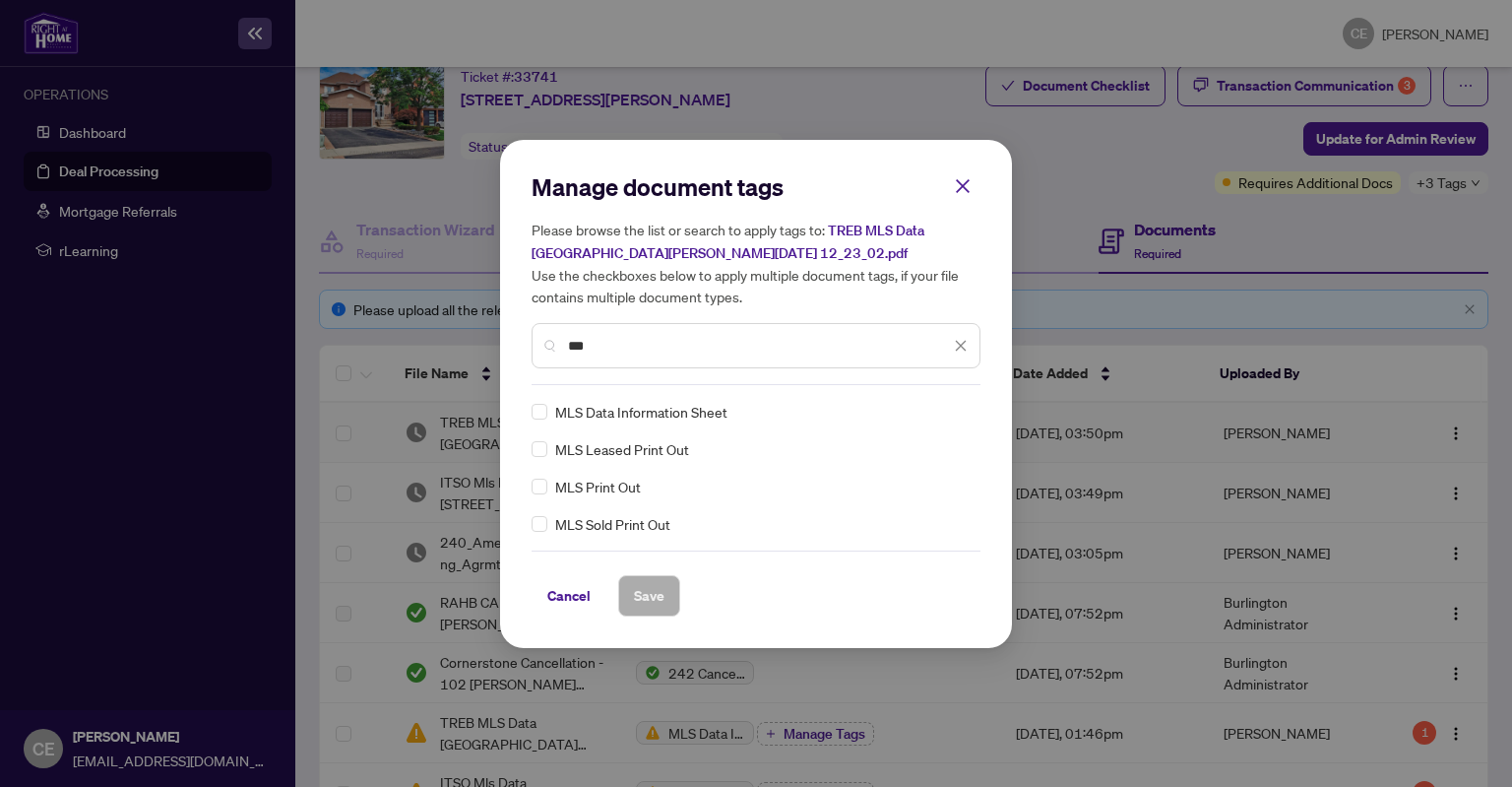 type on "***" 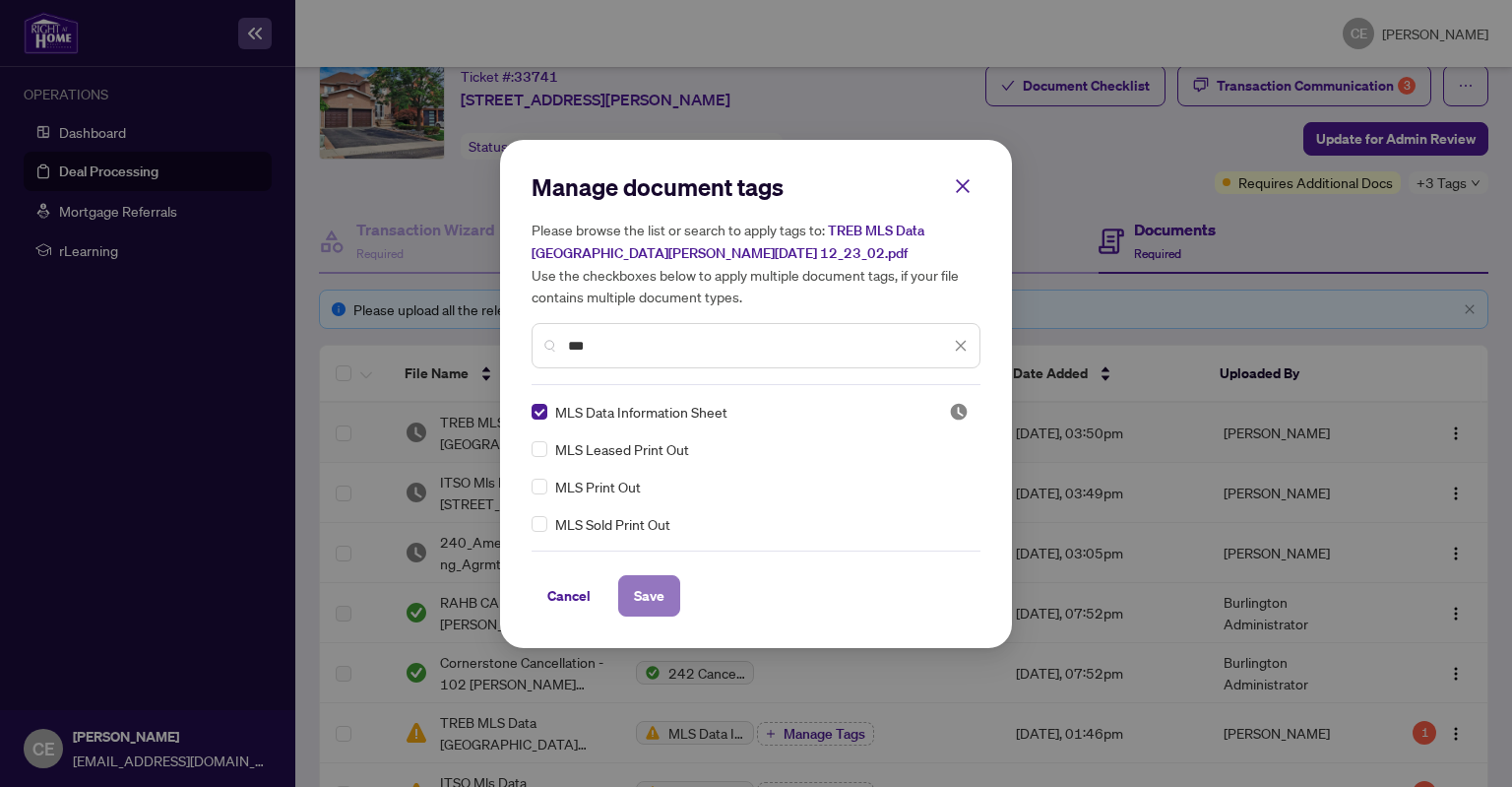 click on "Save" at bounding box center (649, 596) 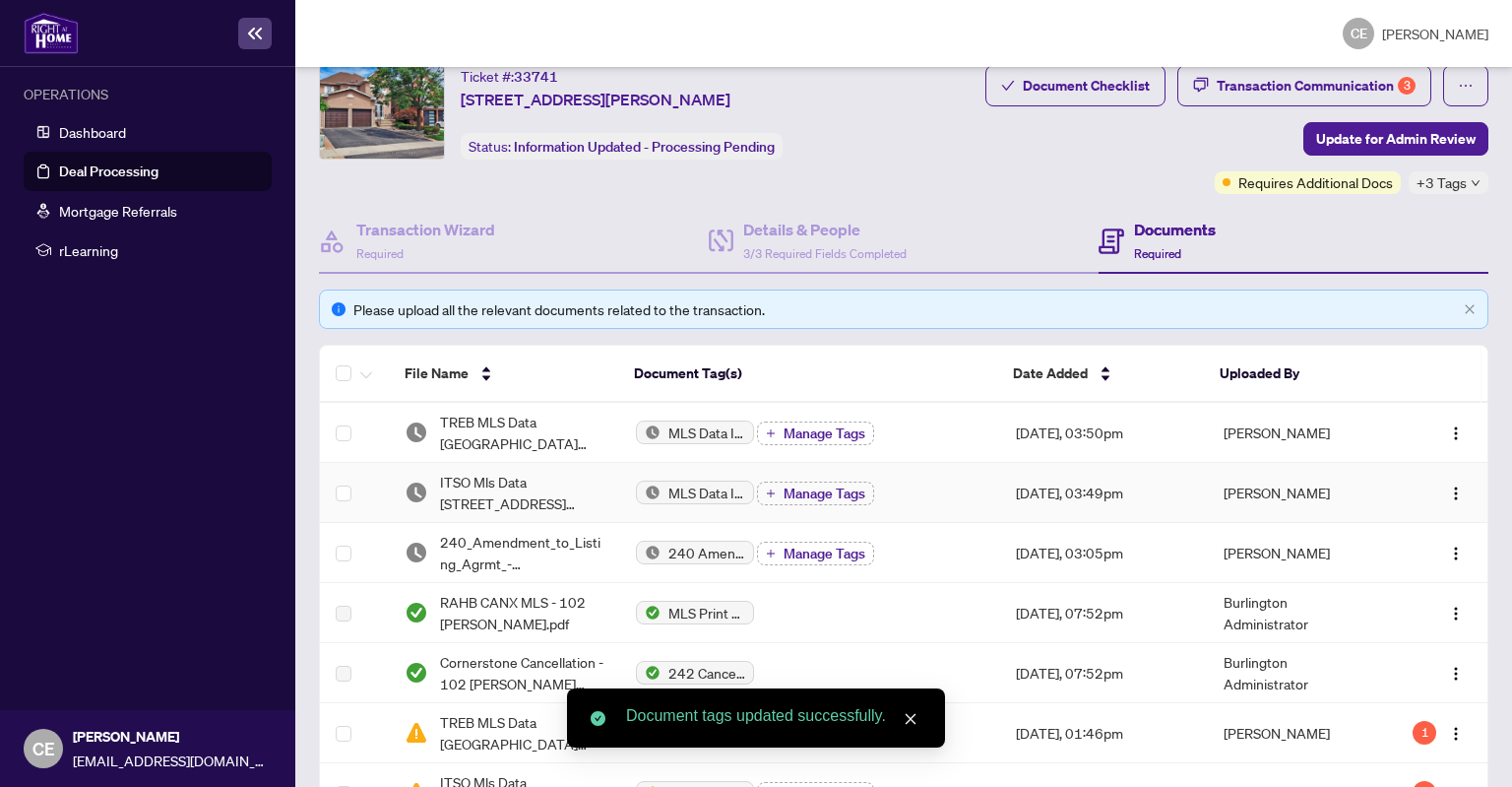 scroll, scrollTop: 0, scrollLeft: 0, axis: both 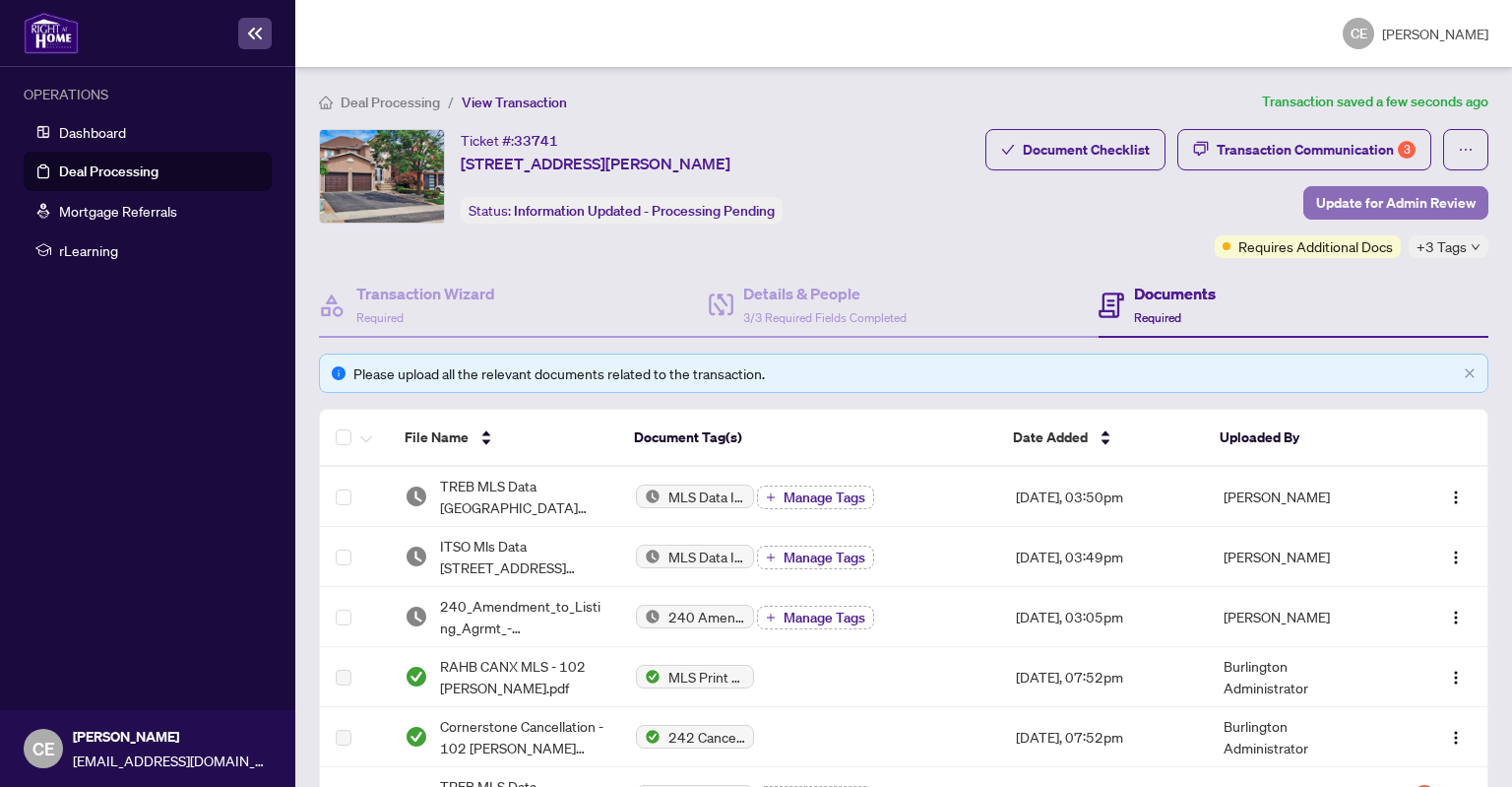 click on "Update for Admin Review" at bounding box center (1396, 203) 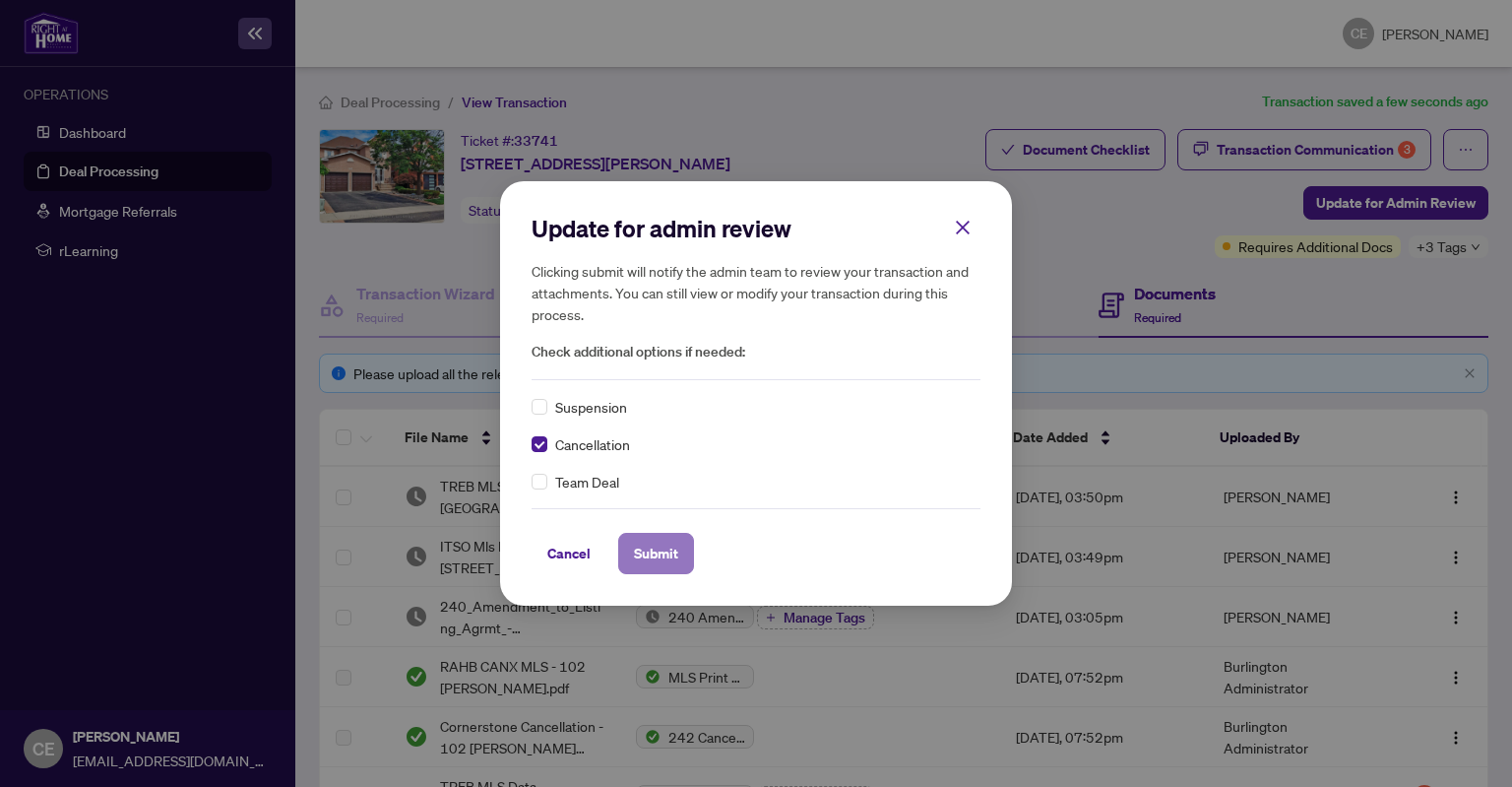 click on "Submit" at bounding box center [656, 554] 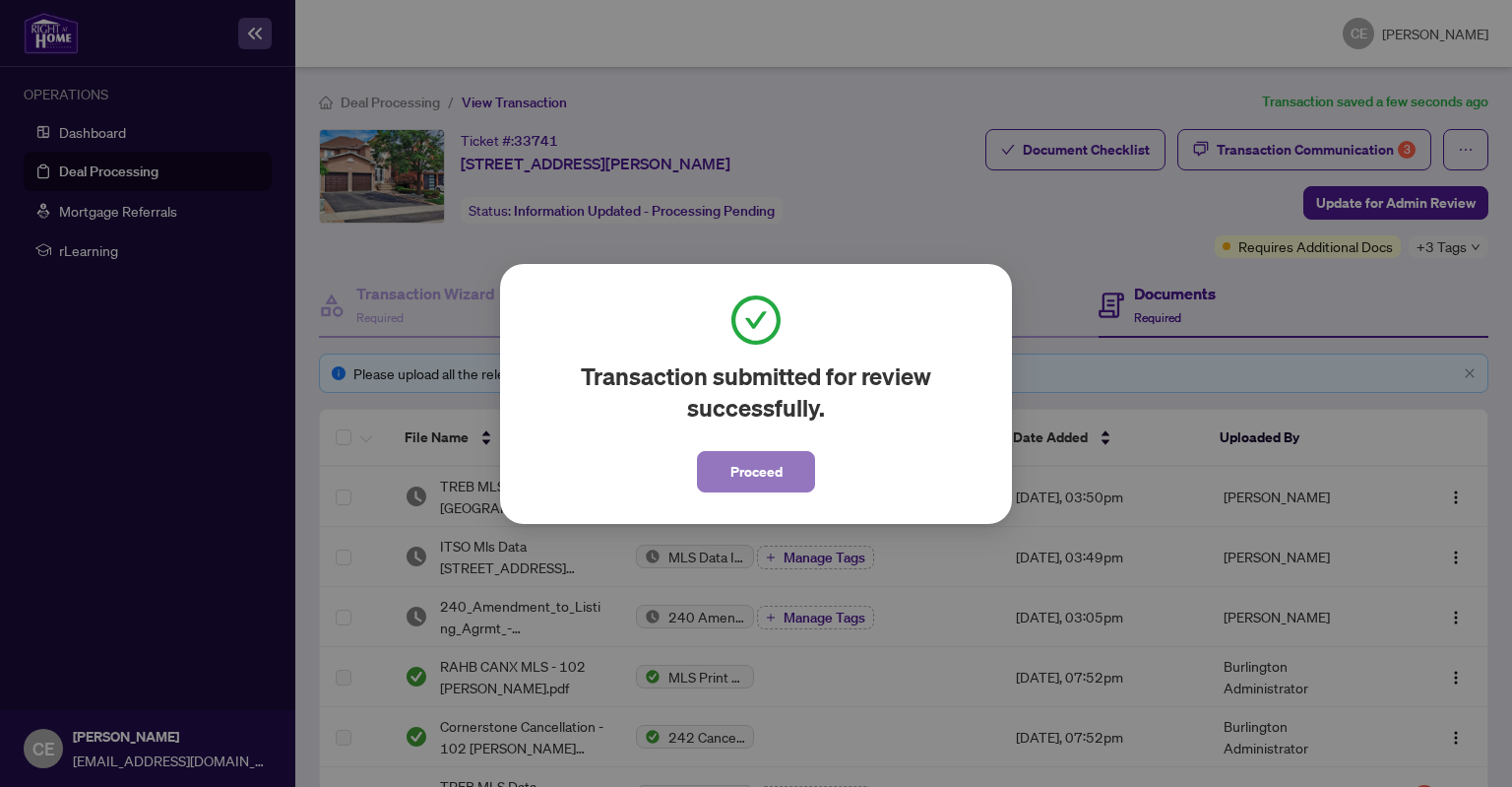 click on "Proceed" at bounding box center (756, 472) 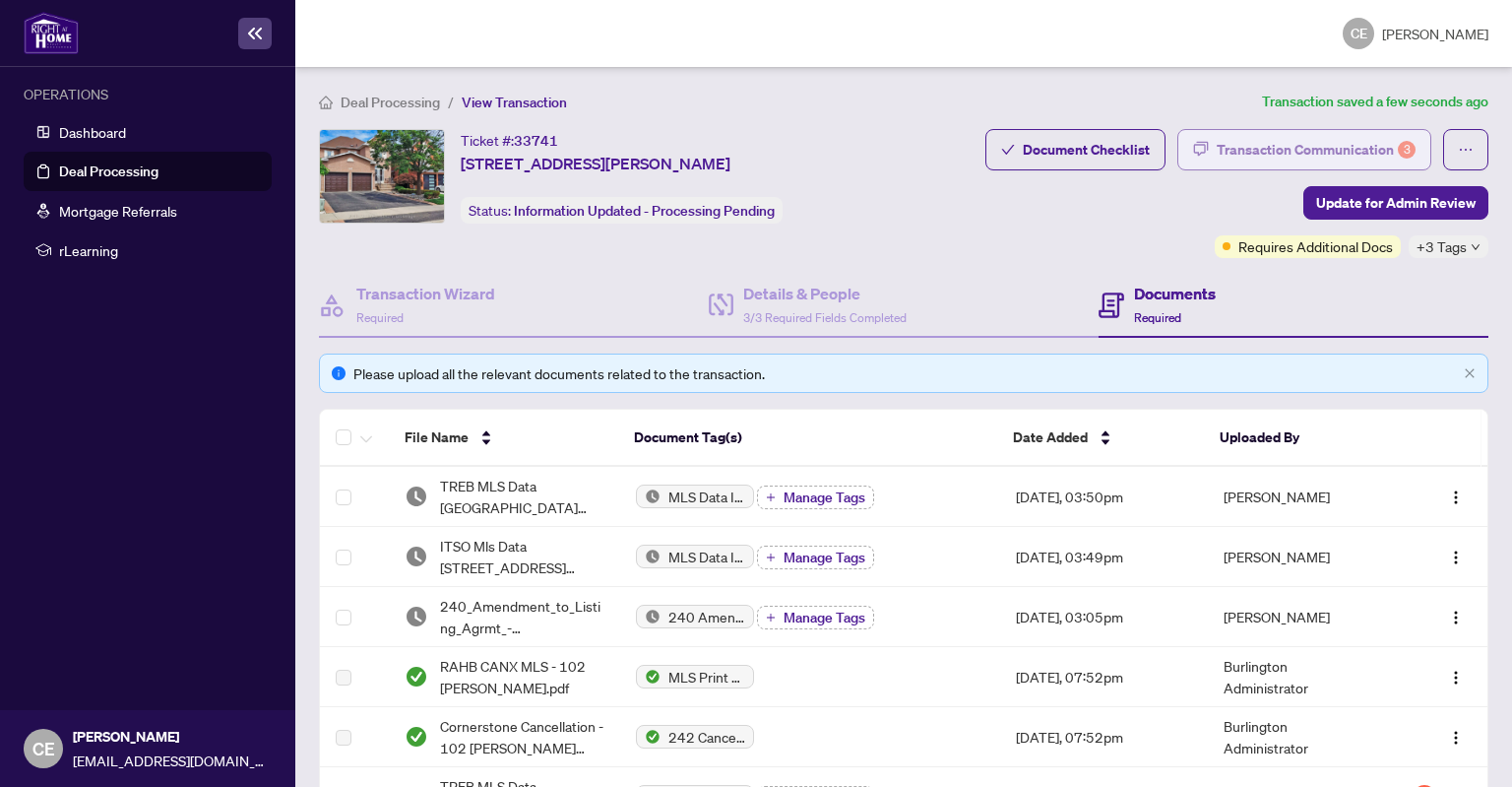 click on "Transaction Communication 3" at bounding box center (1316, 150) 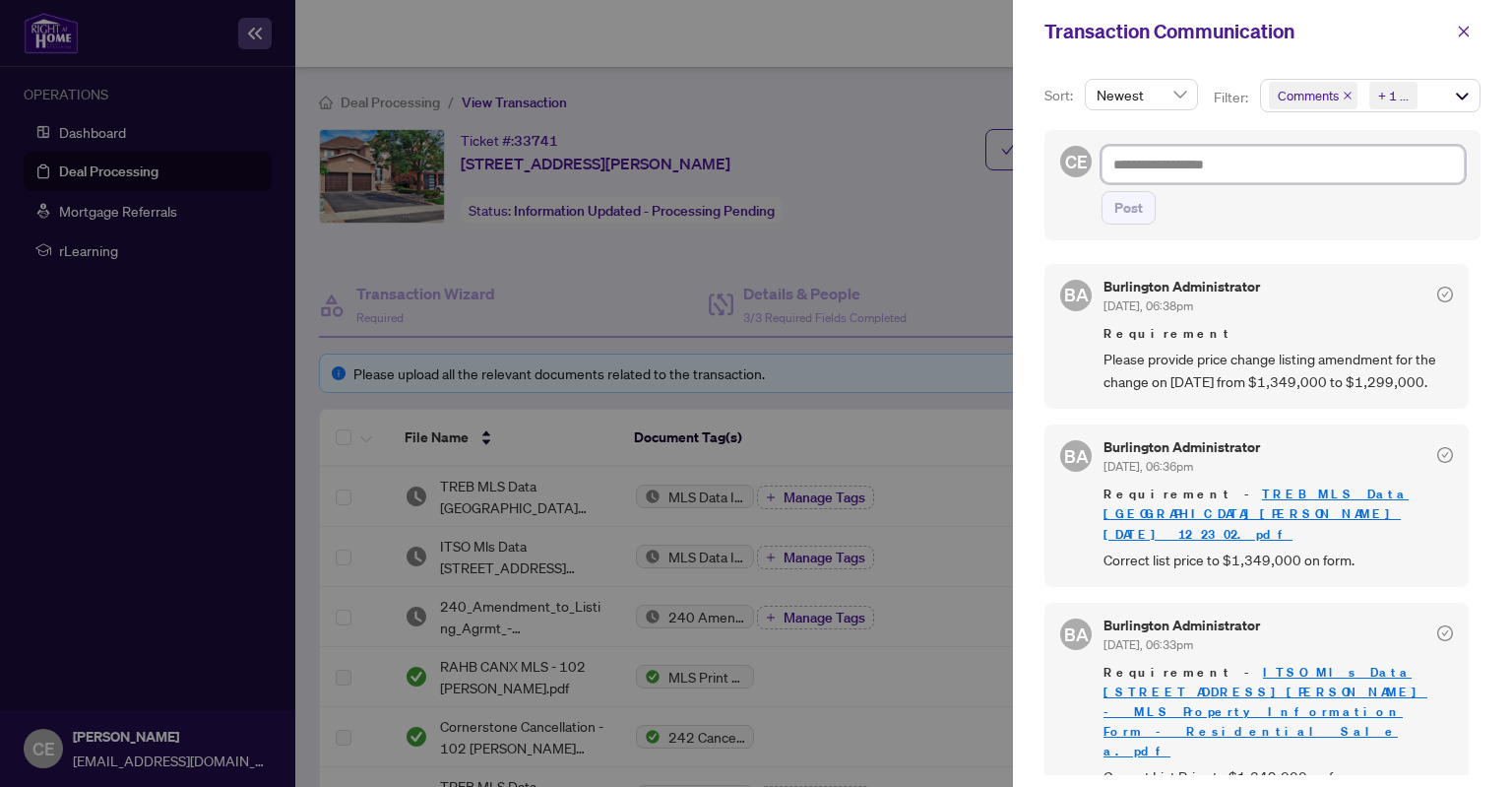 click at bounding box center [1283, 164] 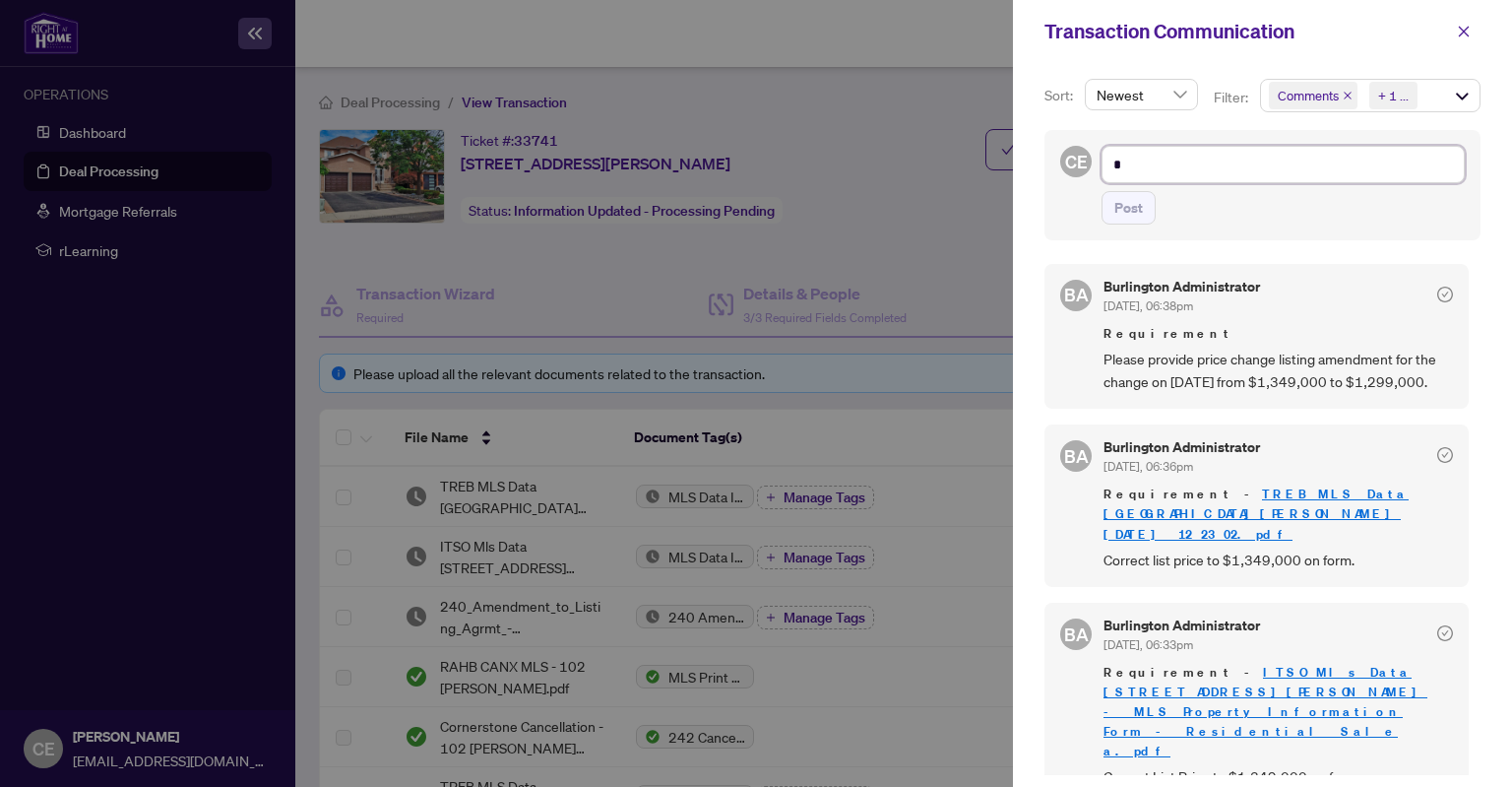 type on "**" 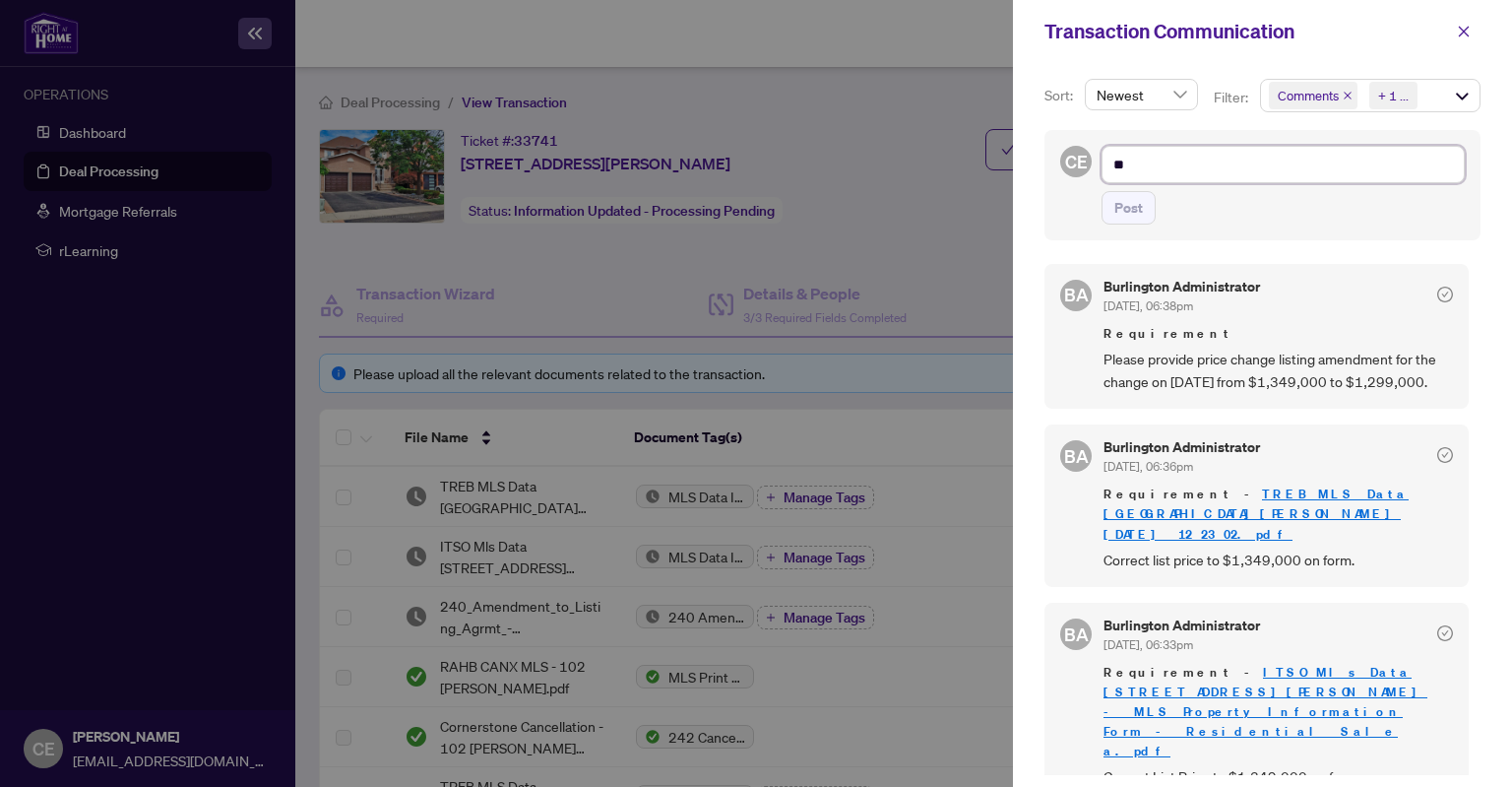 type on "**" 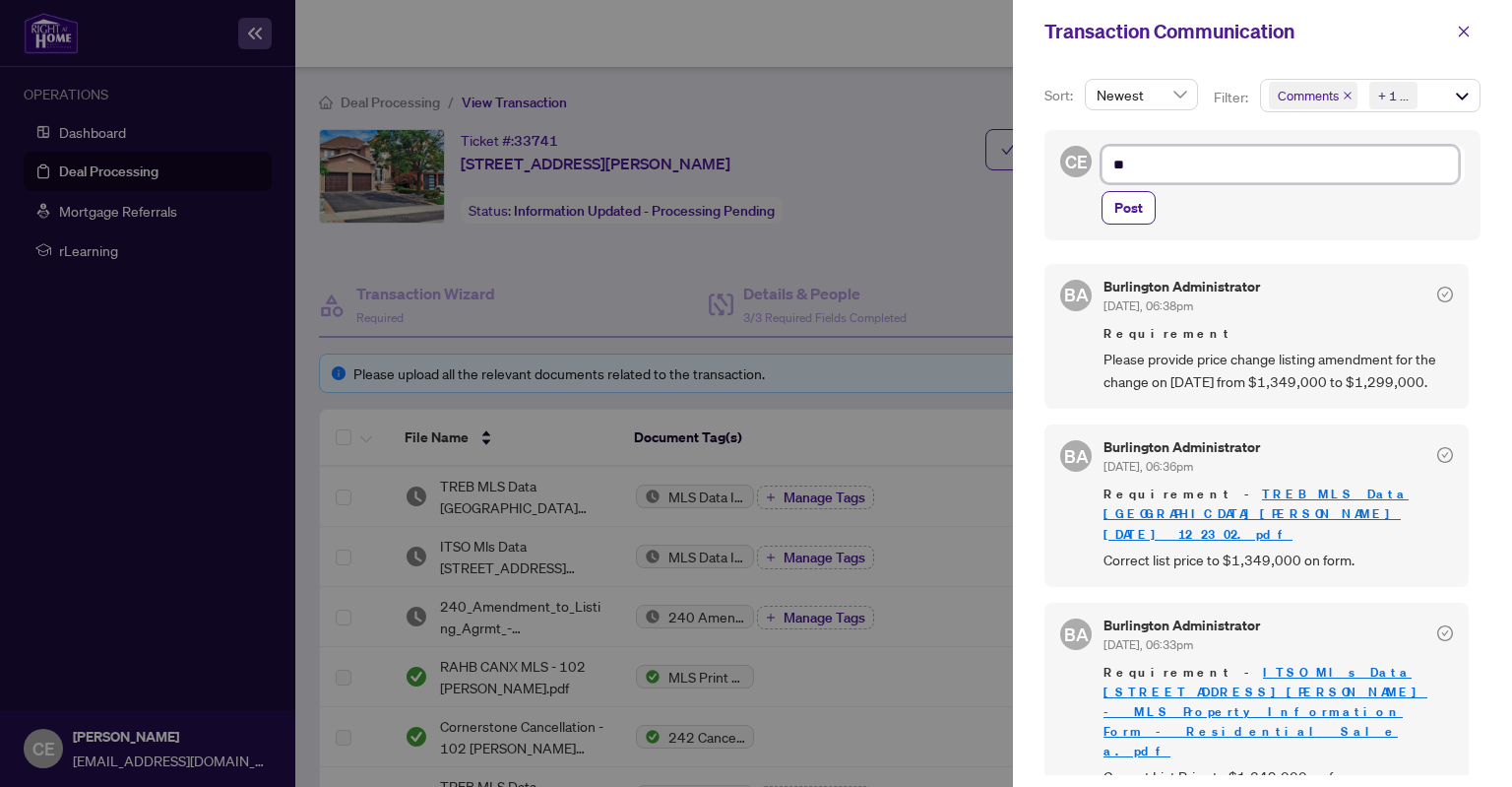 type on "***" 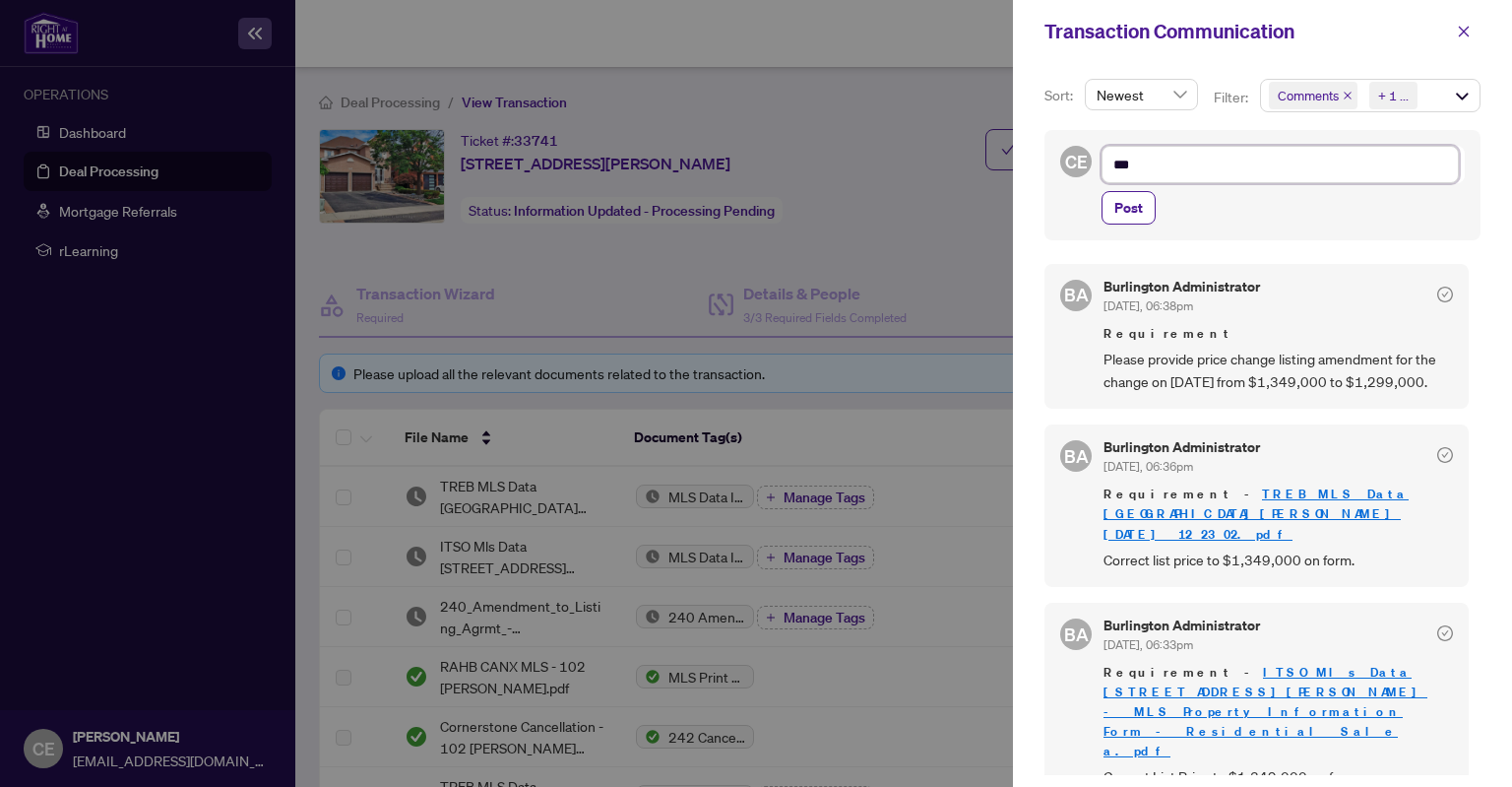 type on "***" 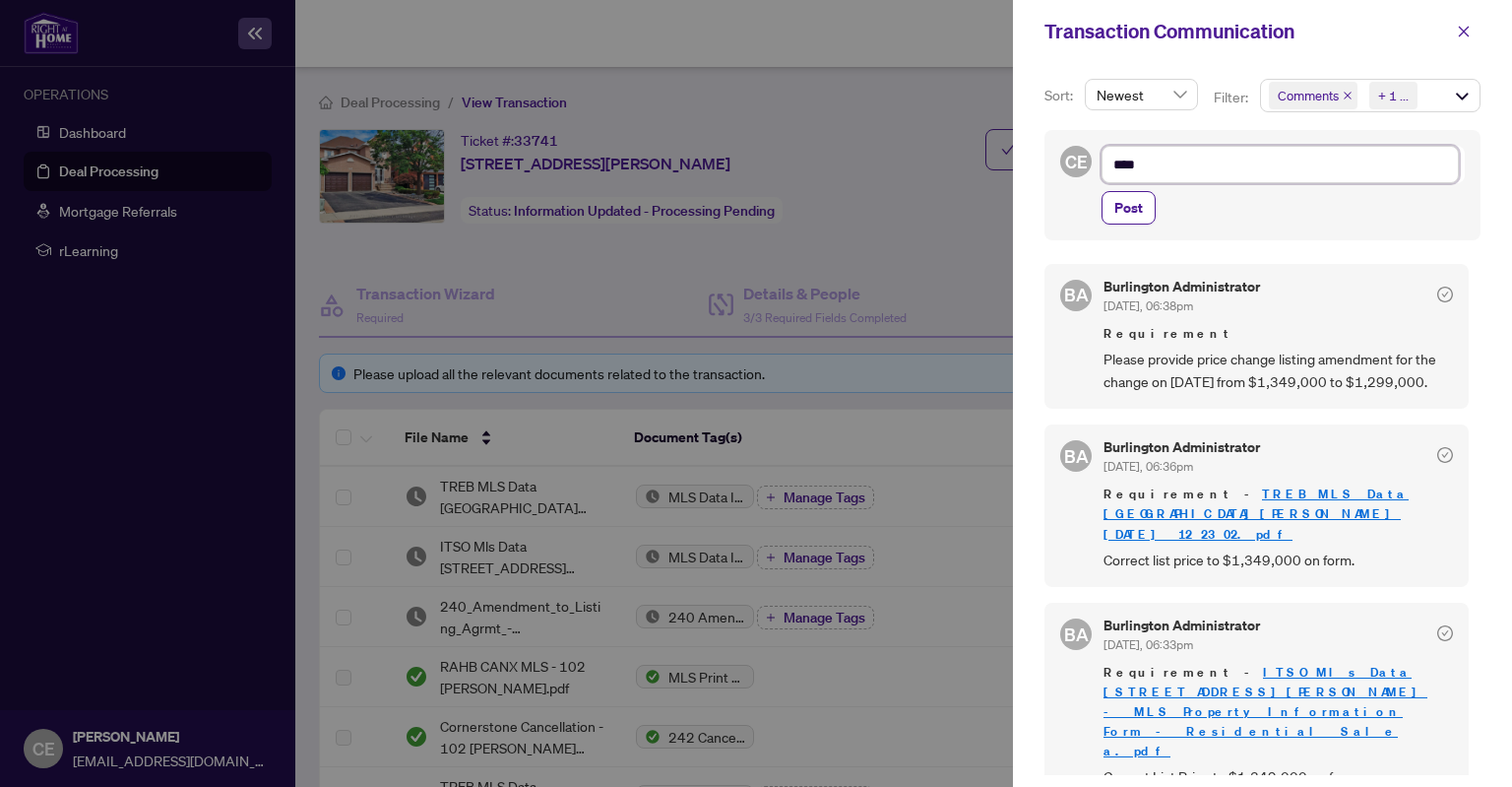 type on "***" 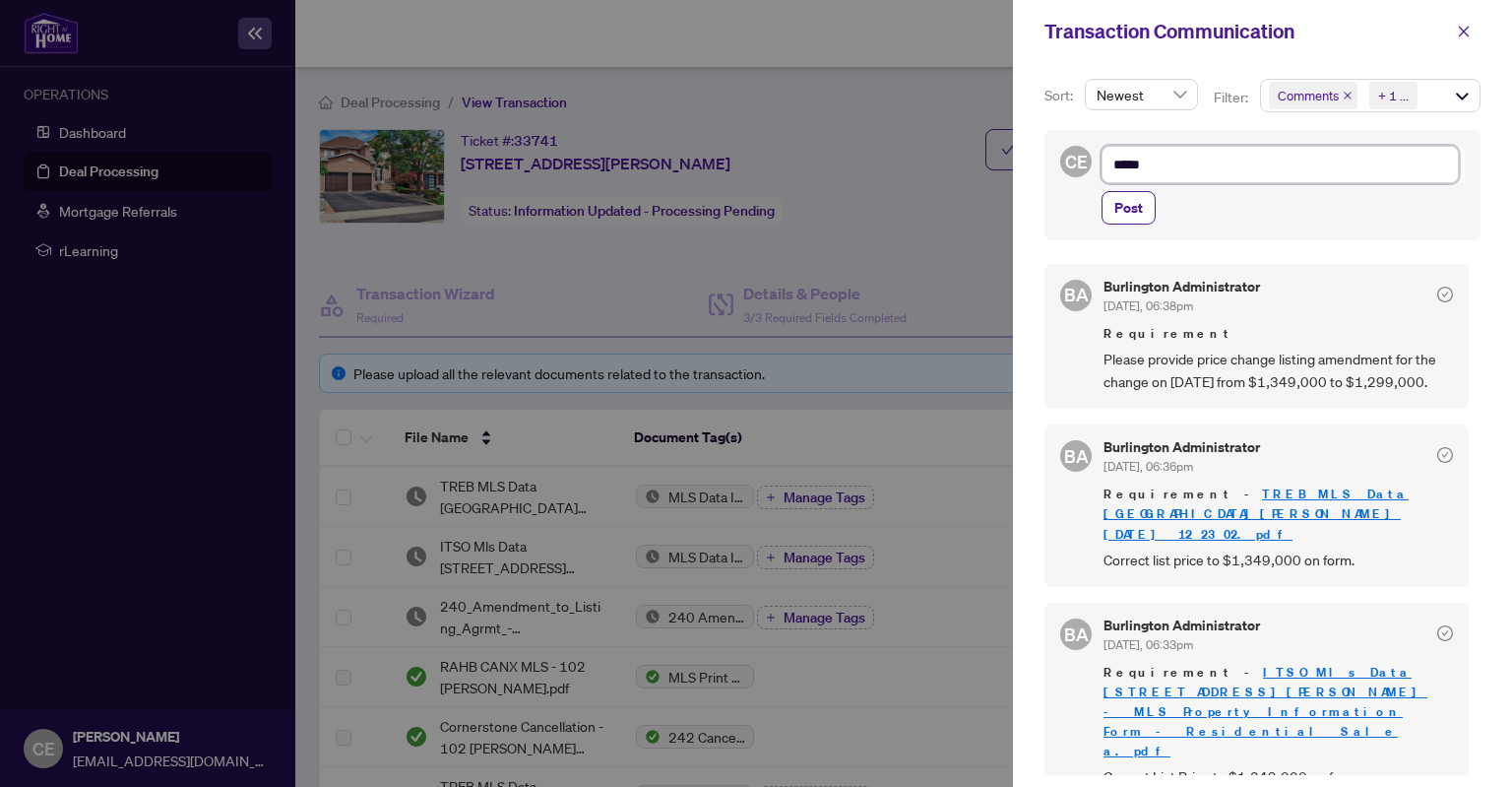 type on "*****" 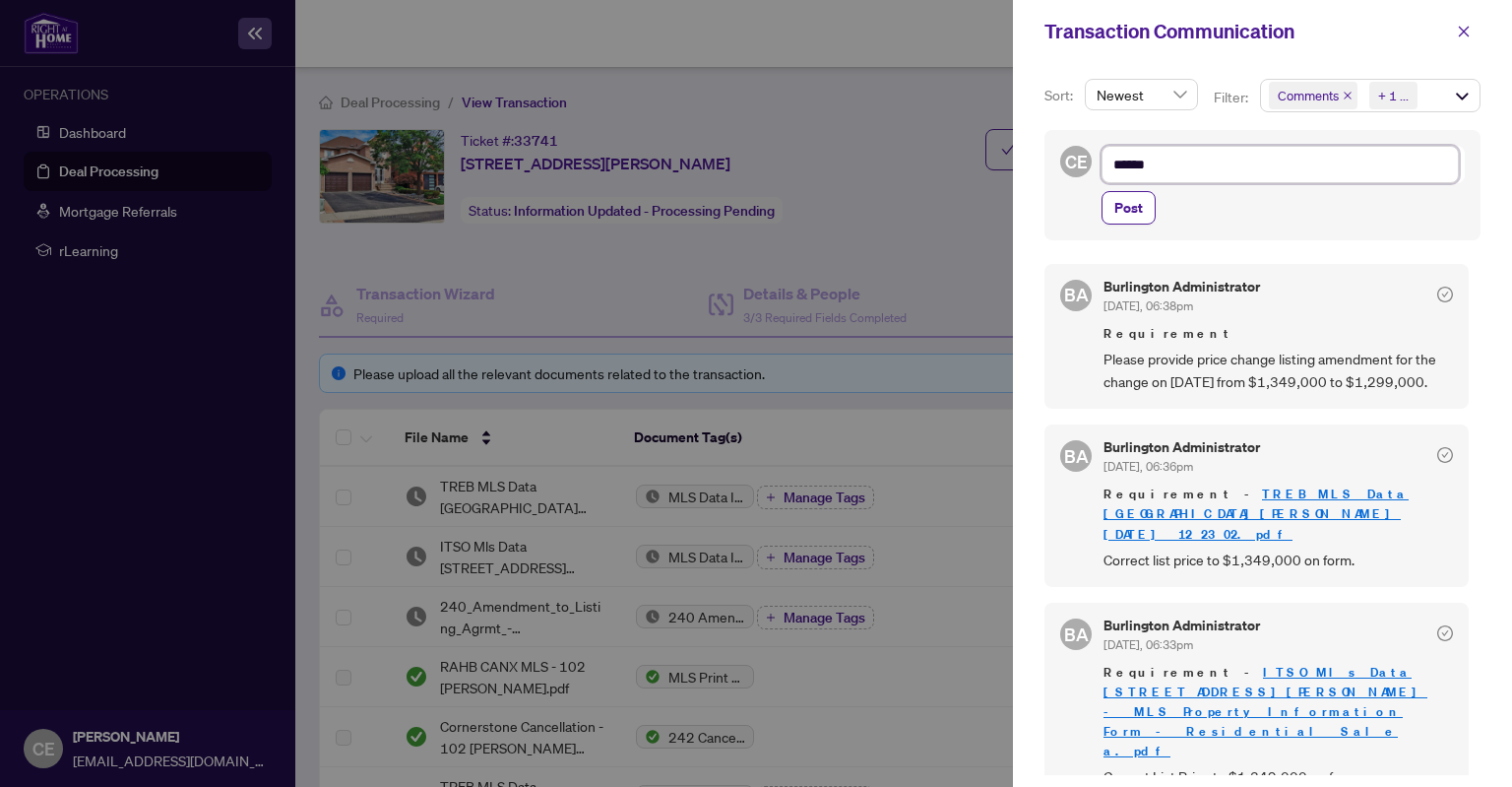 type on "*******" 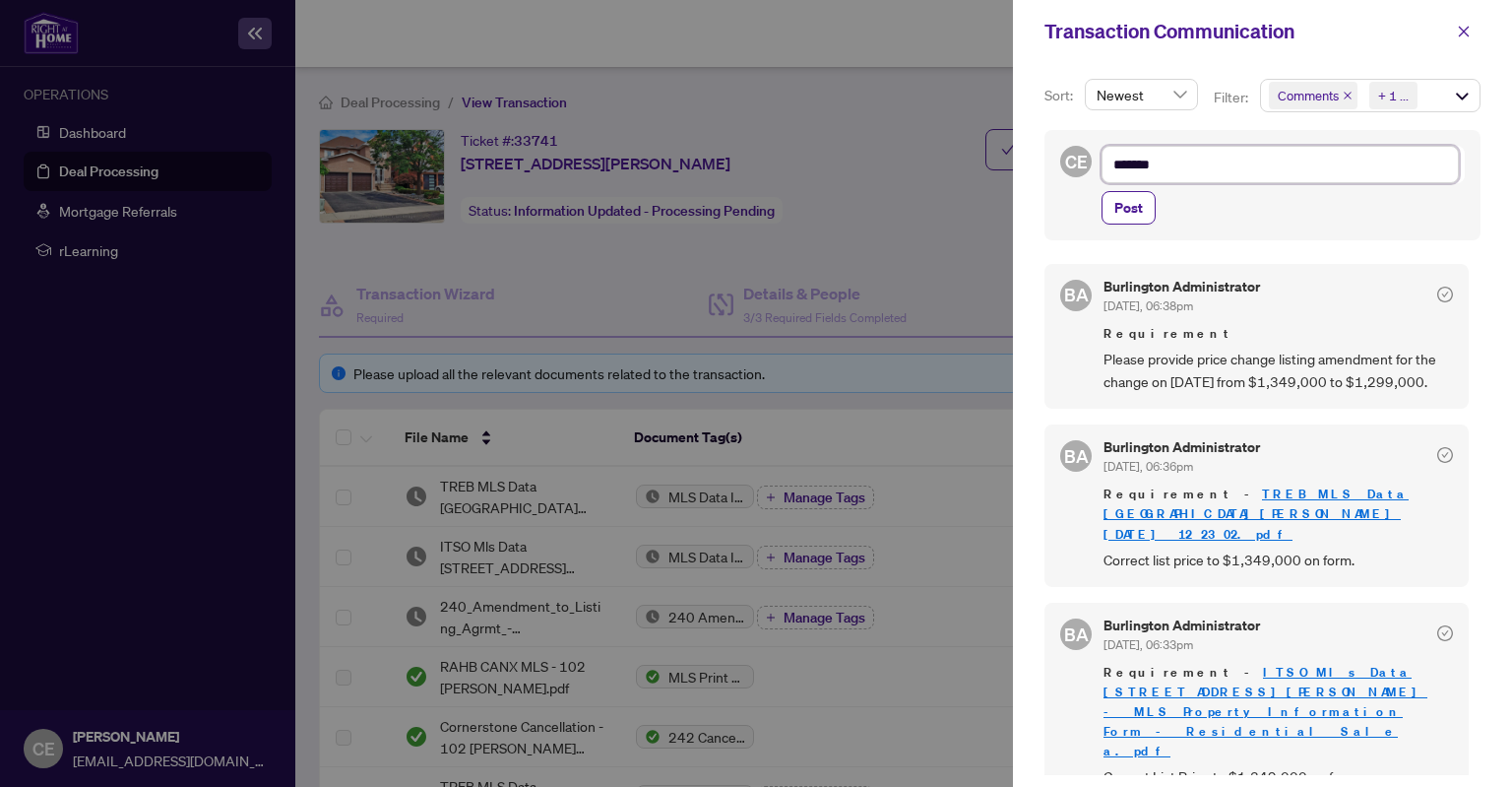 type on "********" 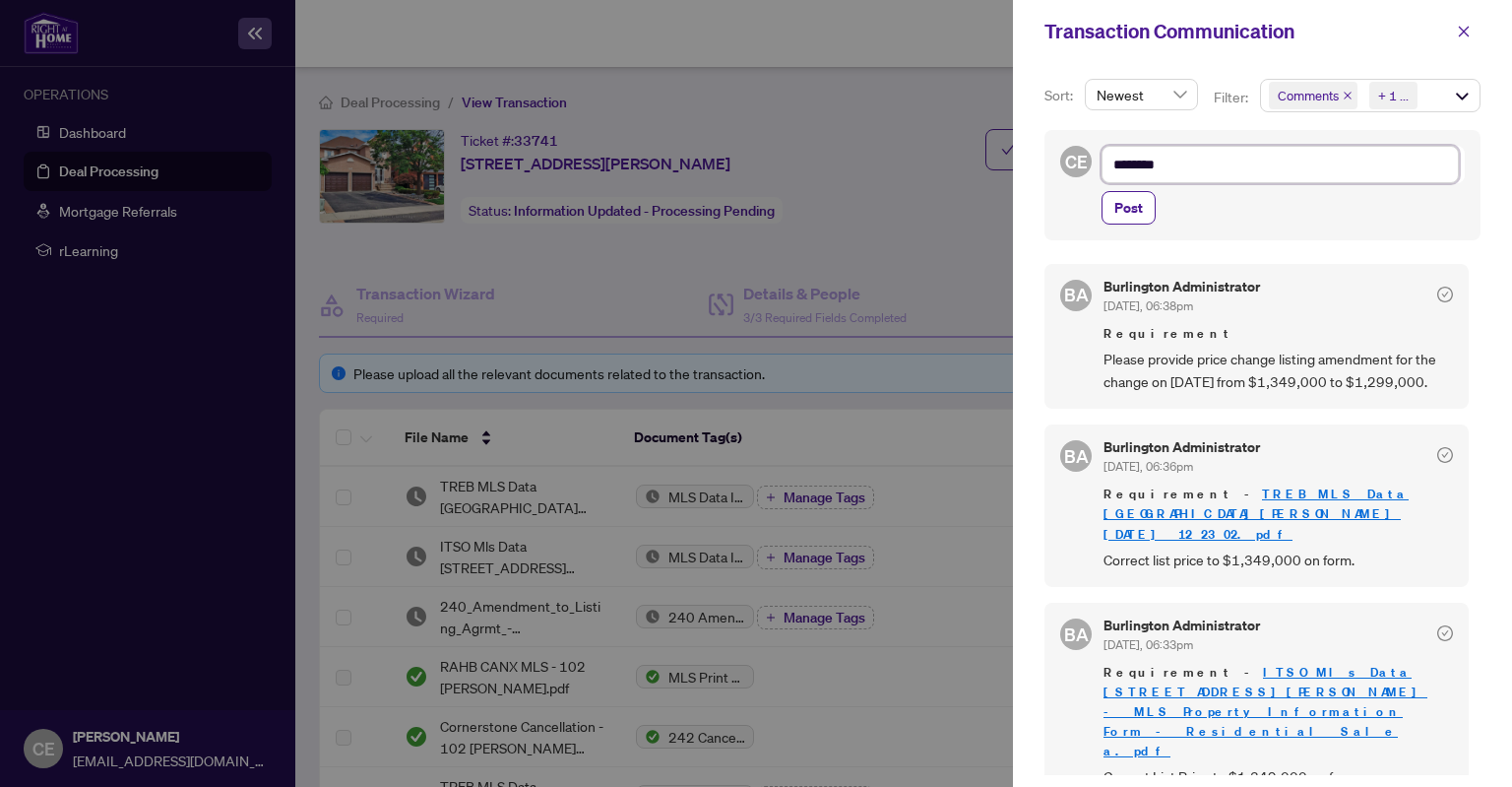 type on "*********" 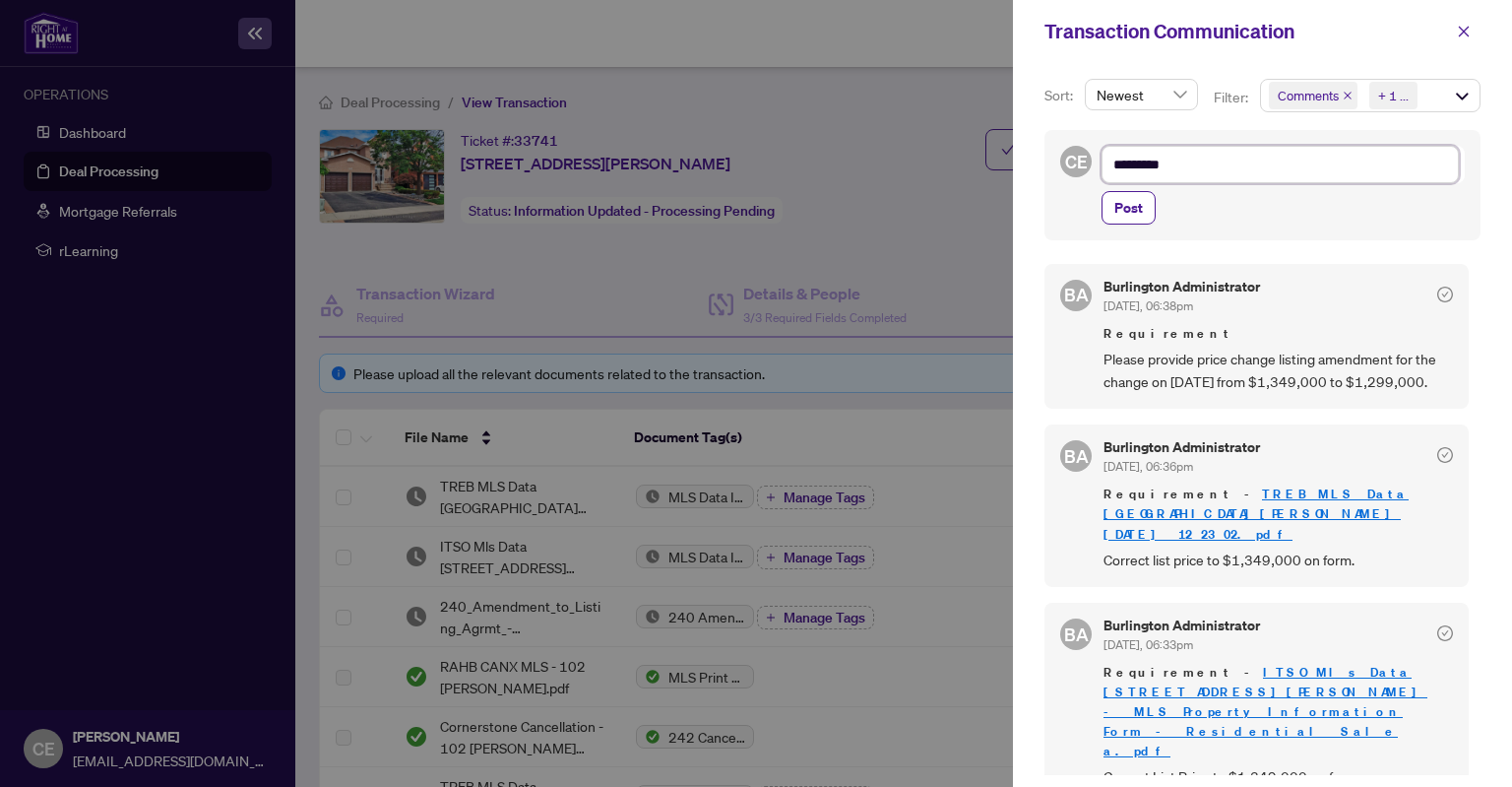 type on "**********" 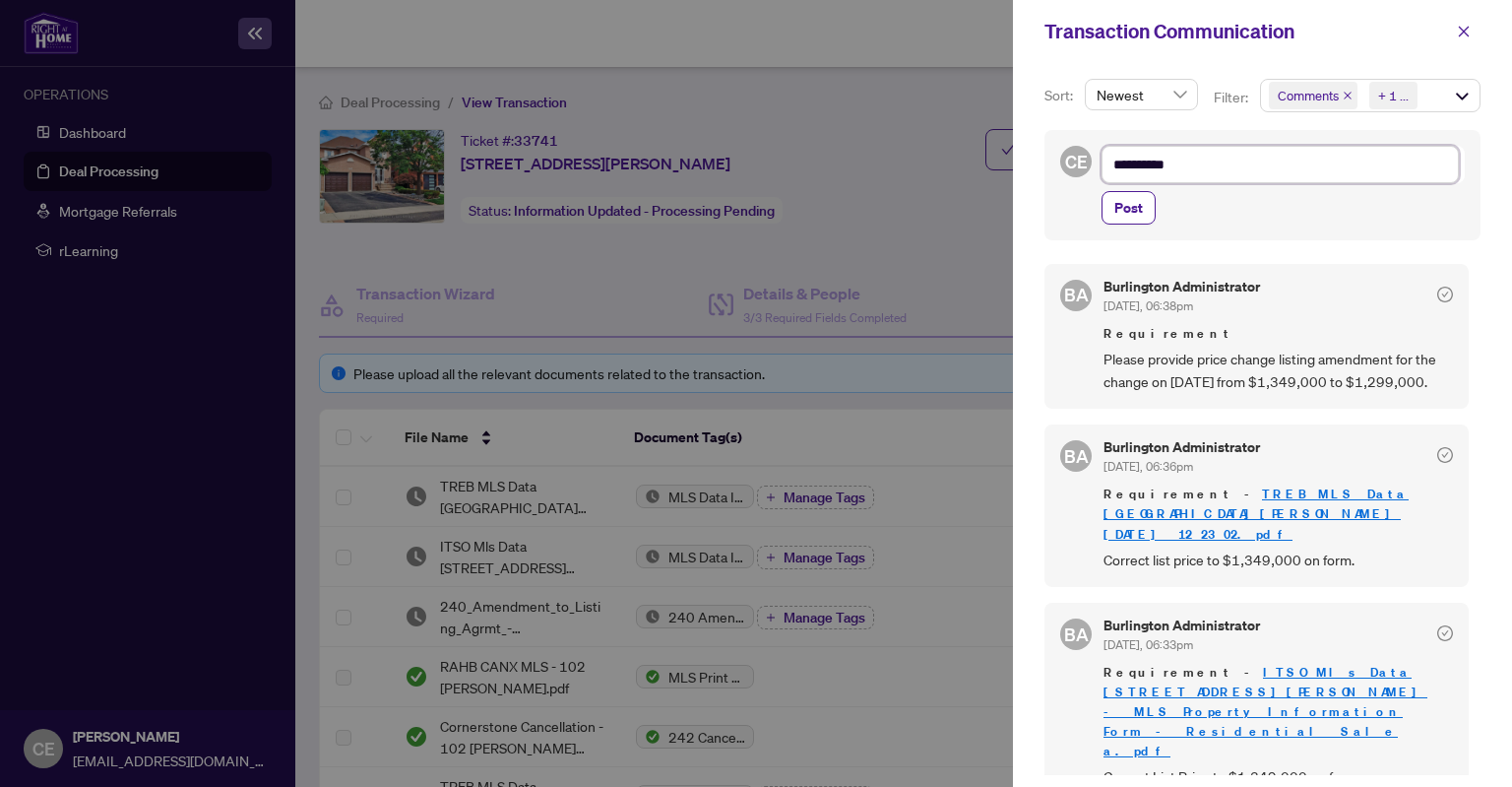 type on "**********" 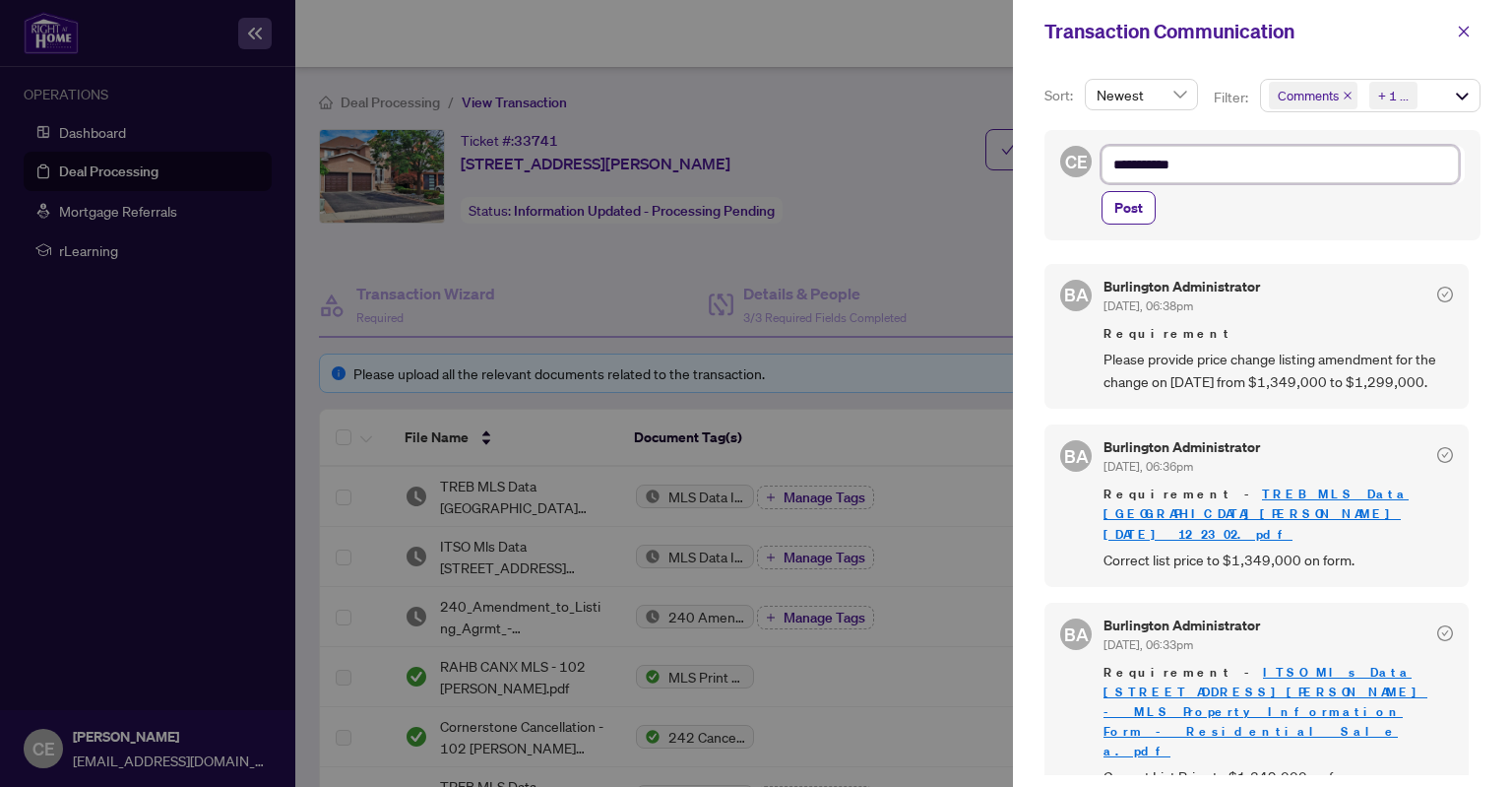 type on "**********" 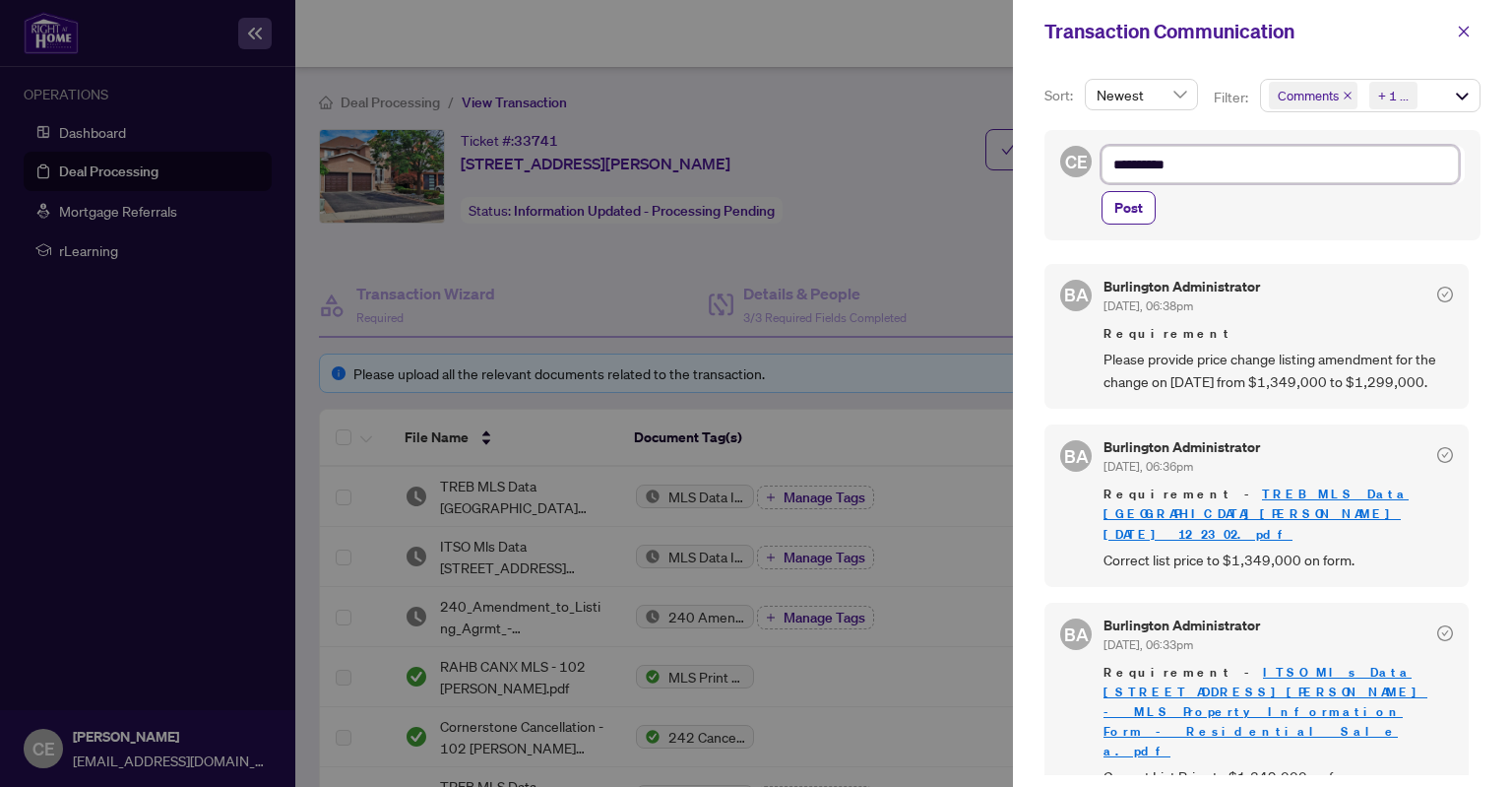 type on "*********" 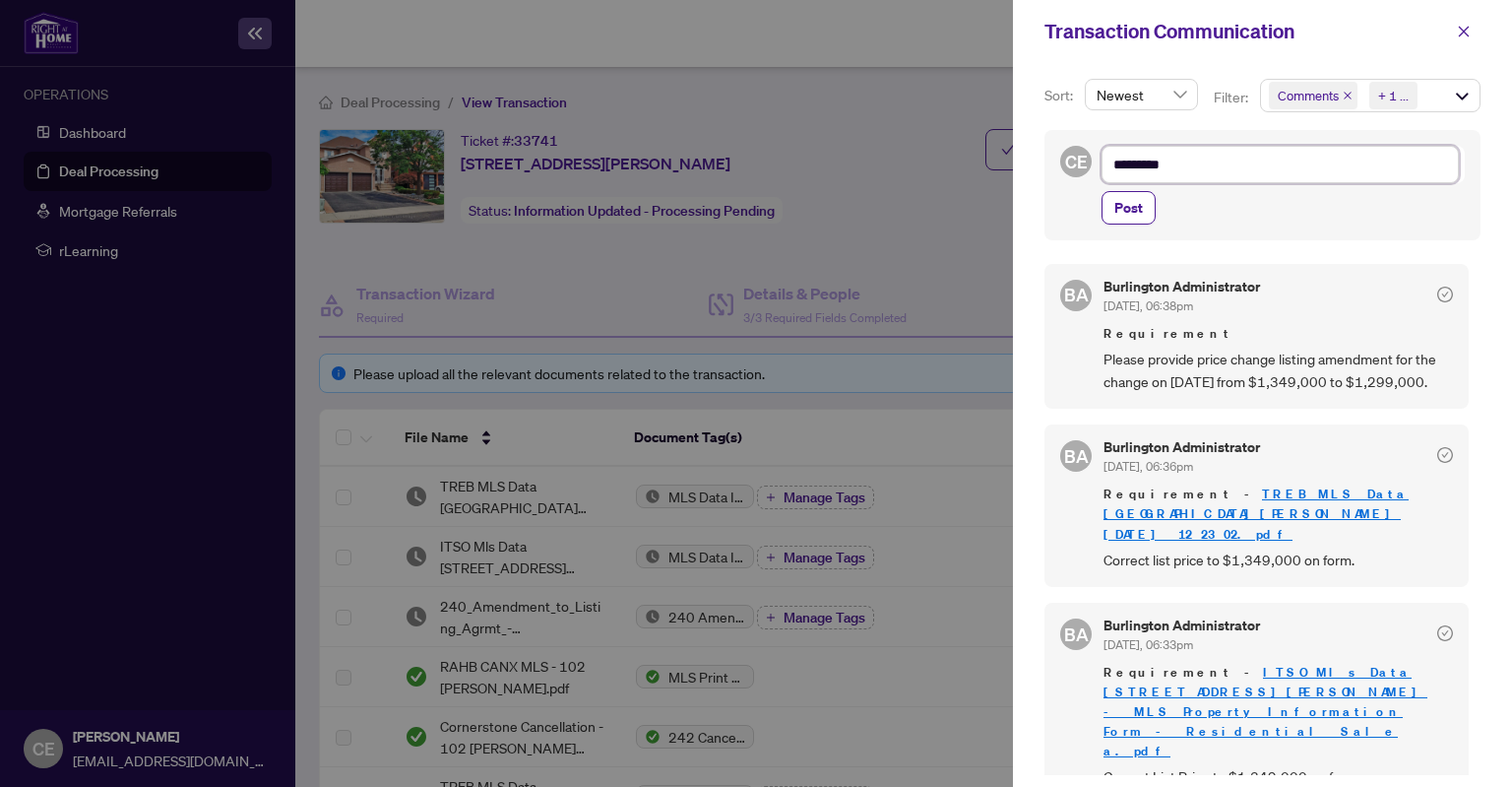 type on "********" 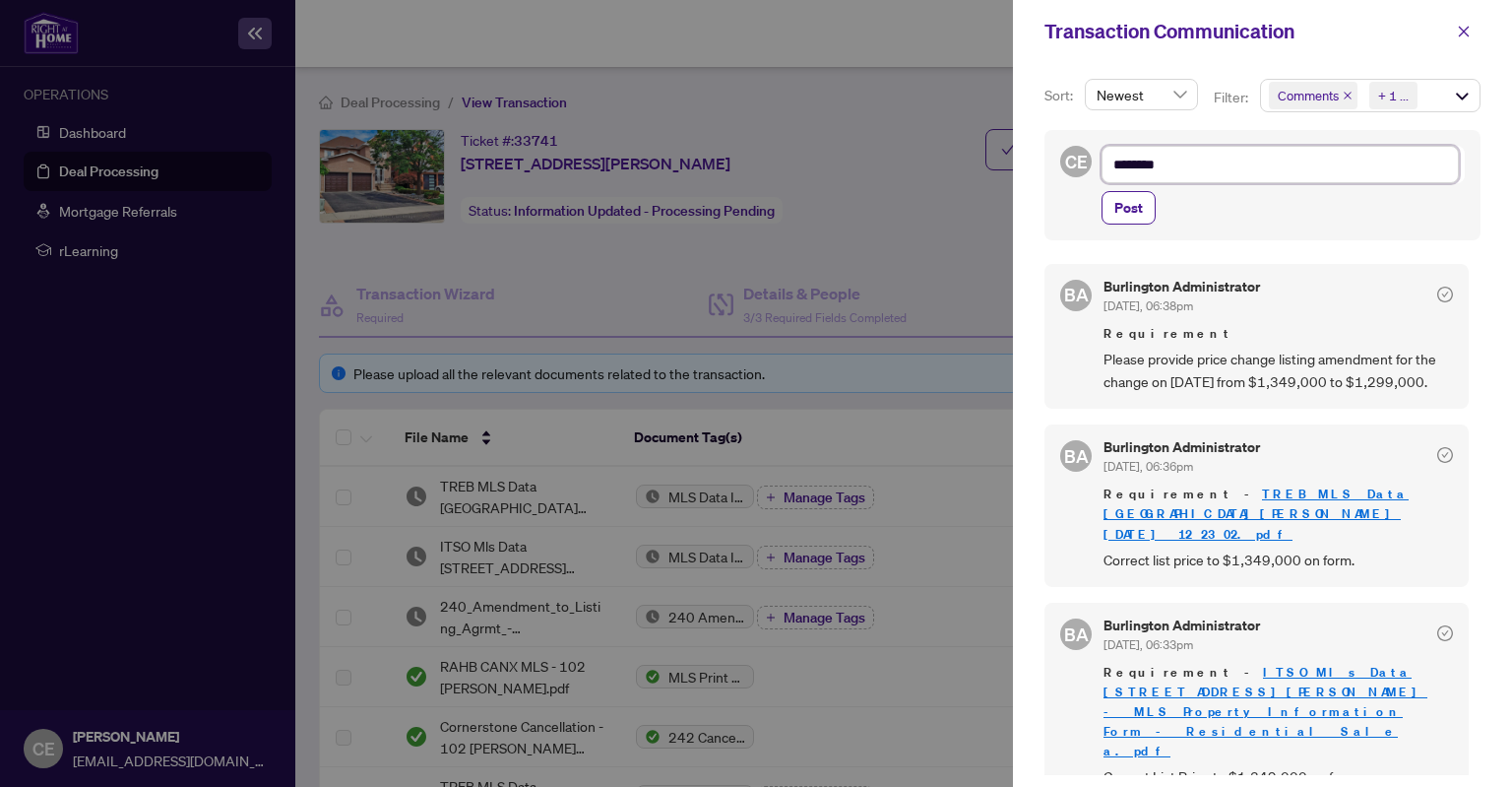 type on "*********" 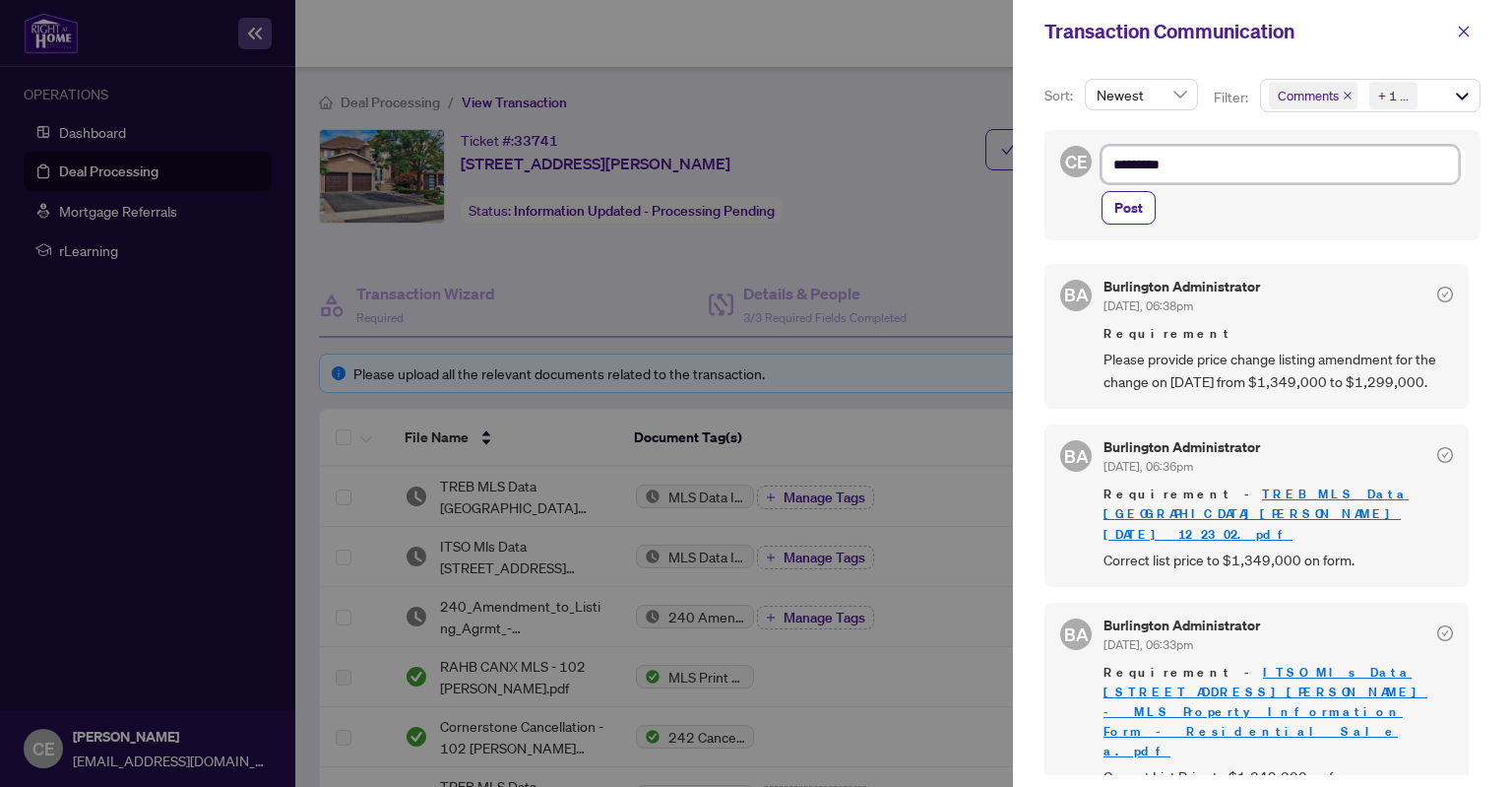 type on "**********" 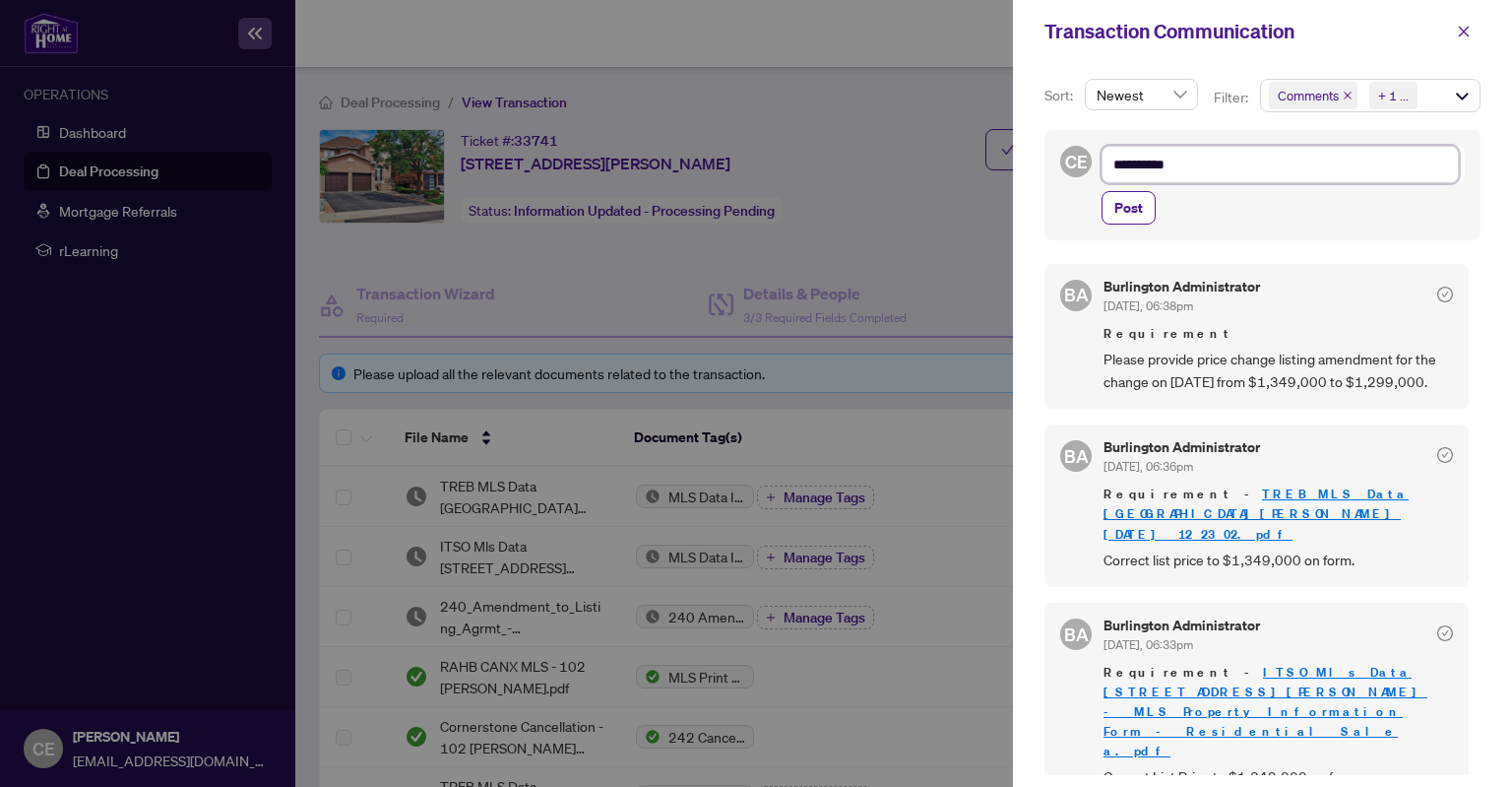 type on "**********" 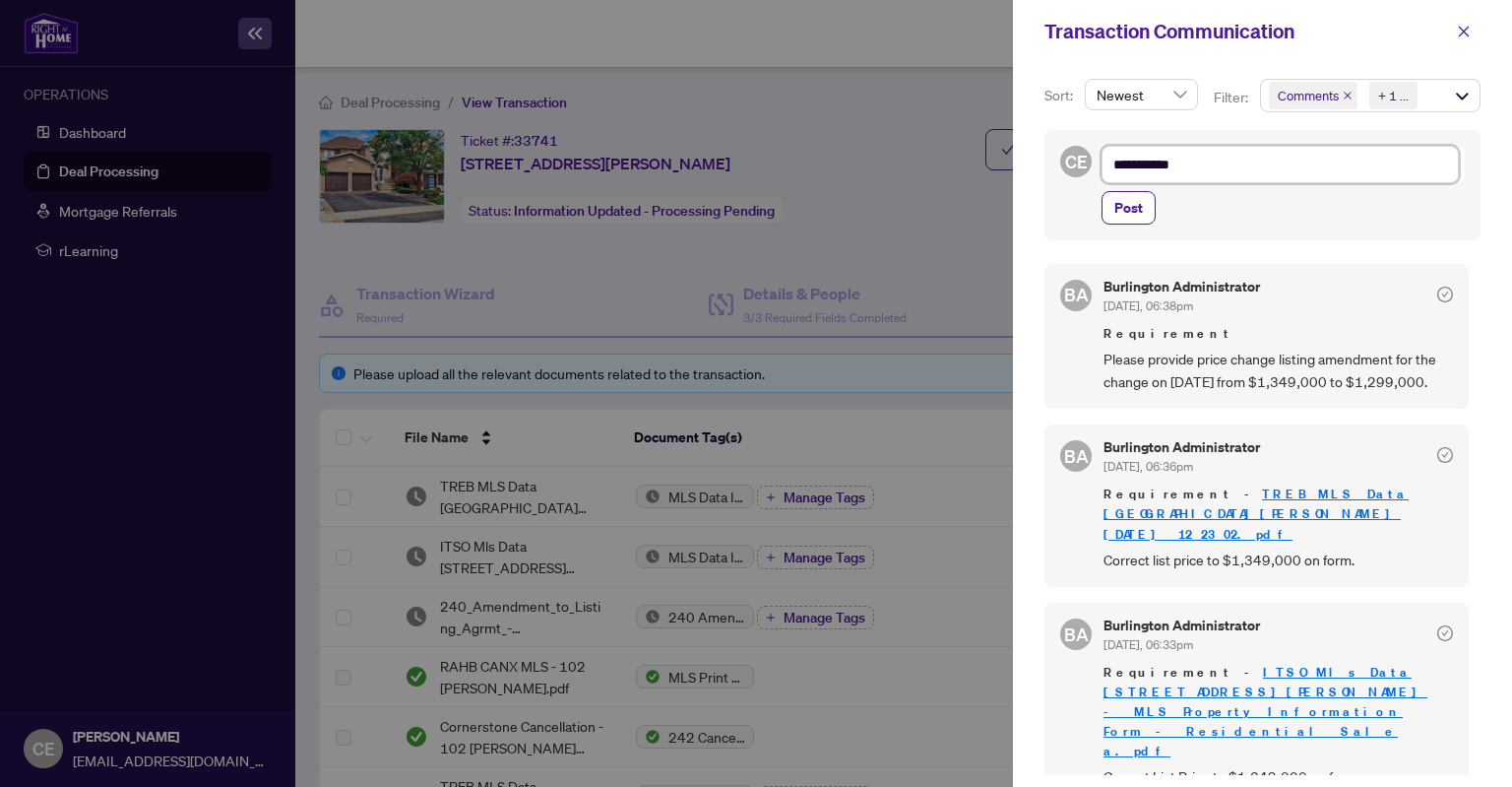 type on "**********" 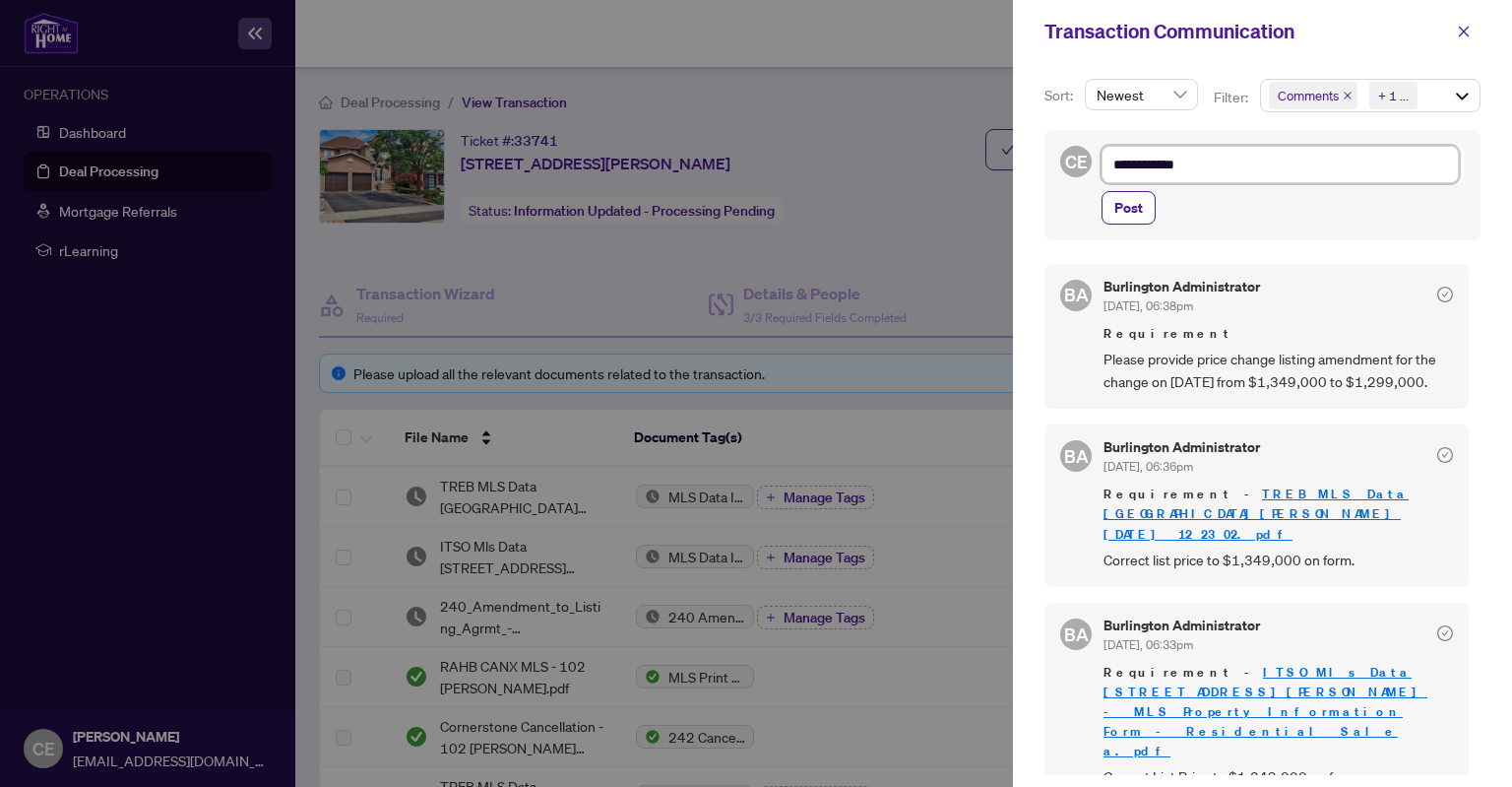type on "**********" 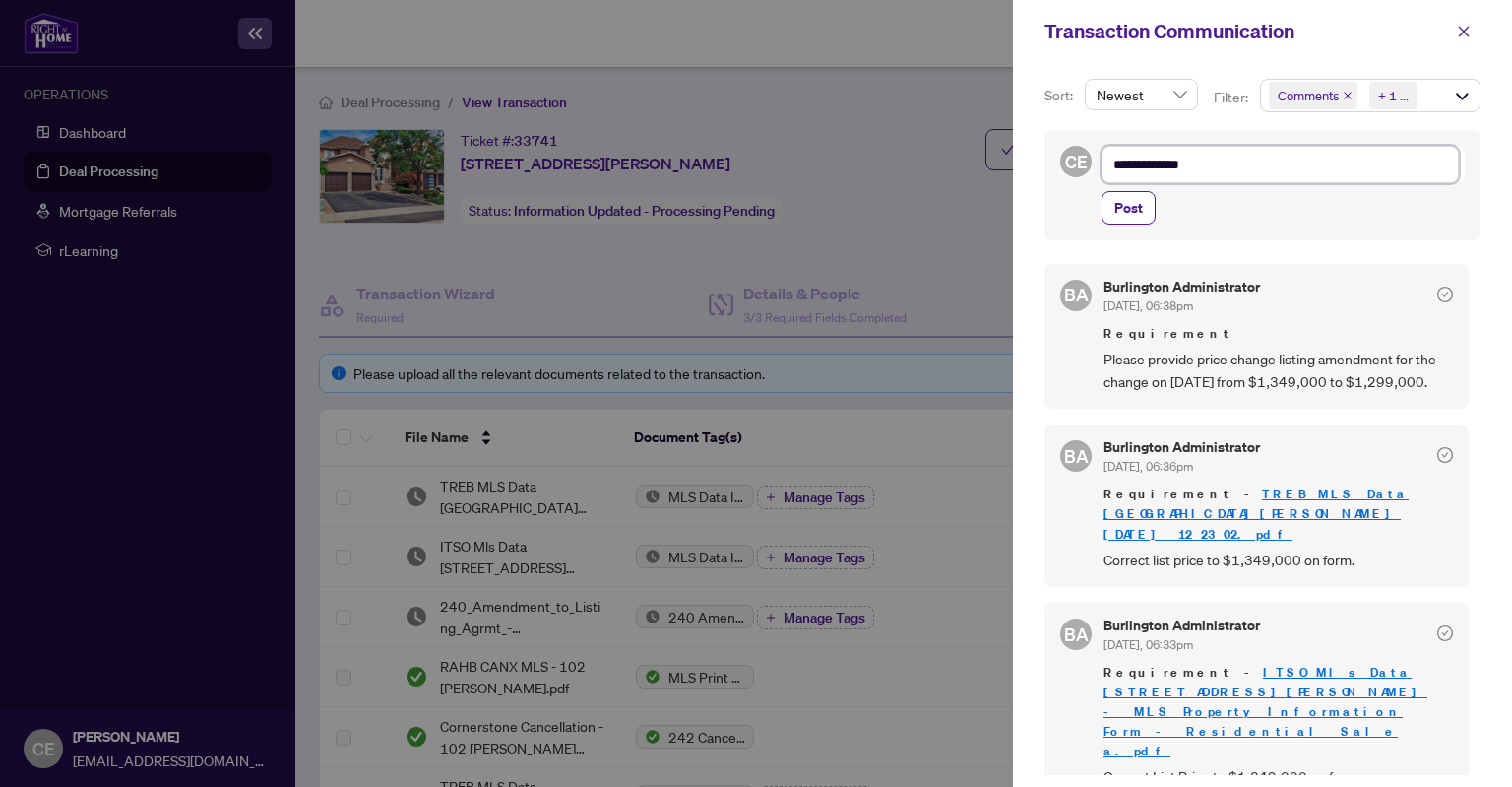 type on "**********" 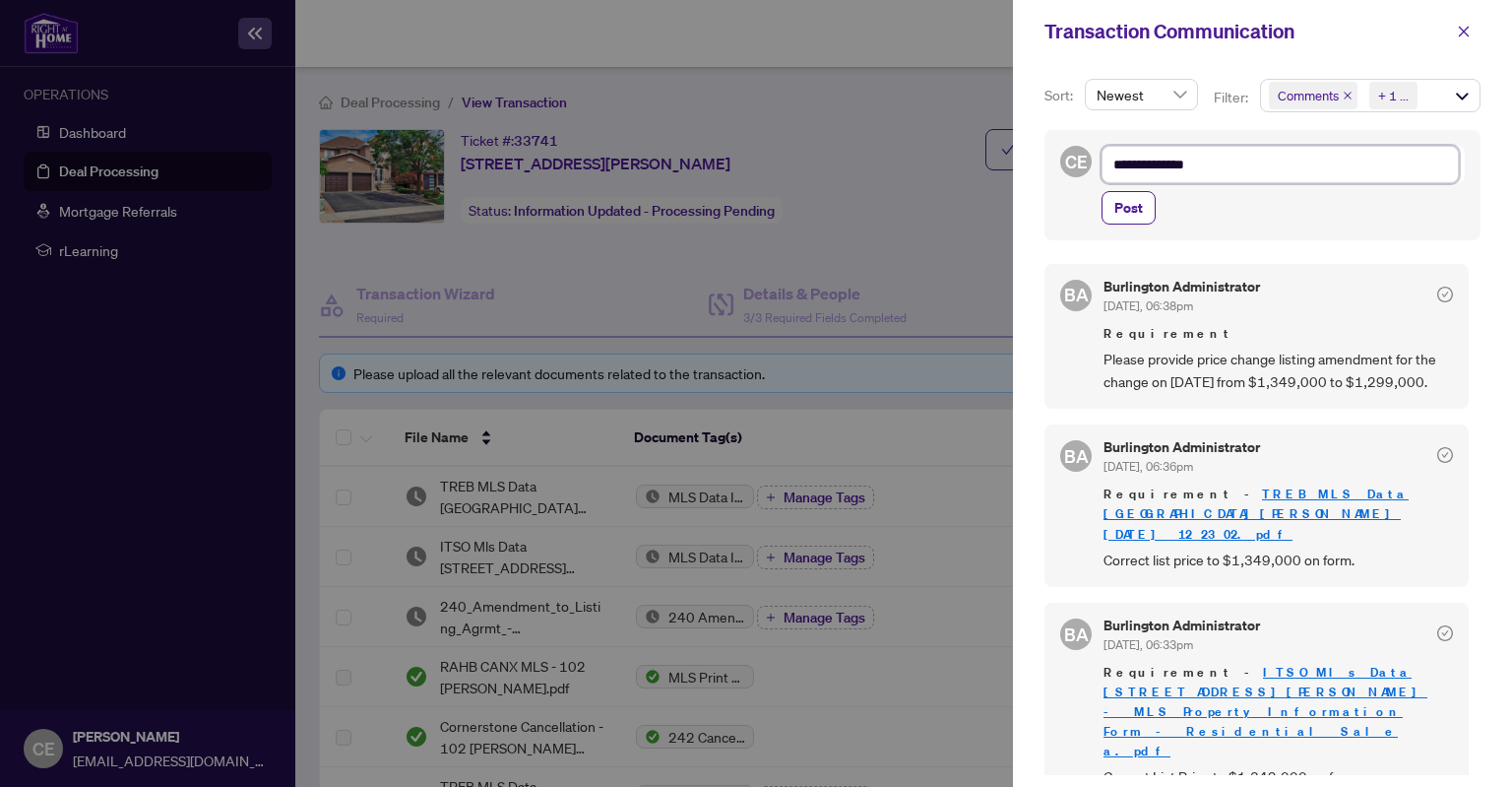 type on "**********" 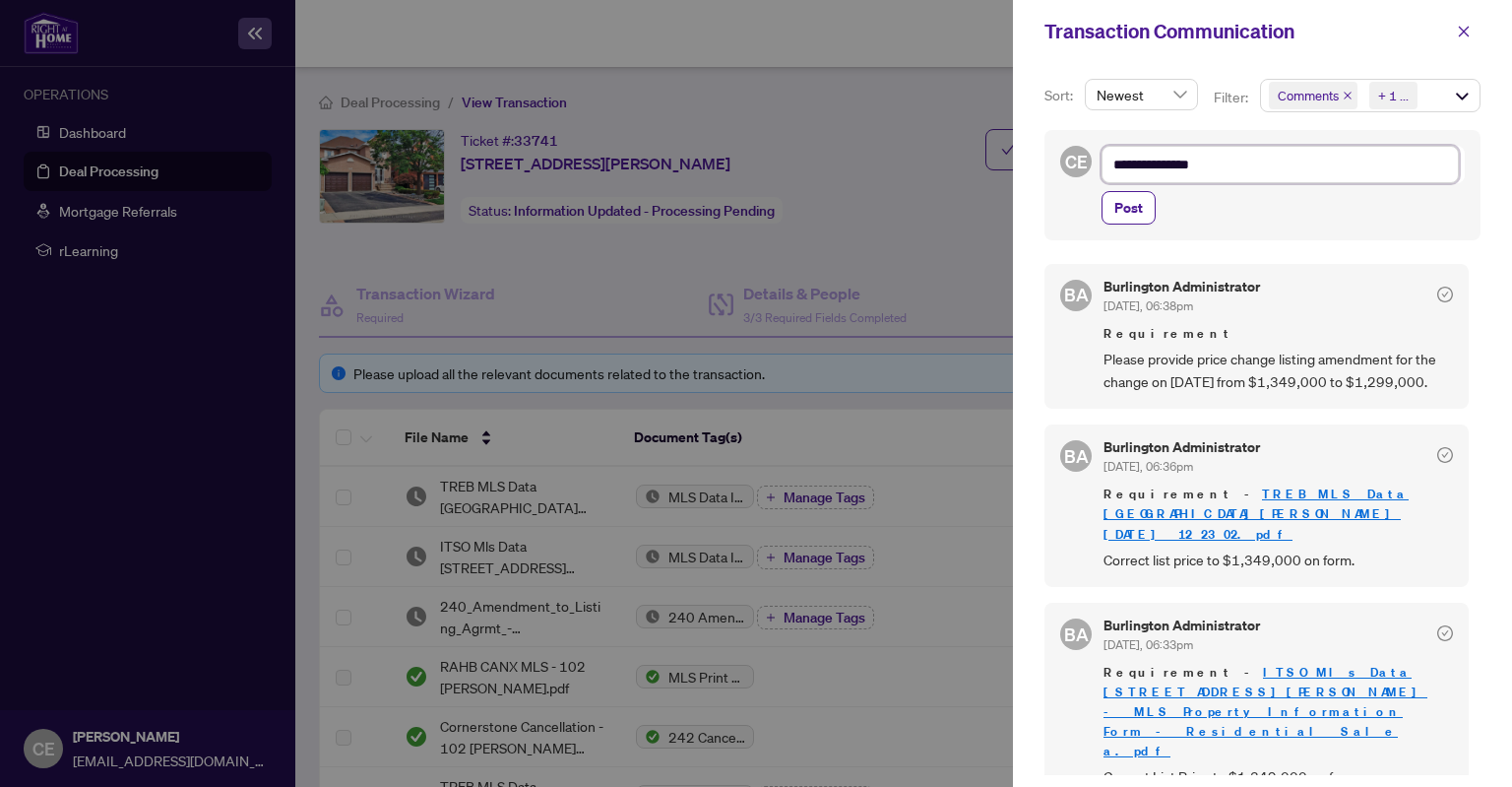 type on "**********" 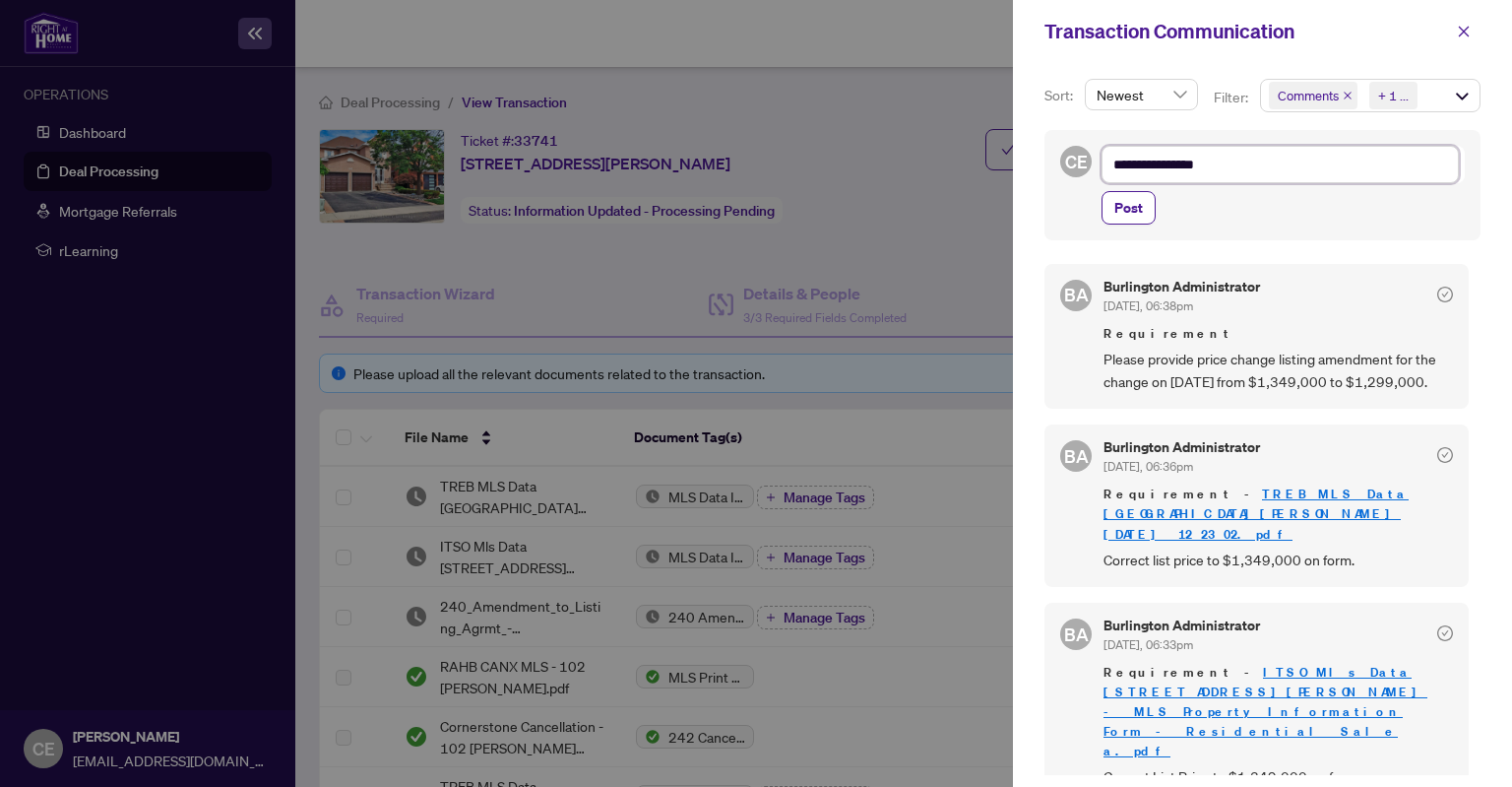 type on "**********" 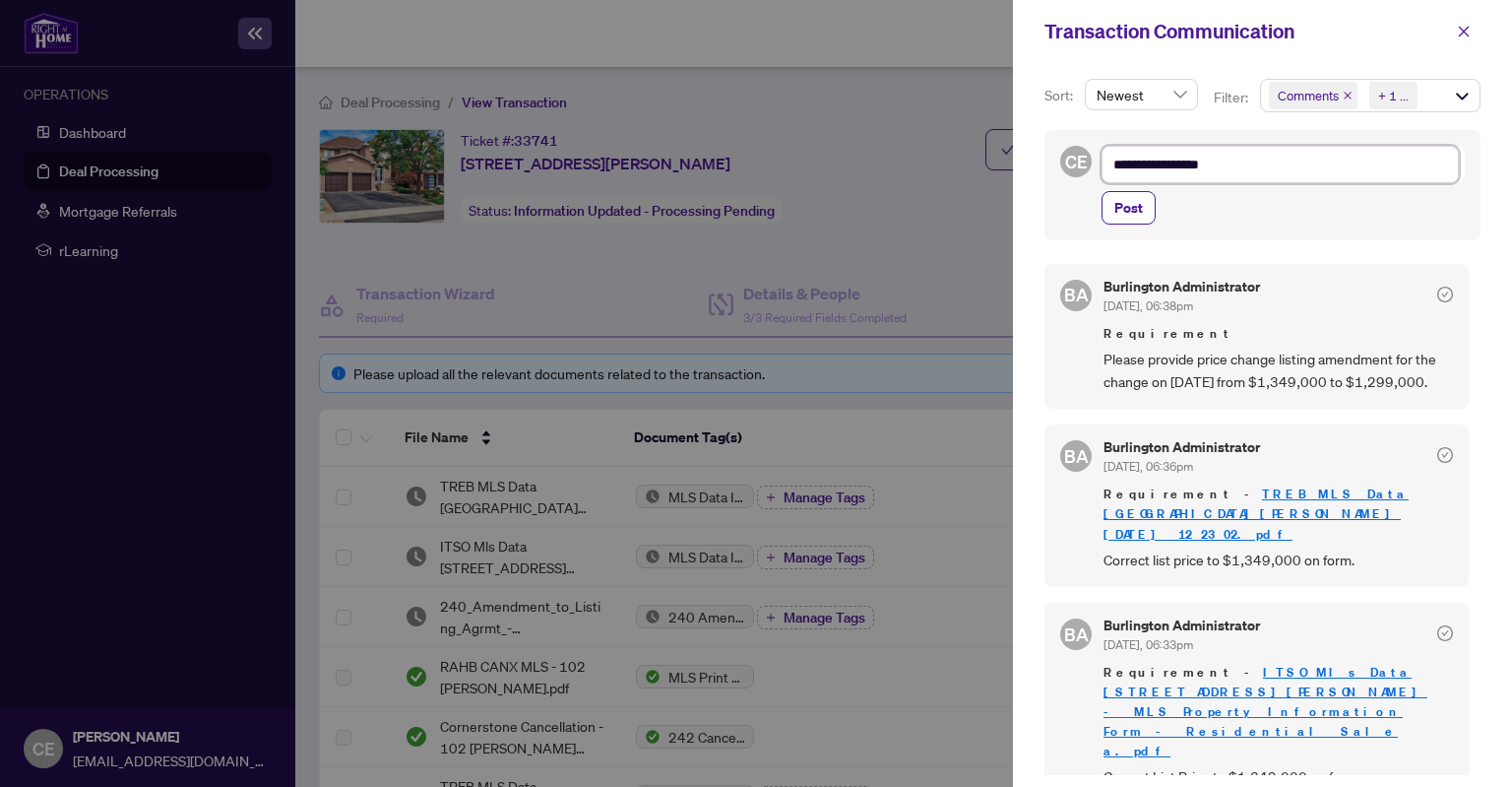 type on "**********" 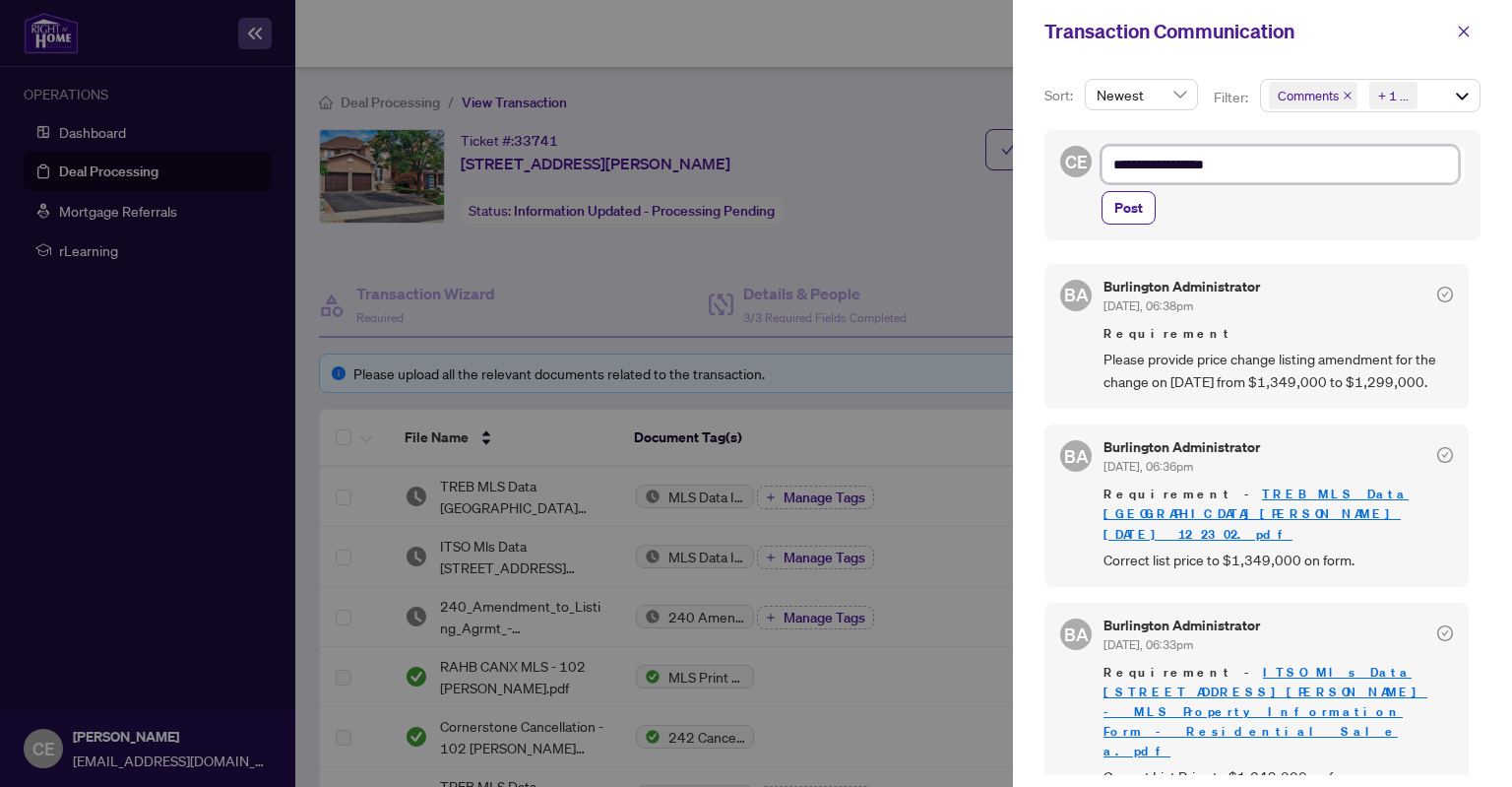 type on "**********" 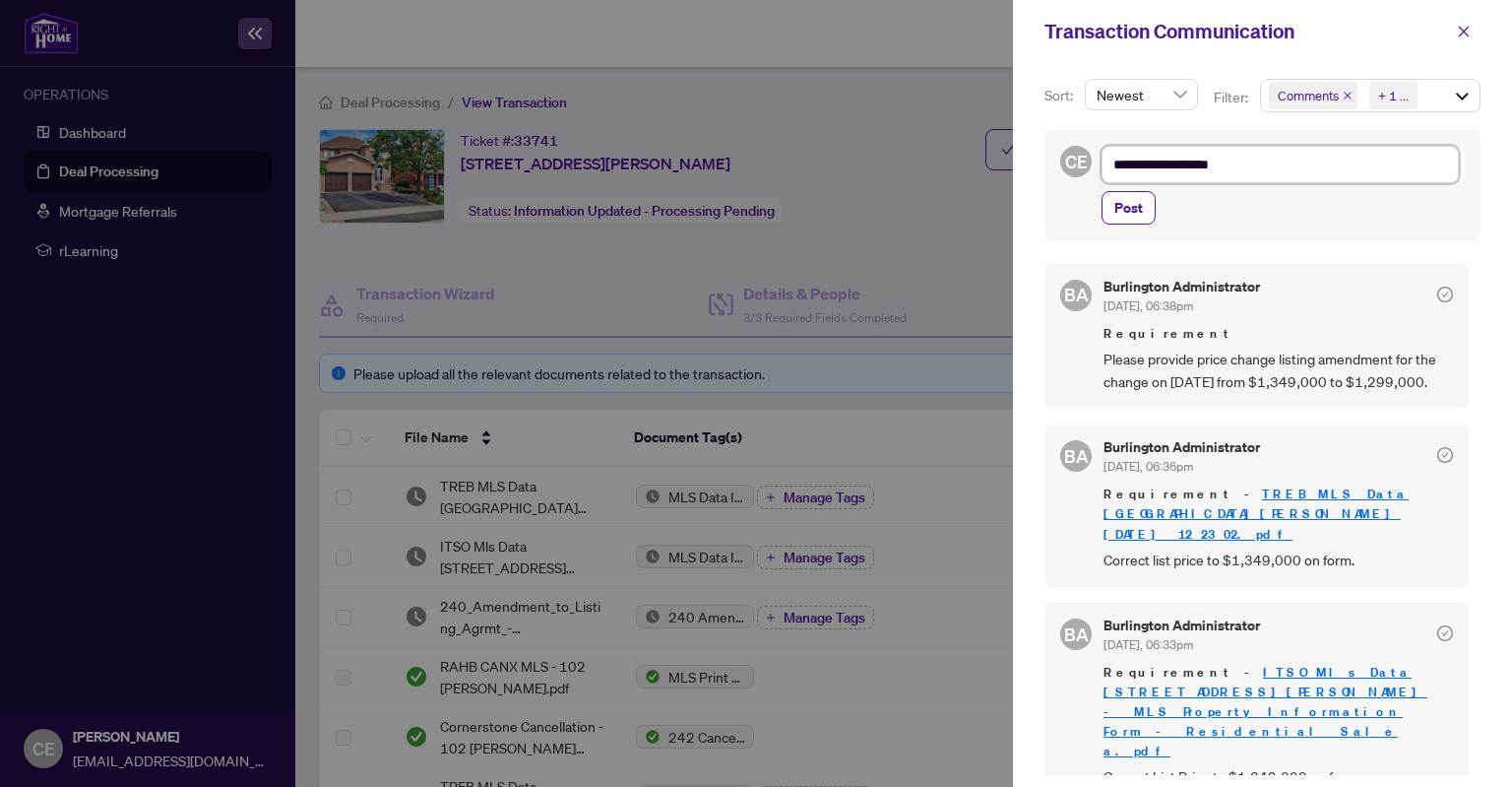 type on "**********" 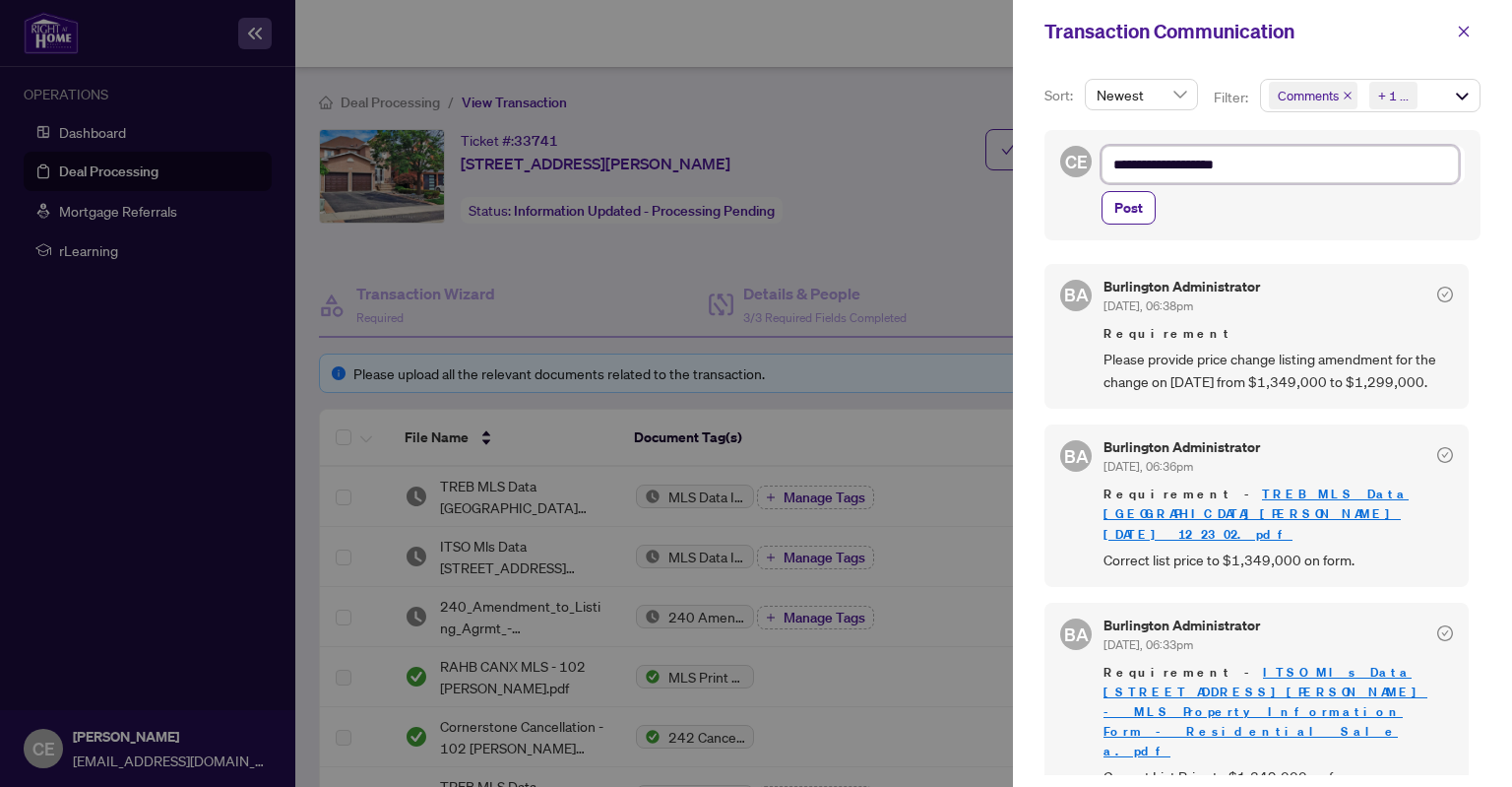 type on "**********" 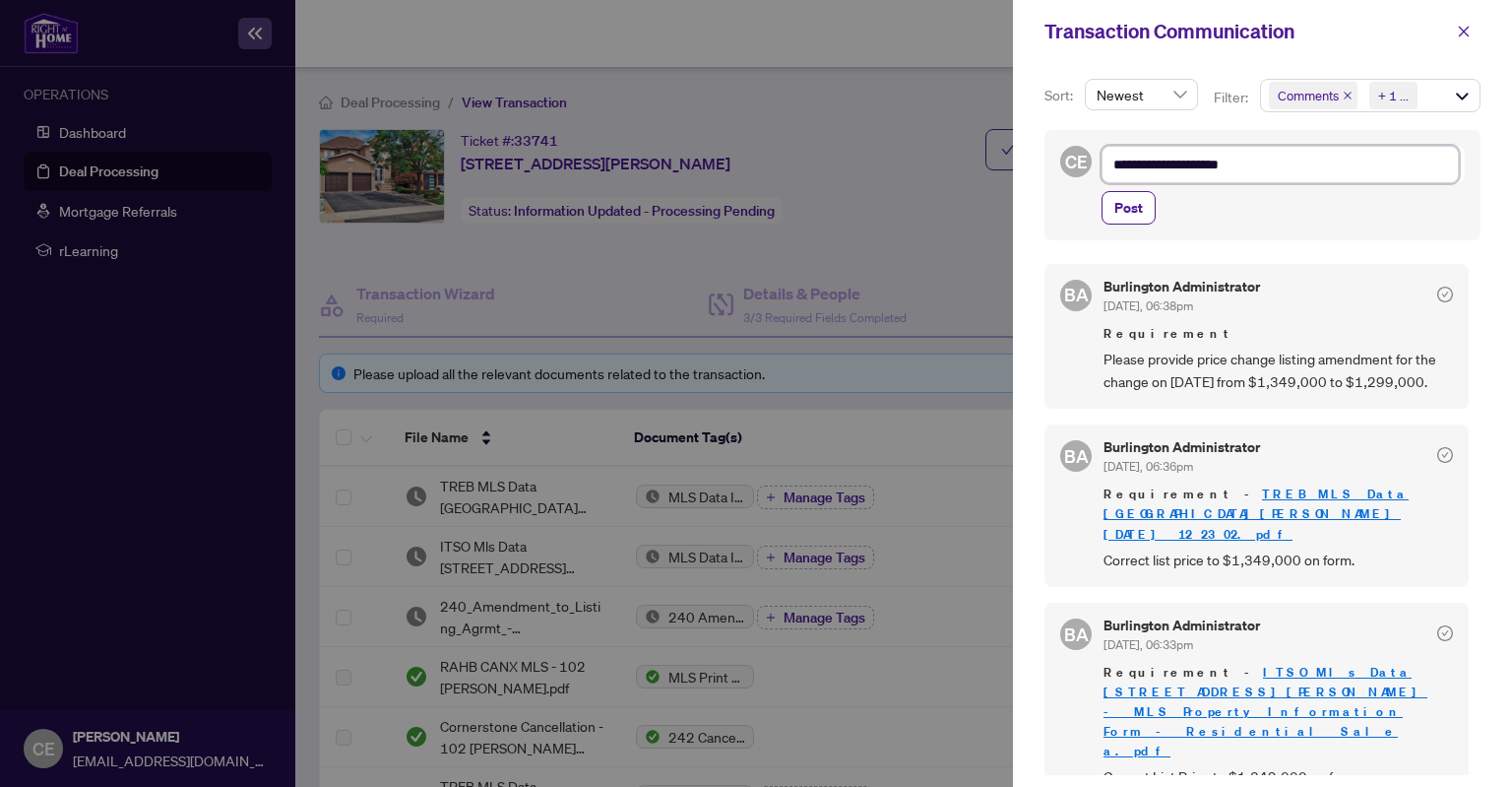 type on "**********" 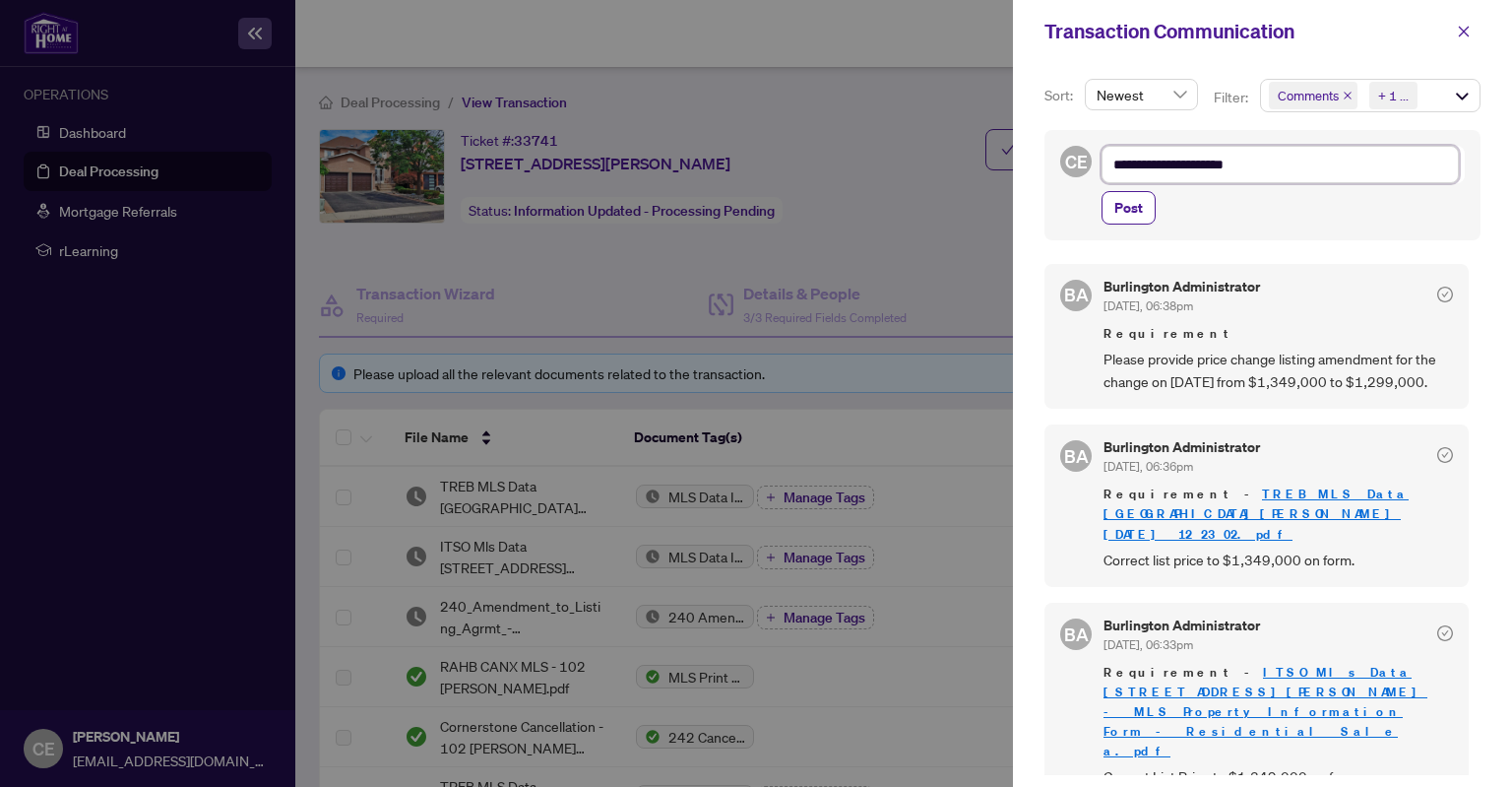type on "**********" 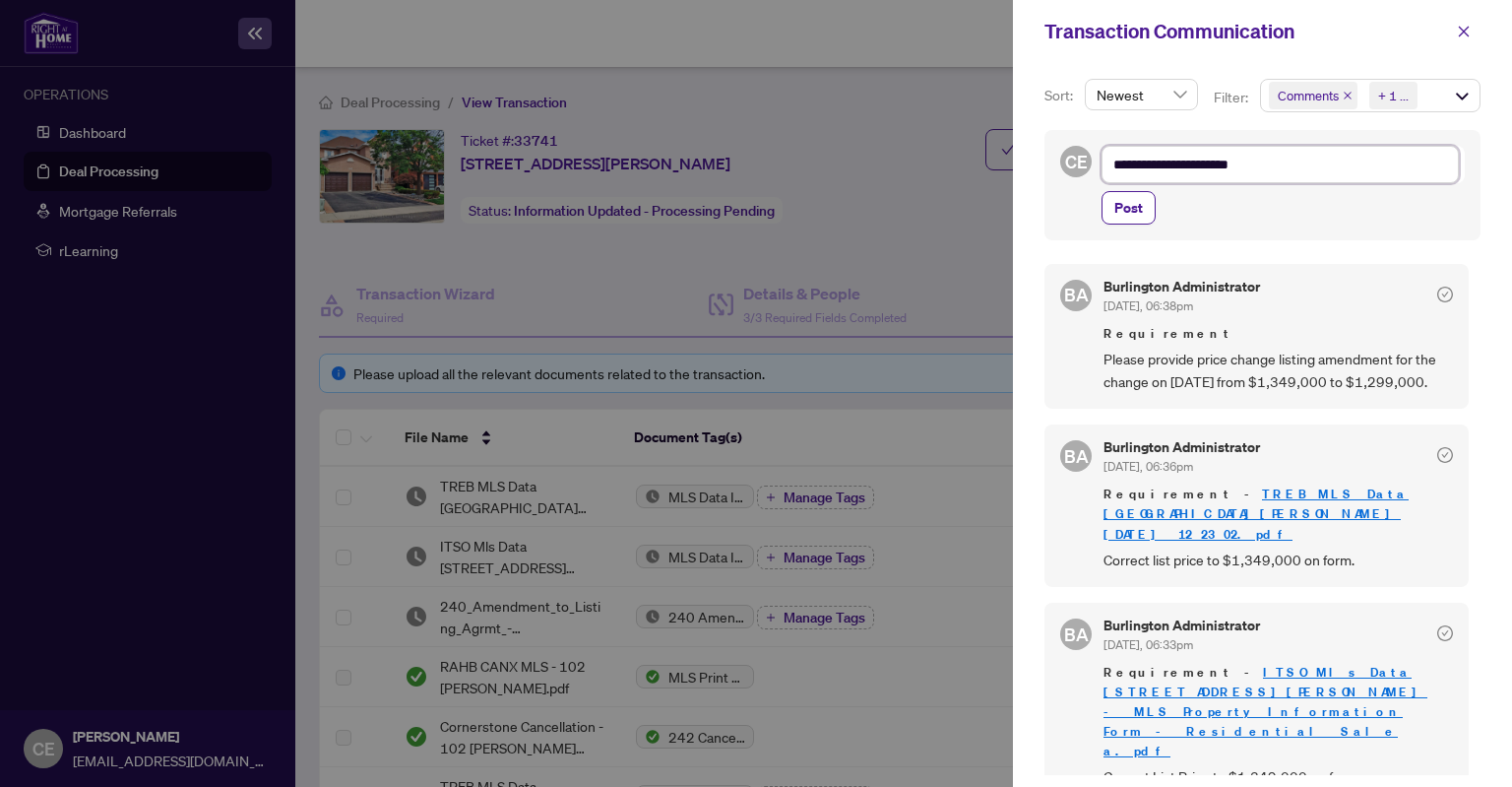 type on "**********" 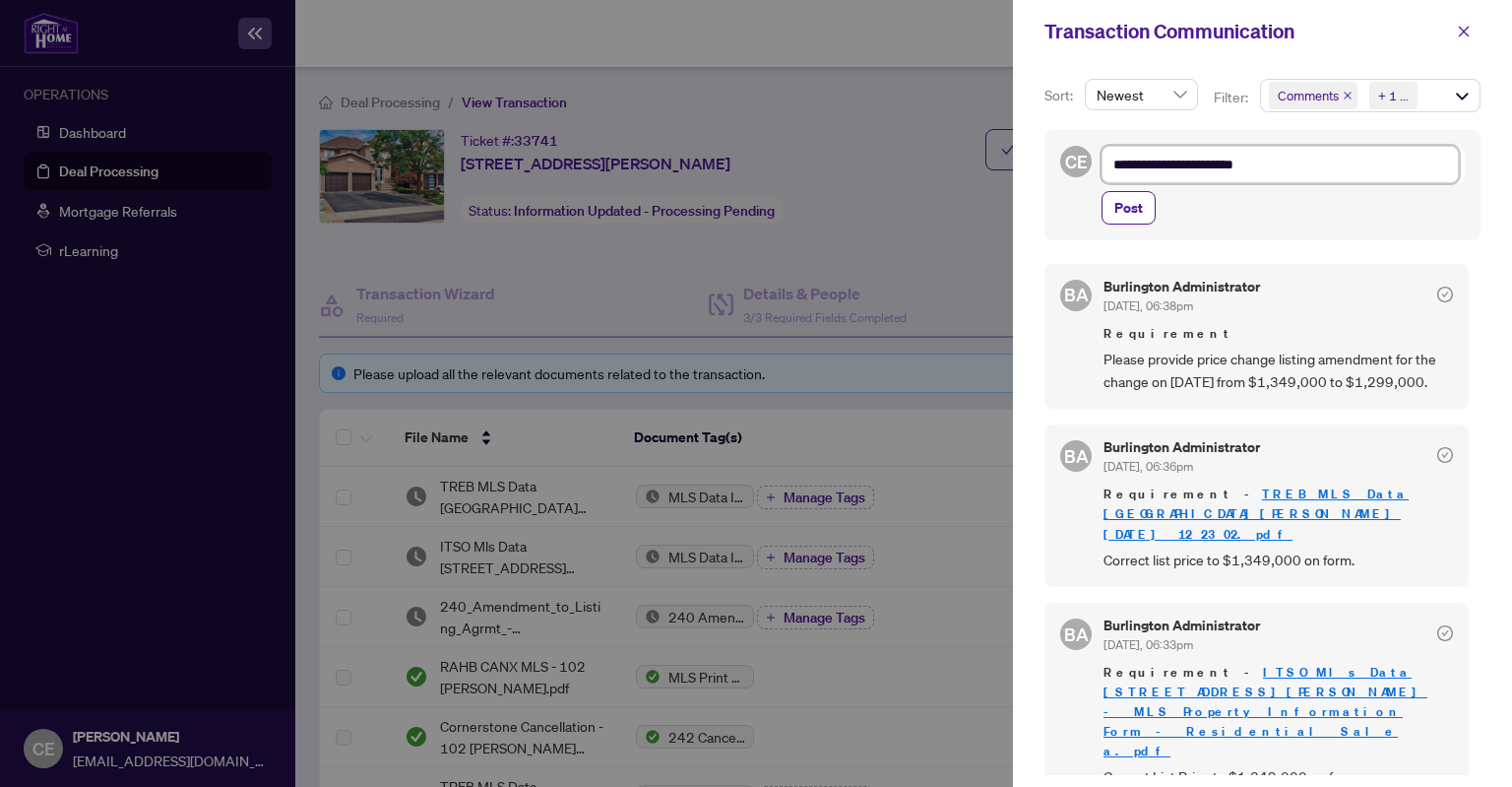 type on "**********" 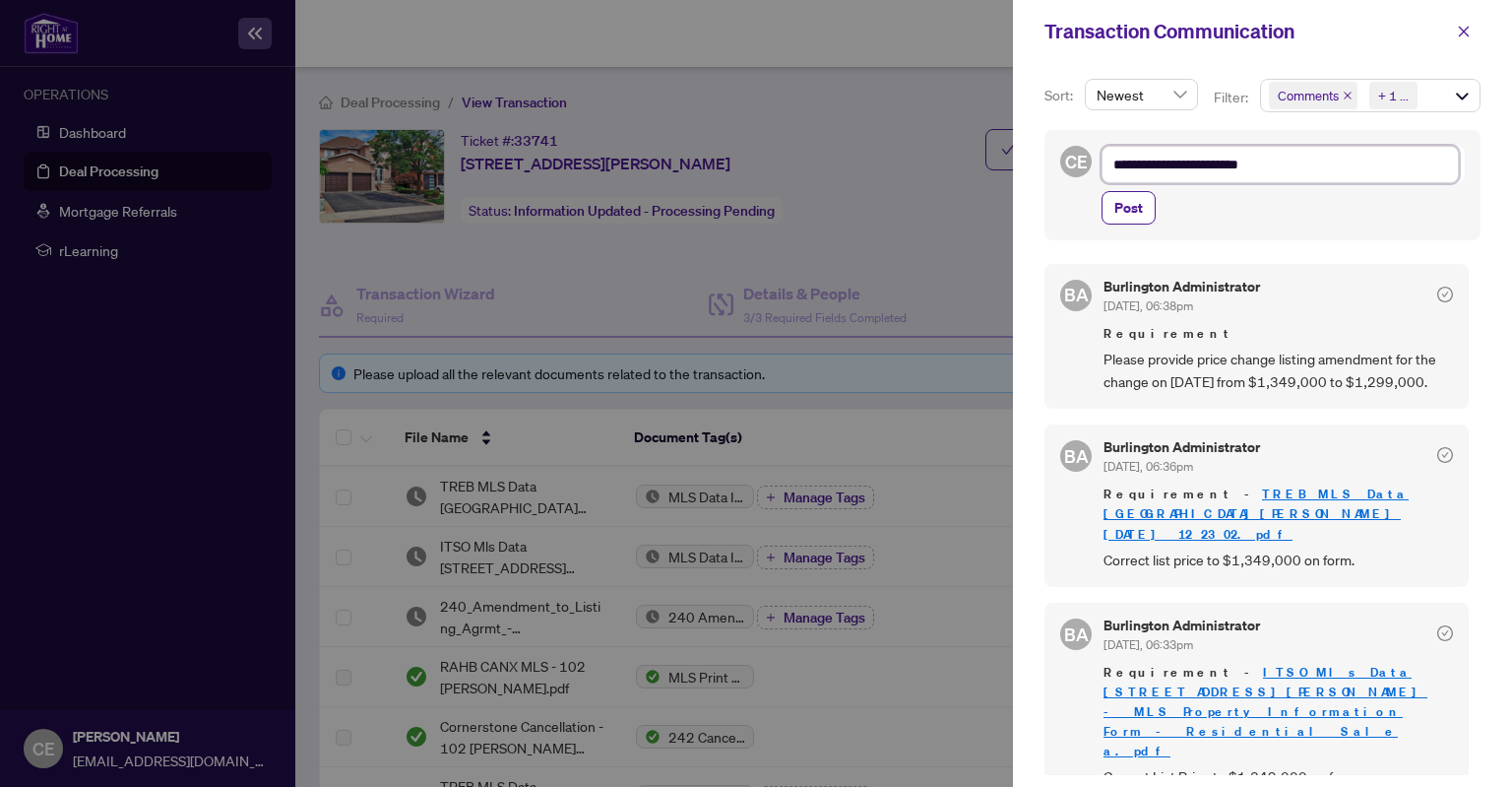 type on "**********" 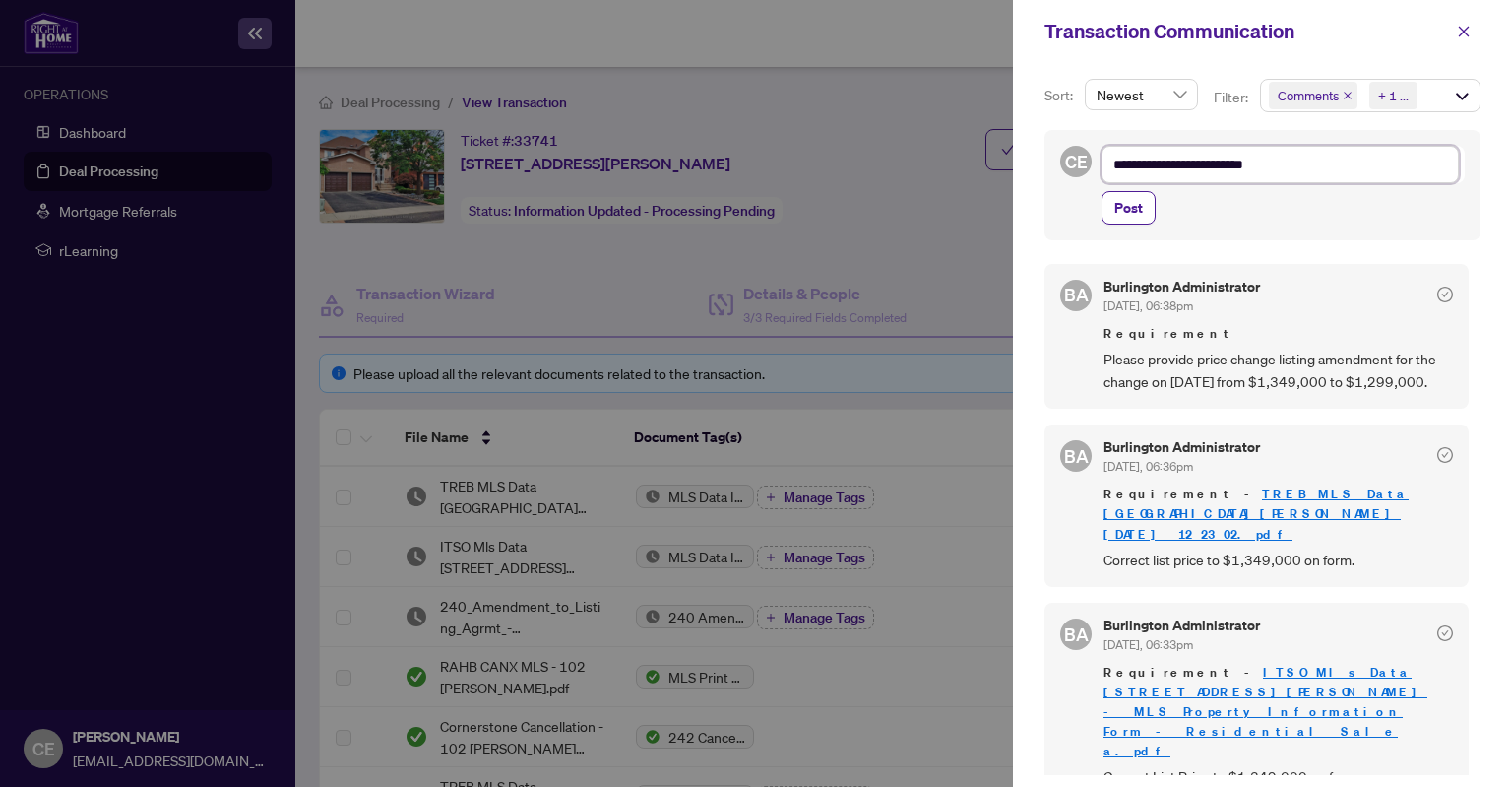 type on "**********" 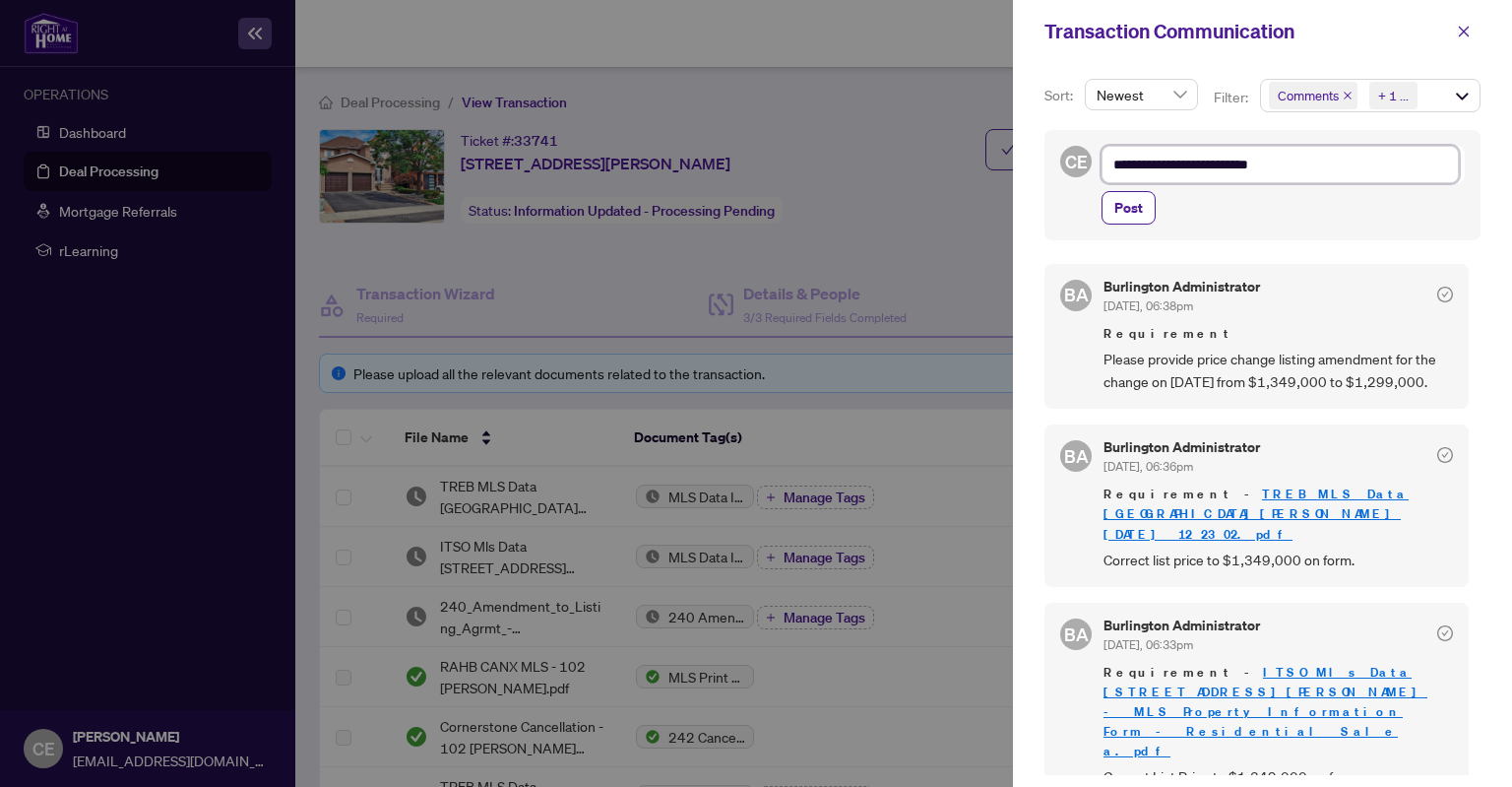 type on "**********" 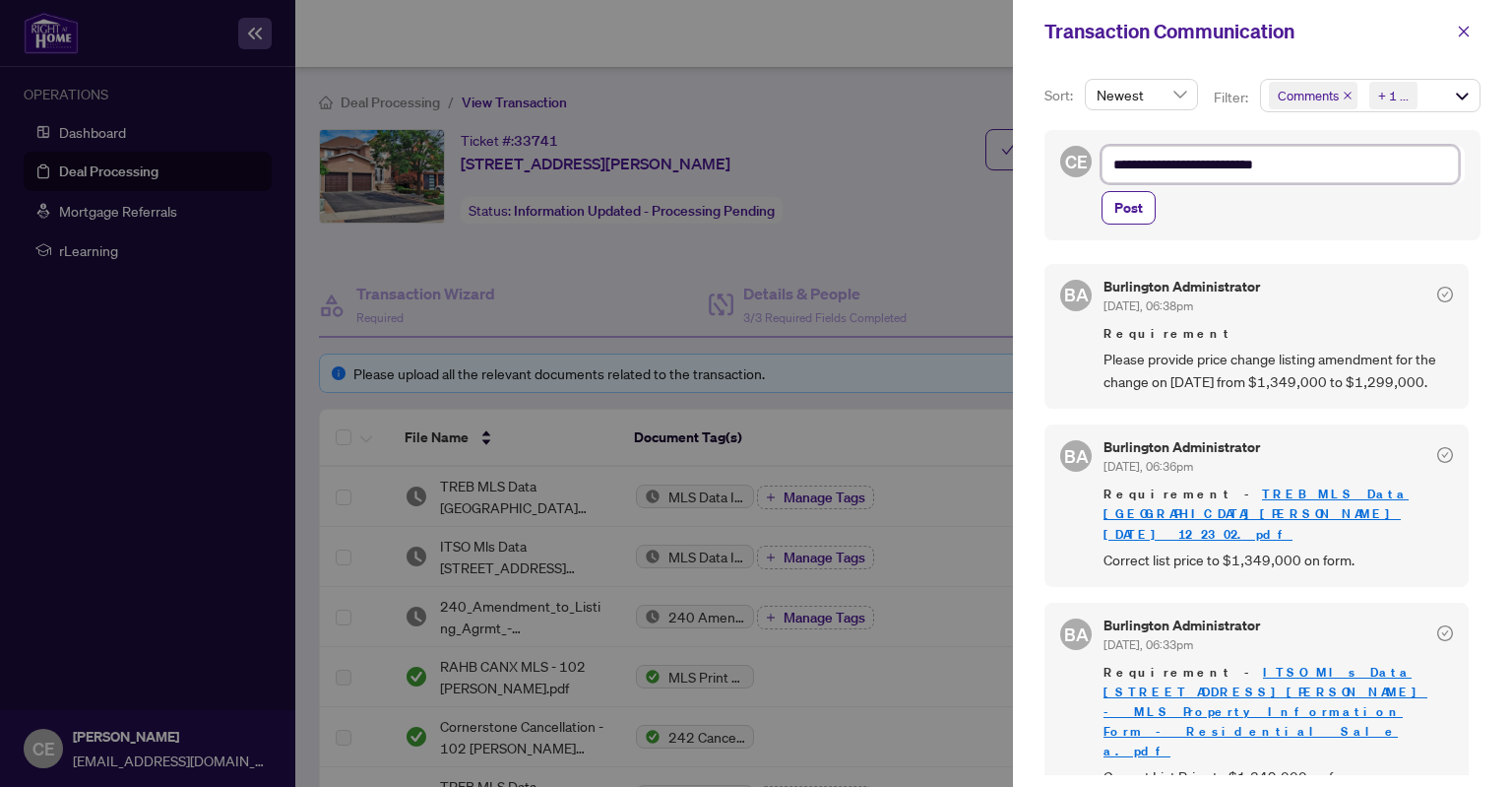 type on "**********" 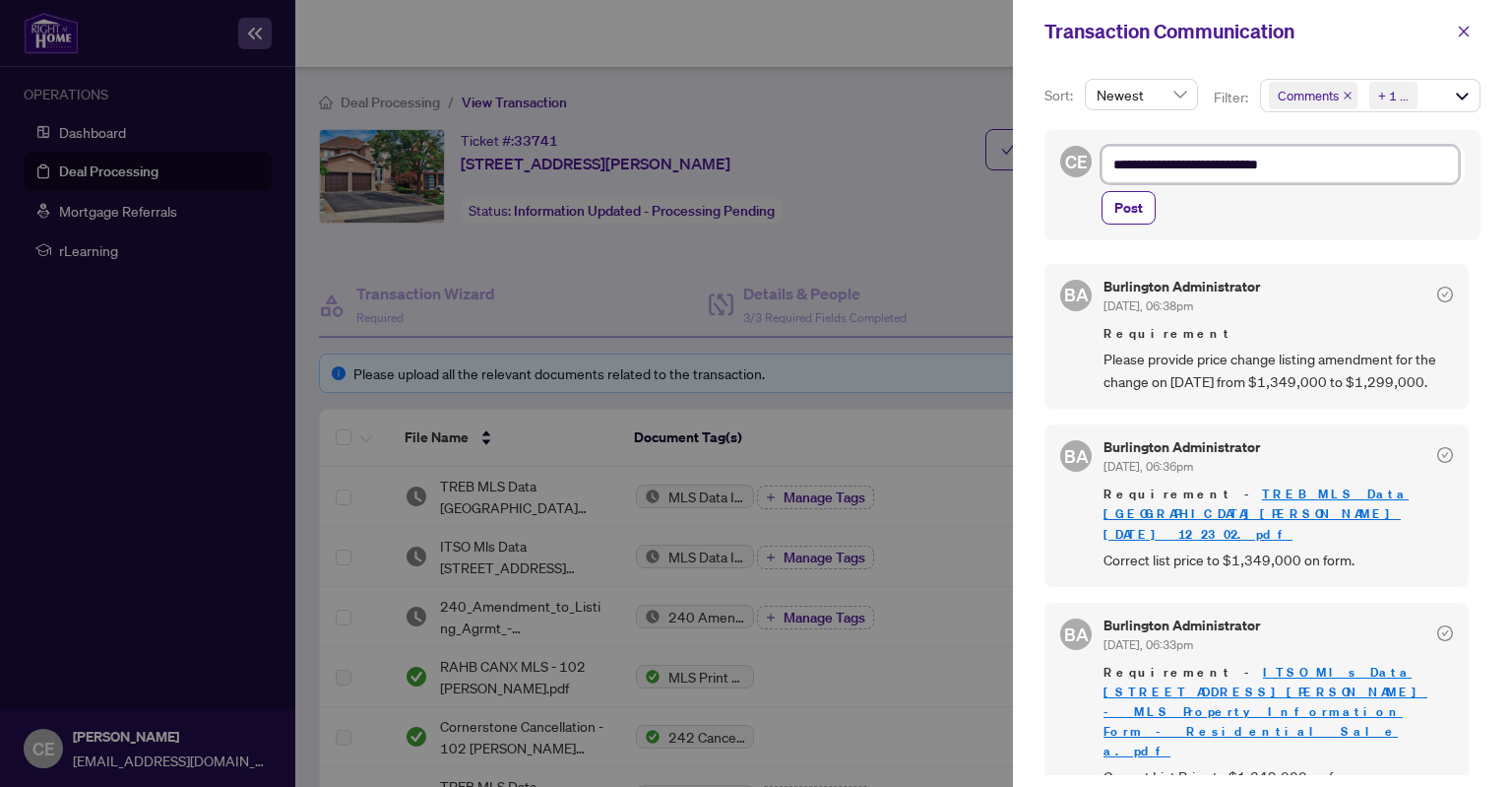 type on "**********" 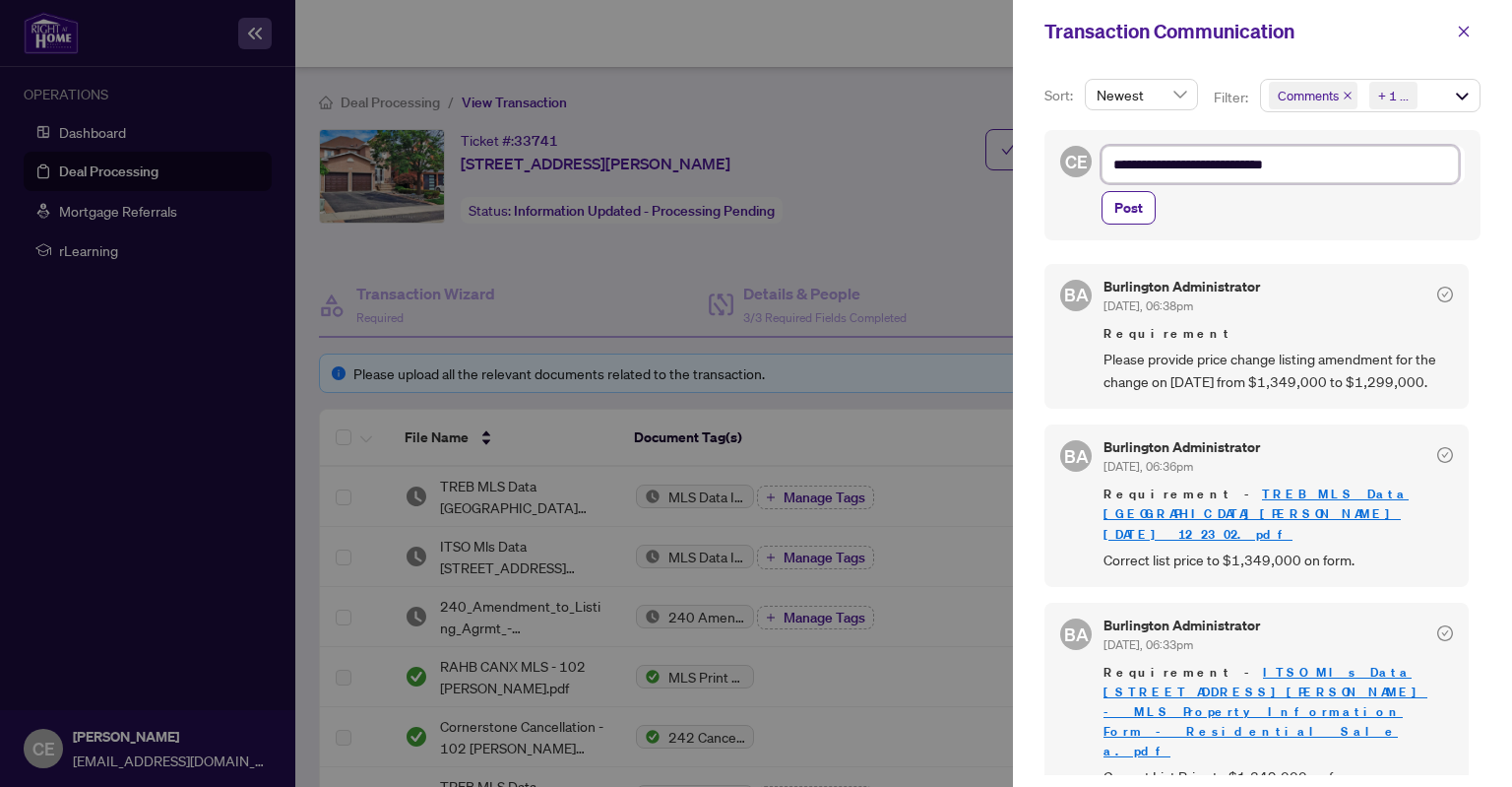 type on "**********" 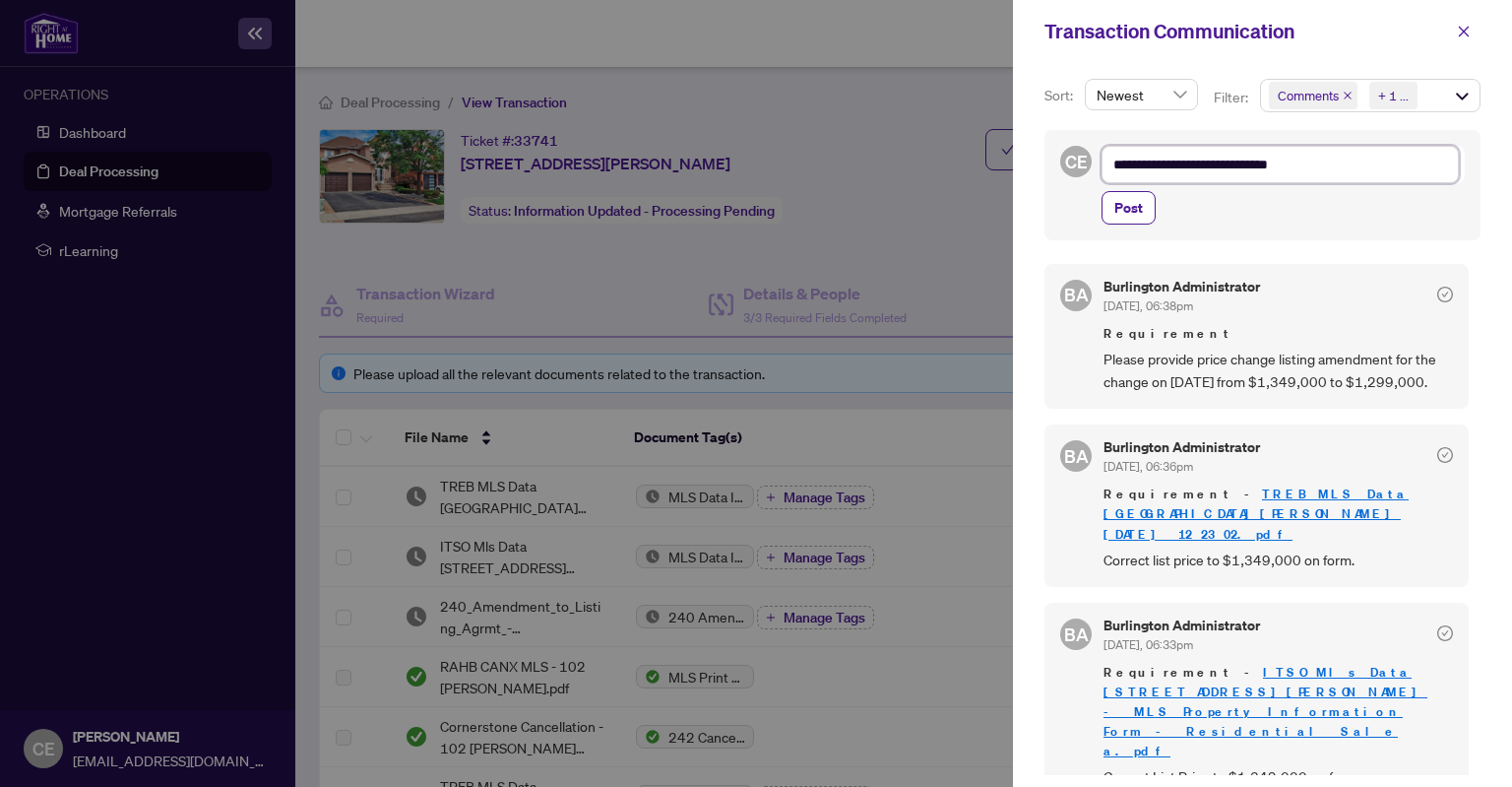 type on "**********" 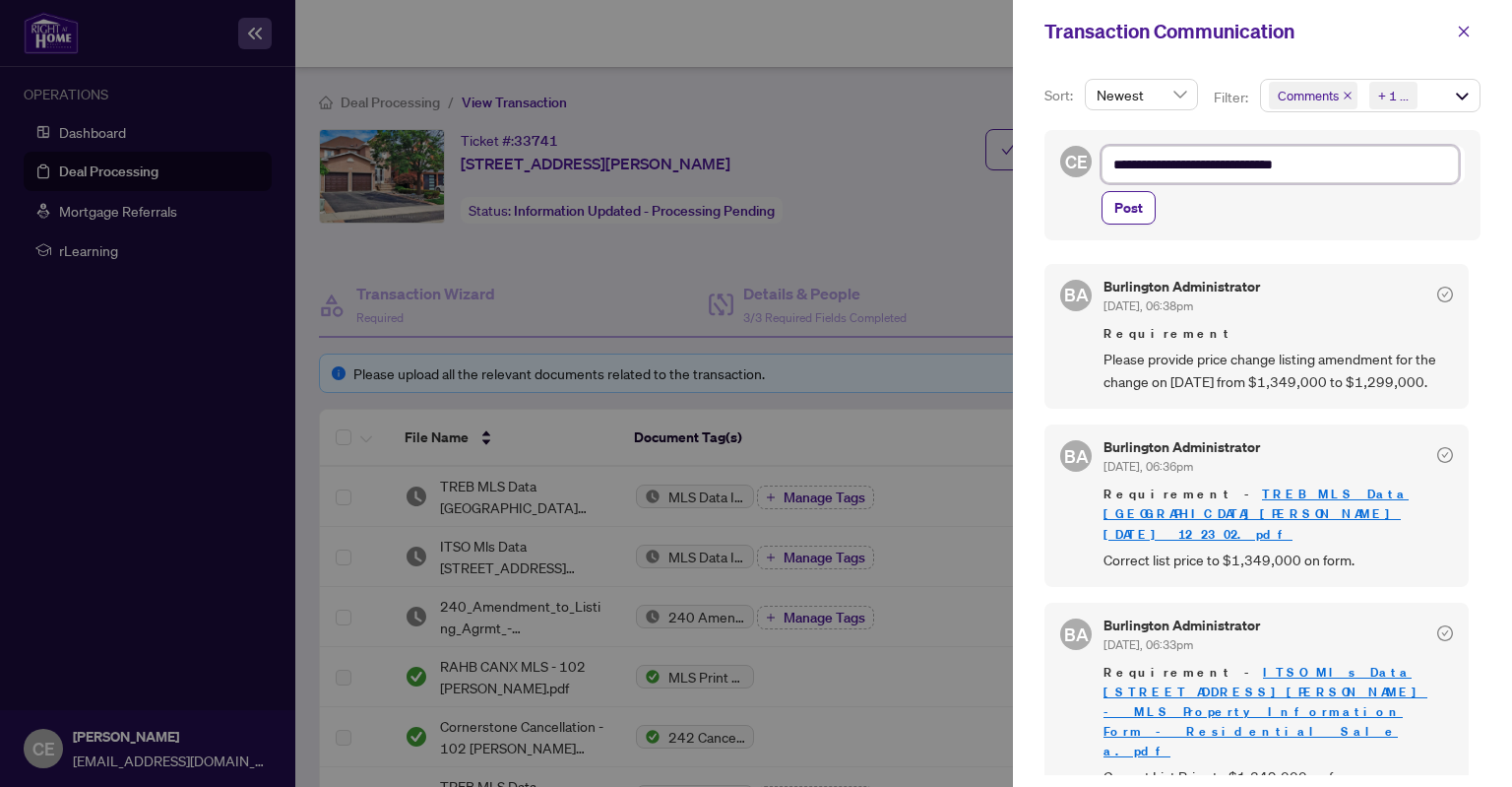 type on "**********" 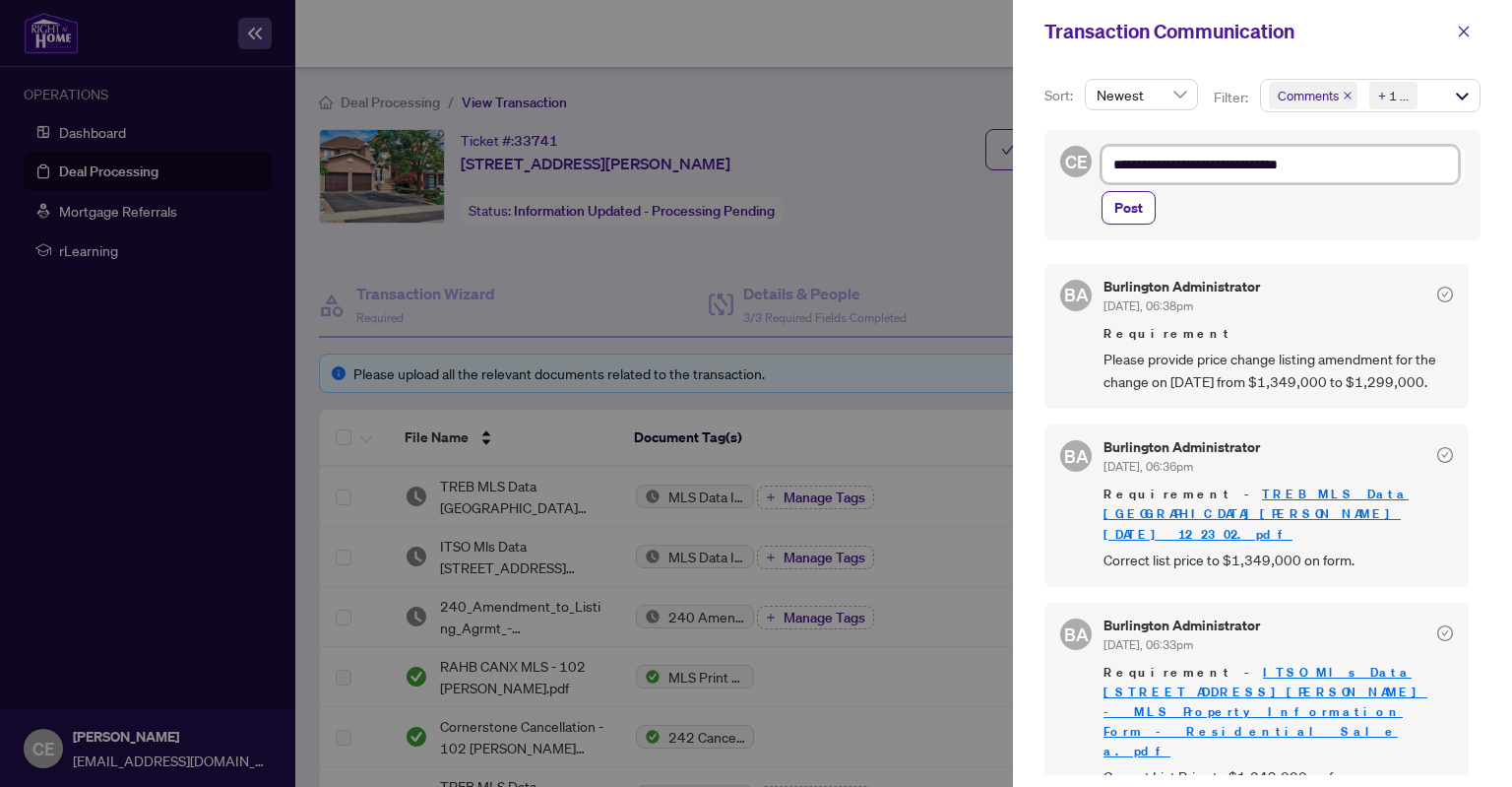 type on "**********" 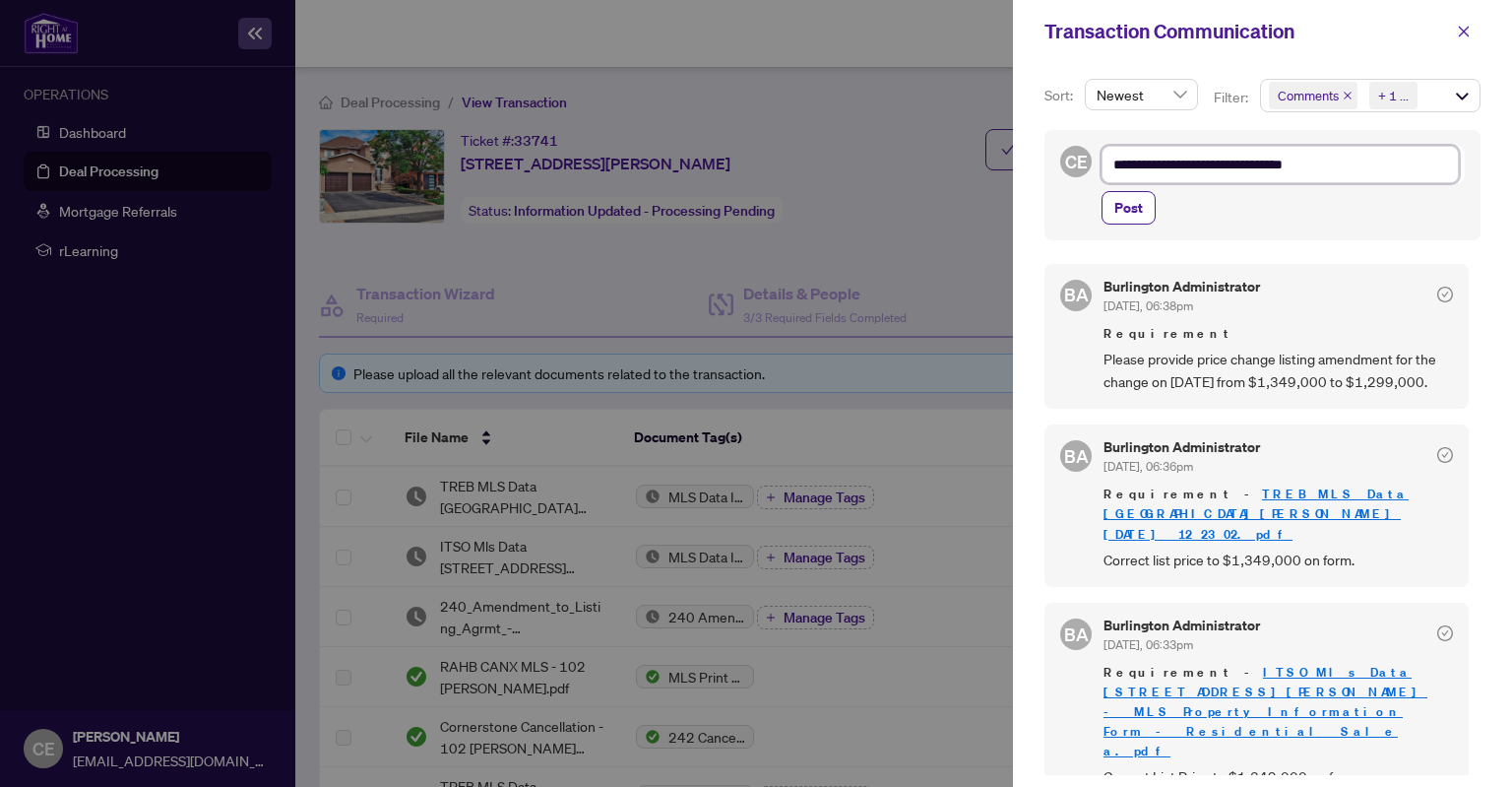 type on "**********" 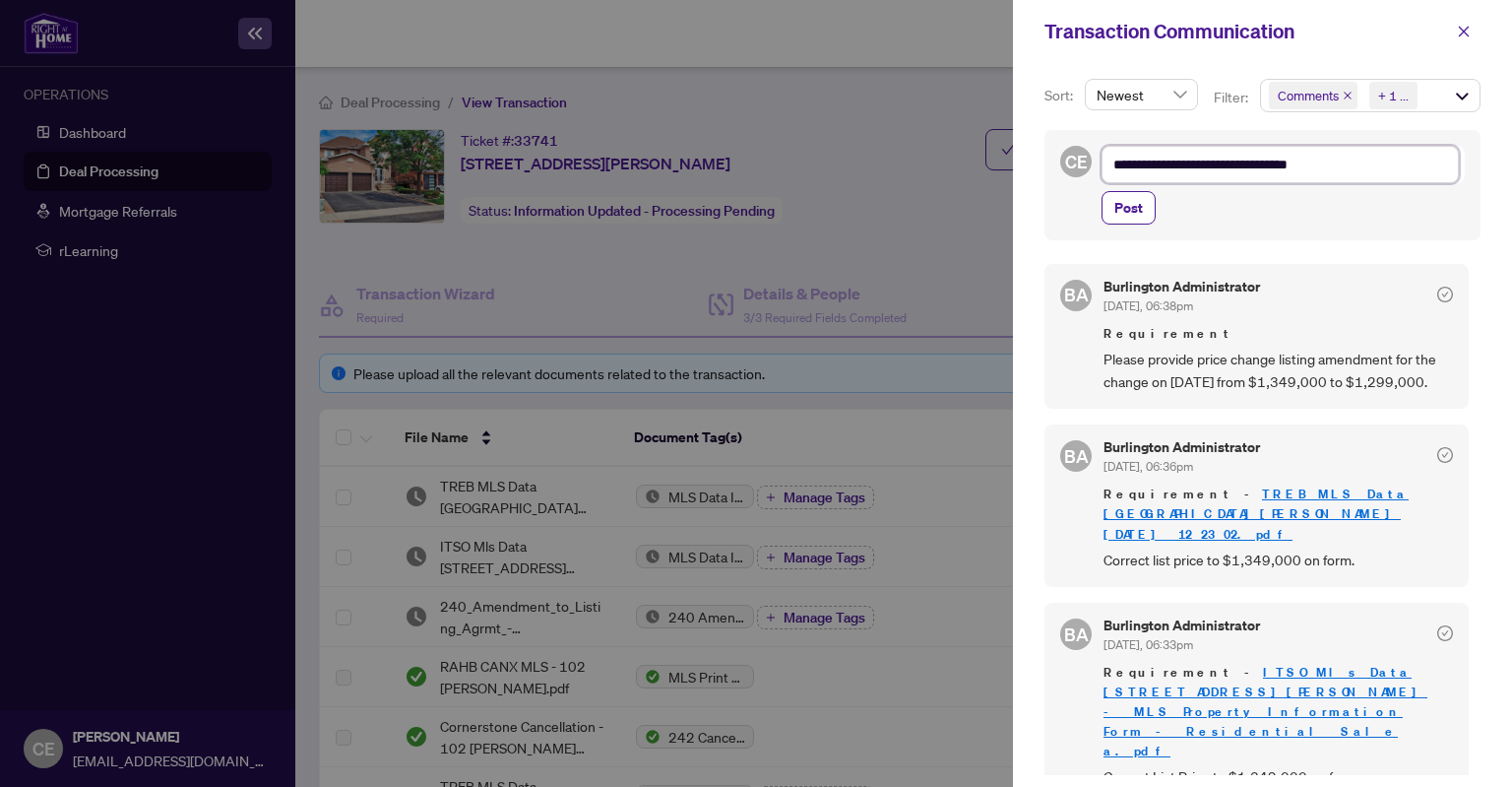 type on "**********" 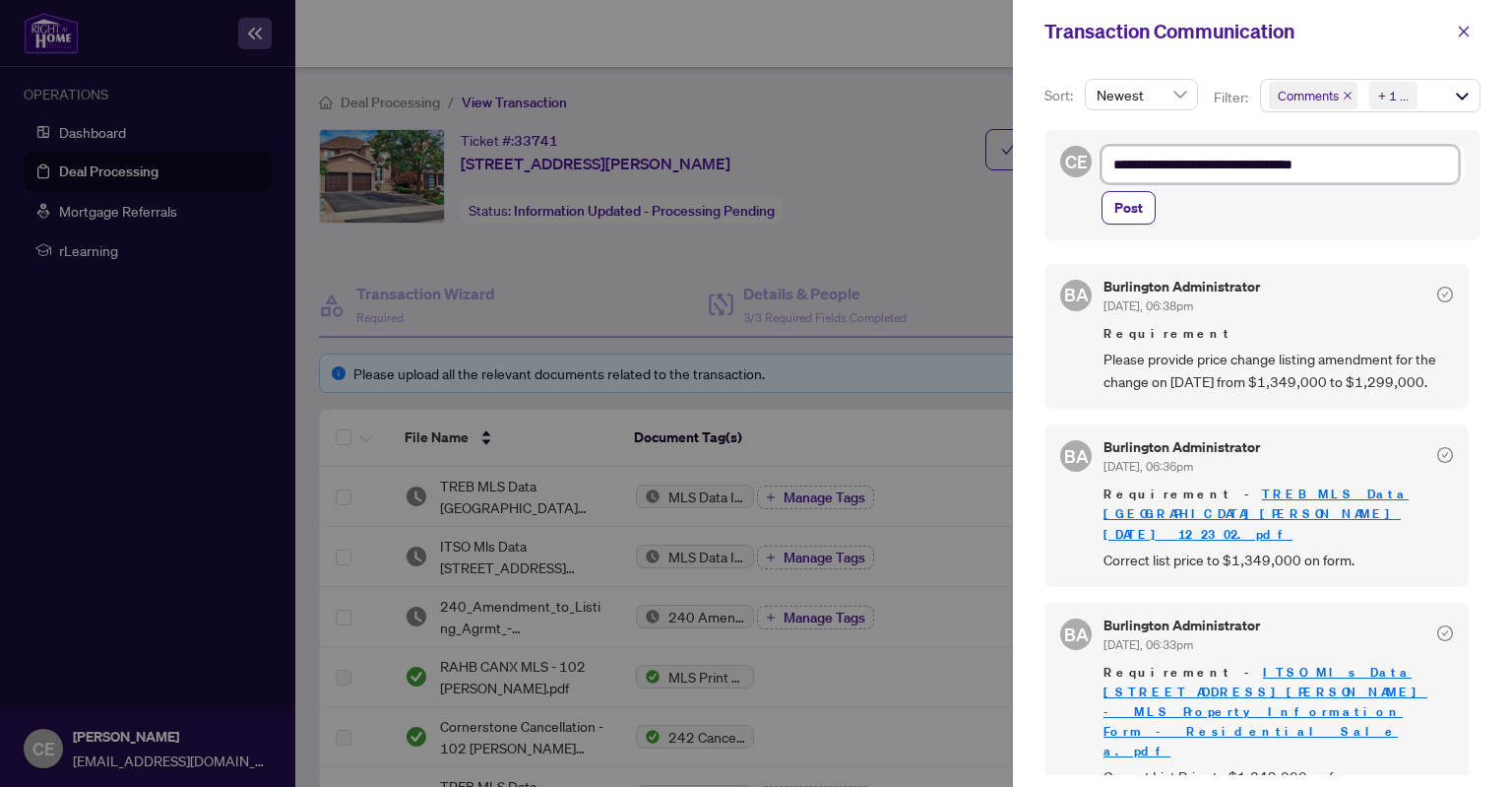 type on "**********" 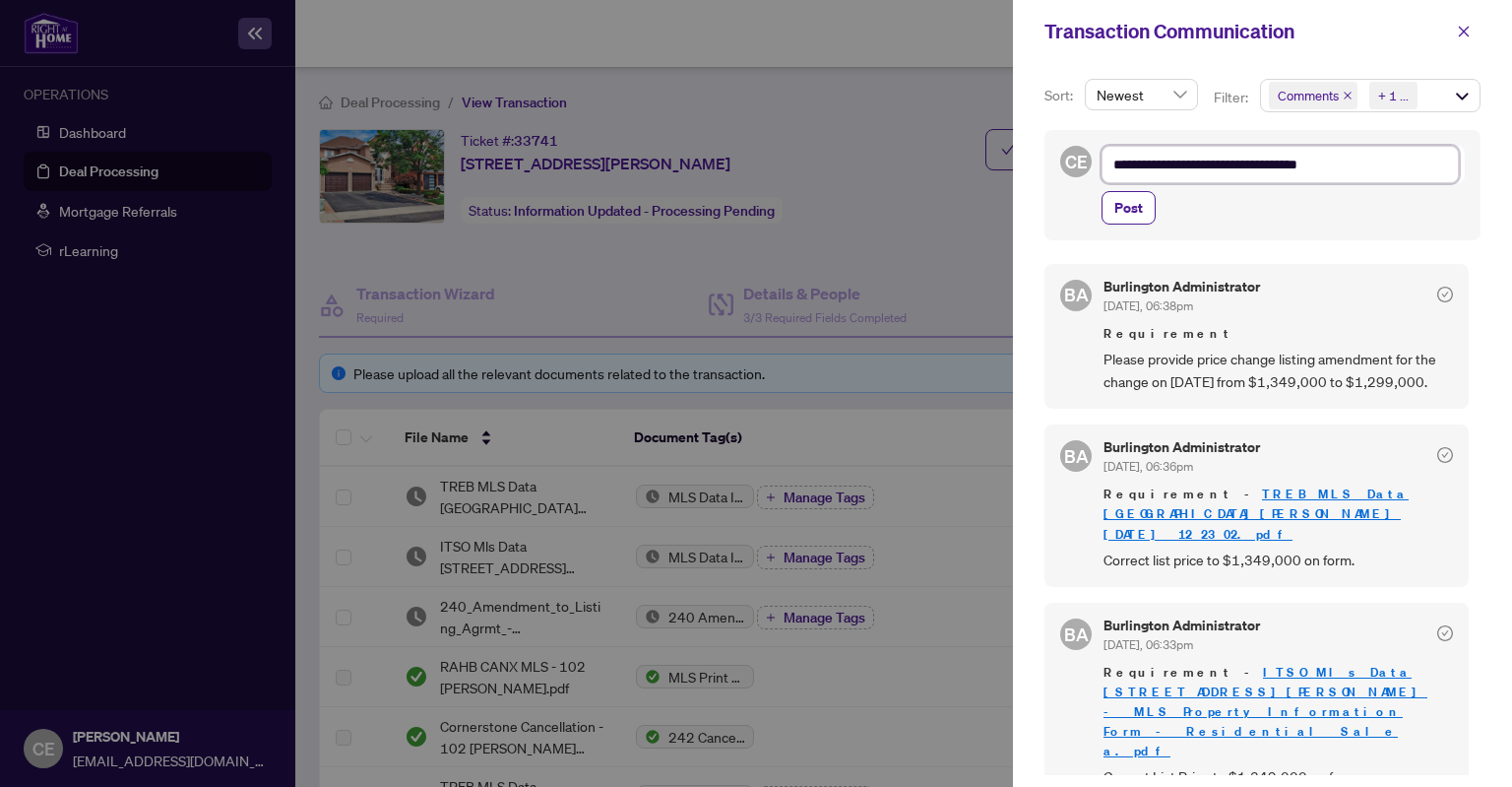 type on "**********" 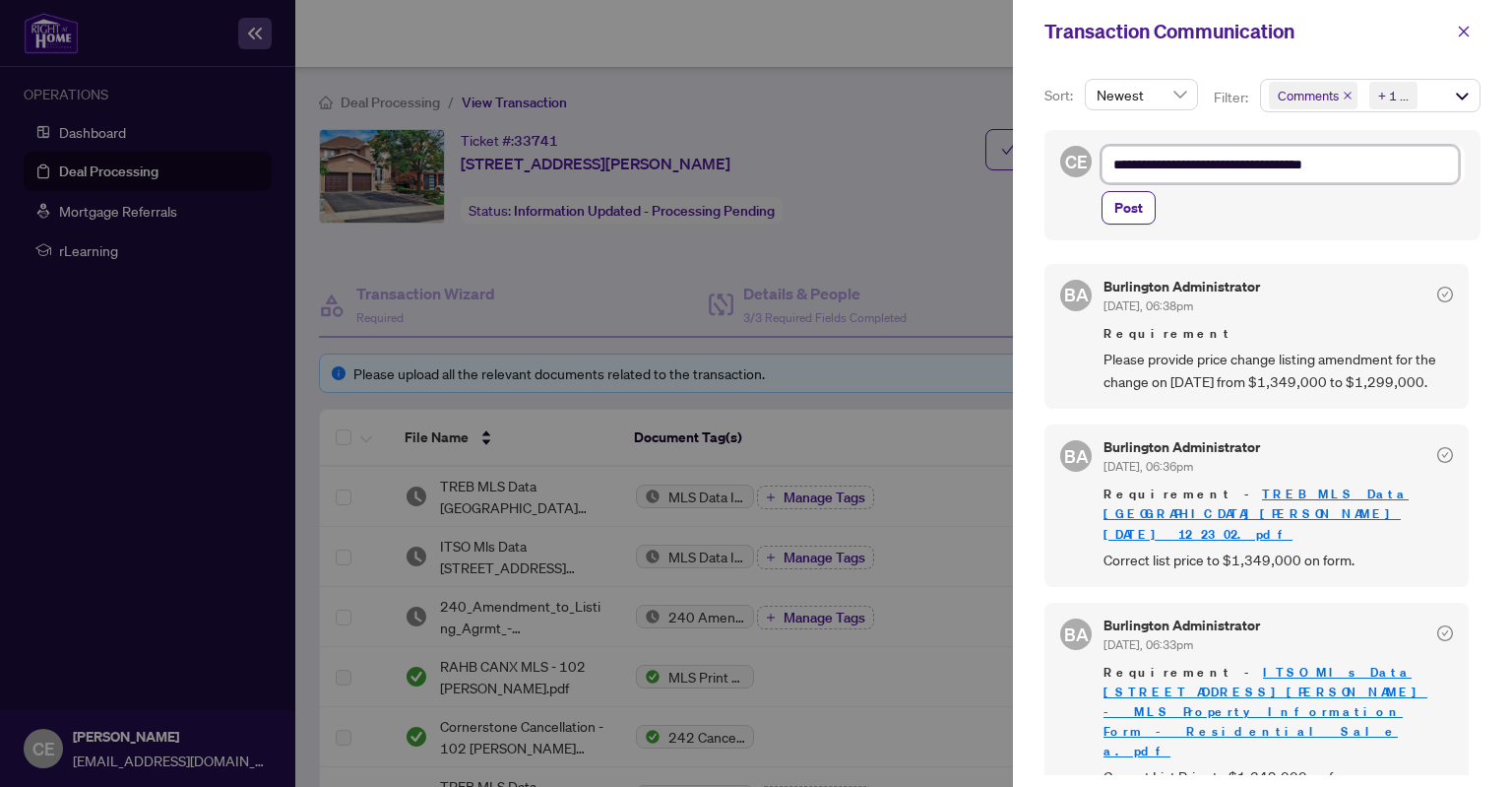 type on "**********" 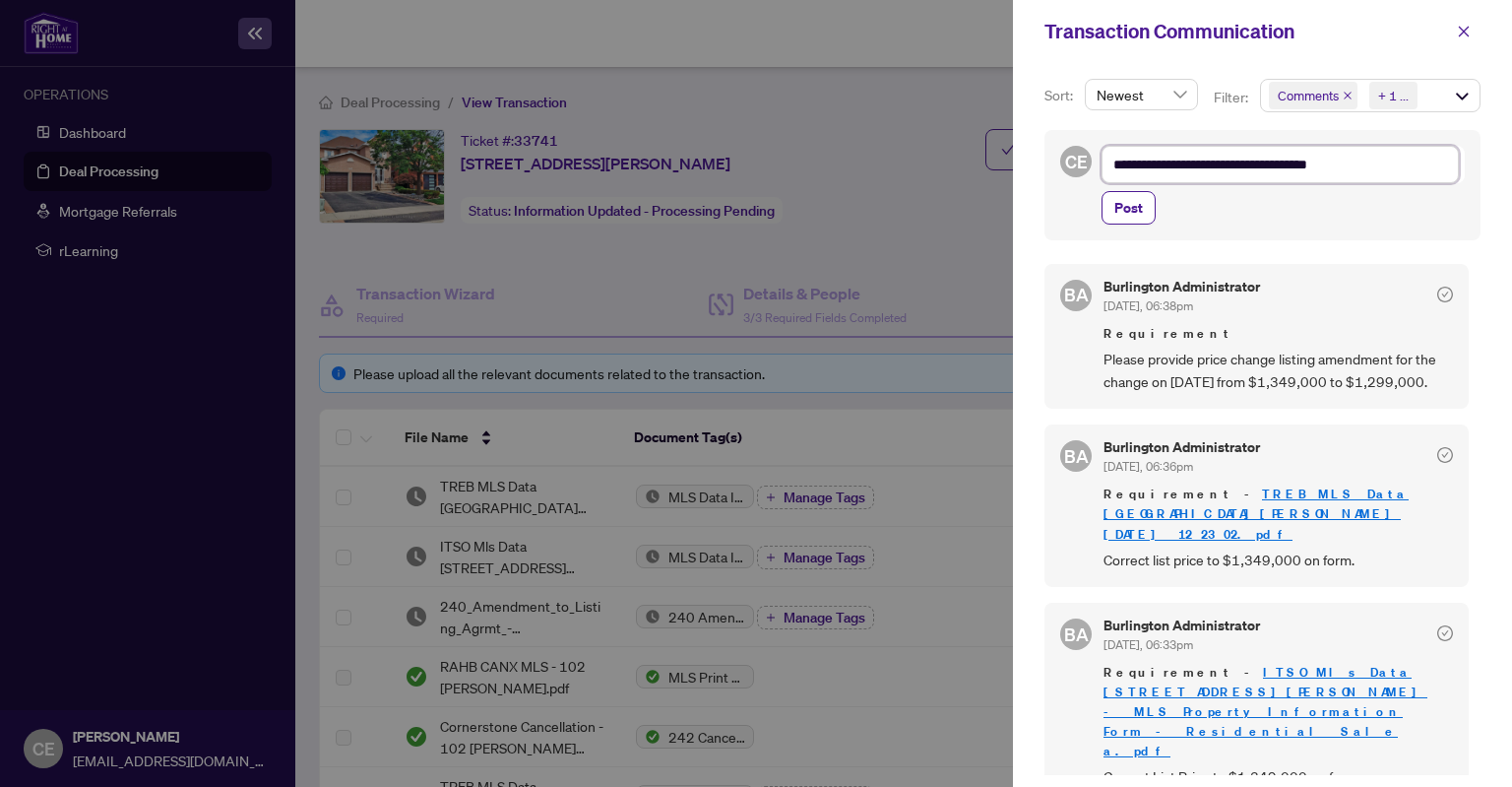 type on "**********" 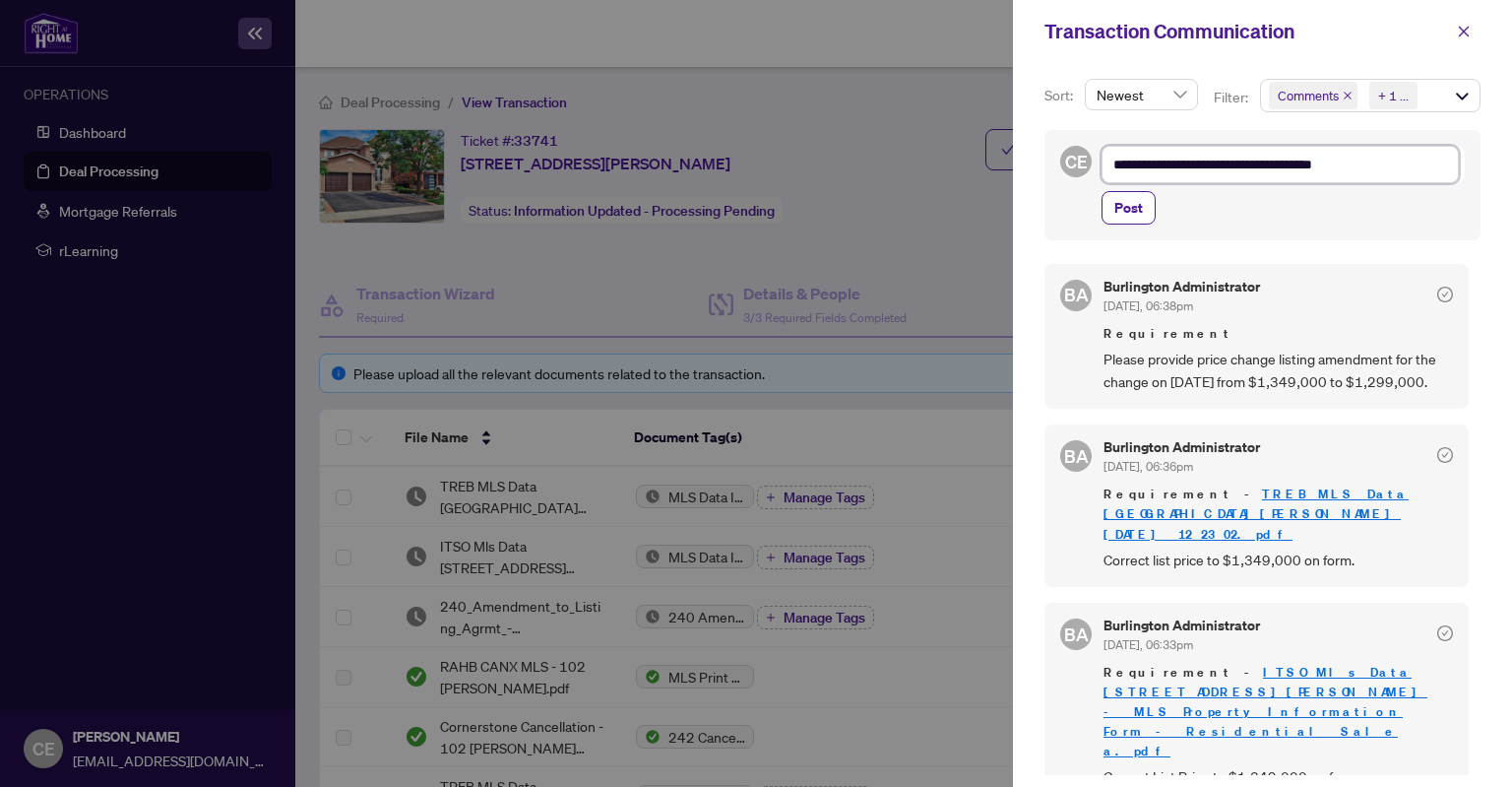 type on "**********" 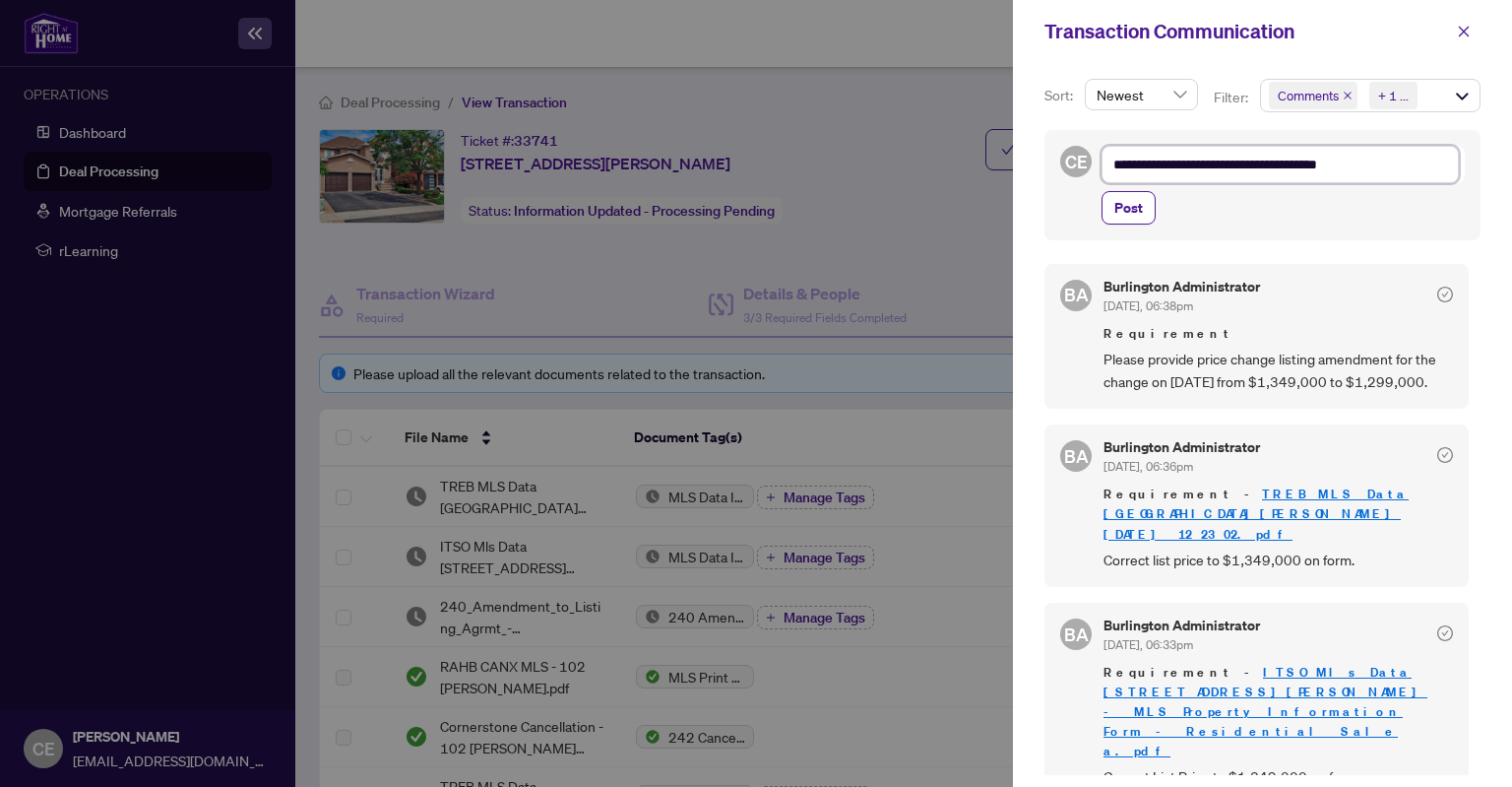 type on "**********" 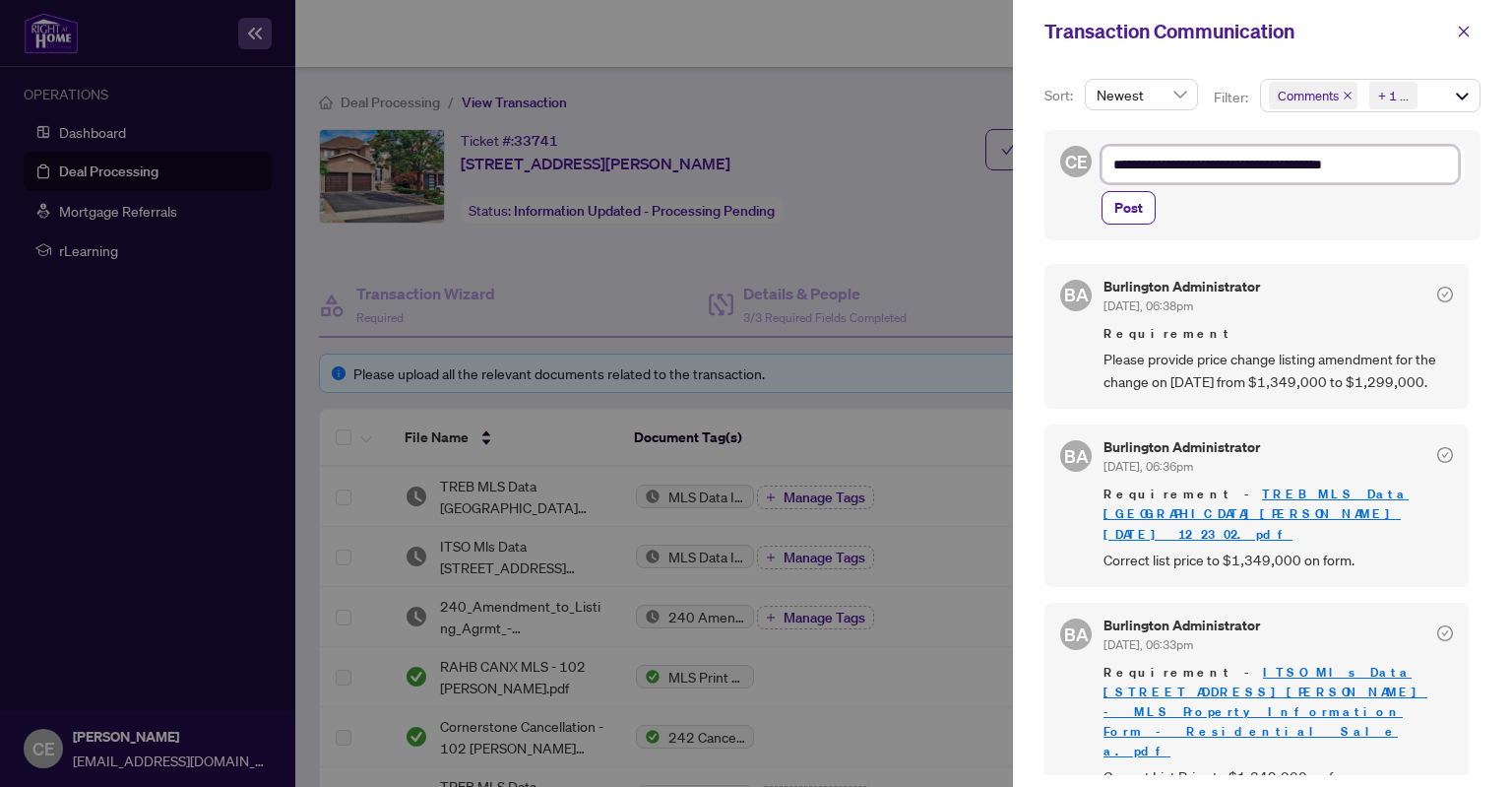 type on "**********" 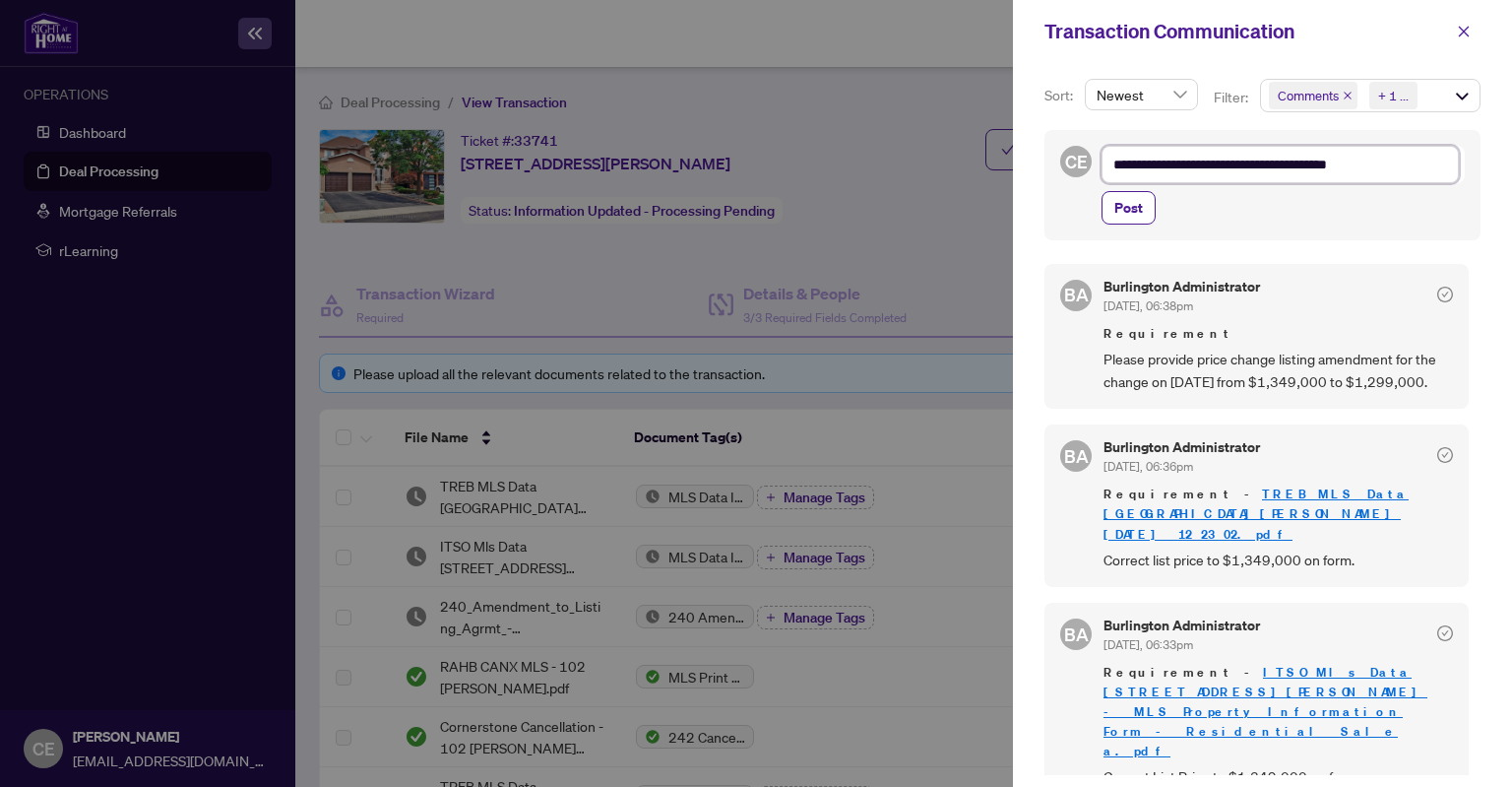 type on "**********" 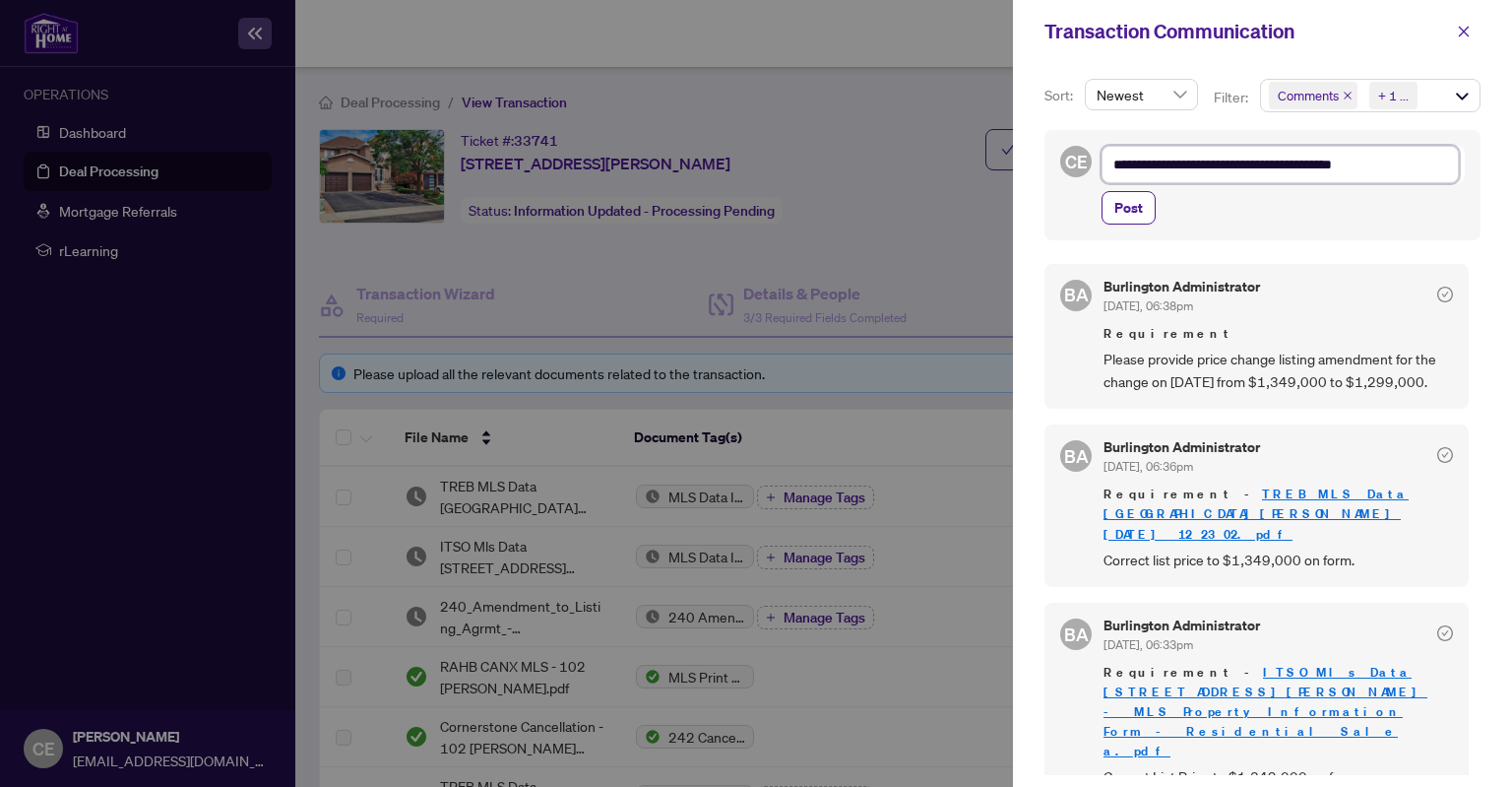 type on "**********" 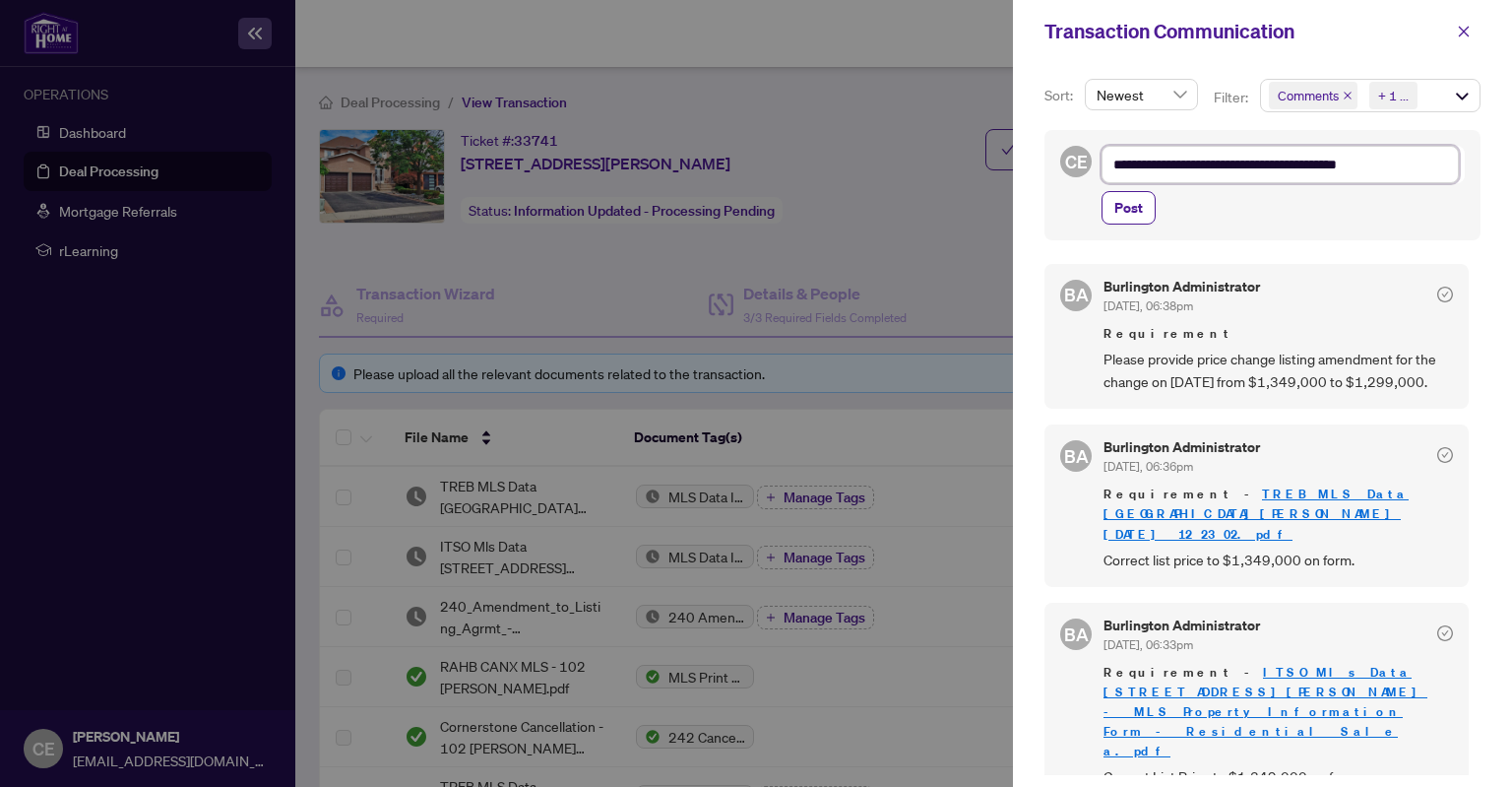 type on "**********" 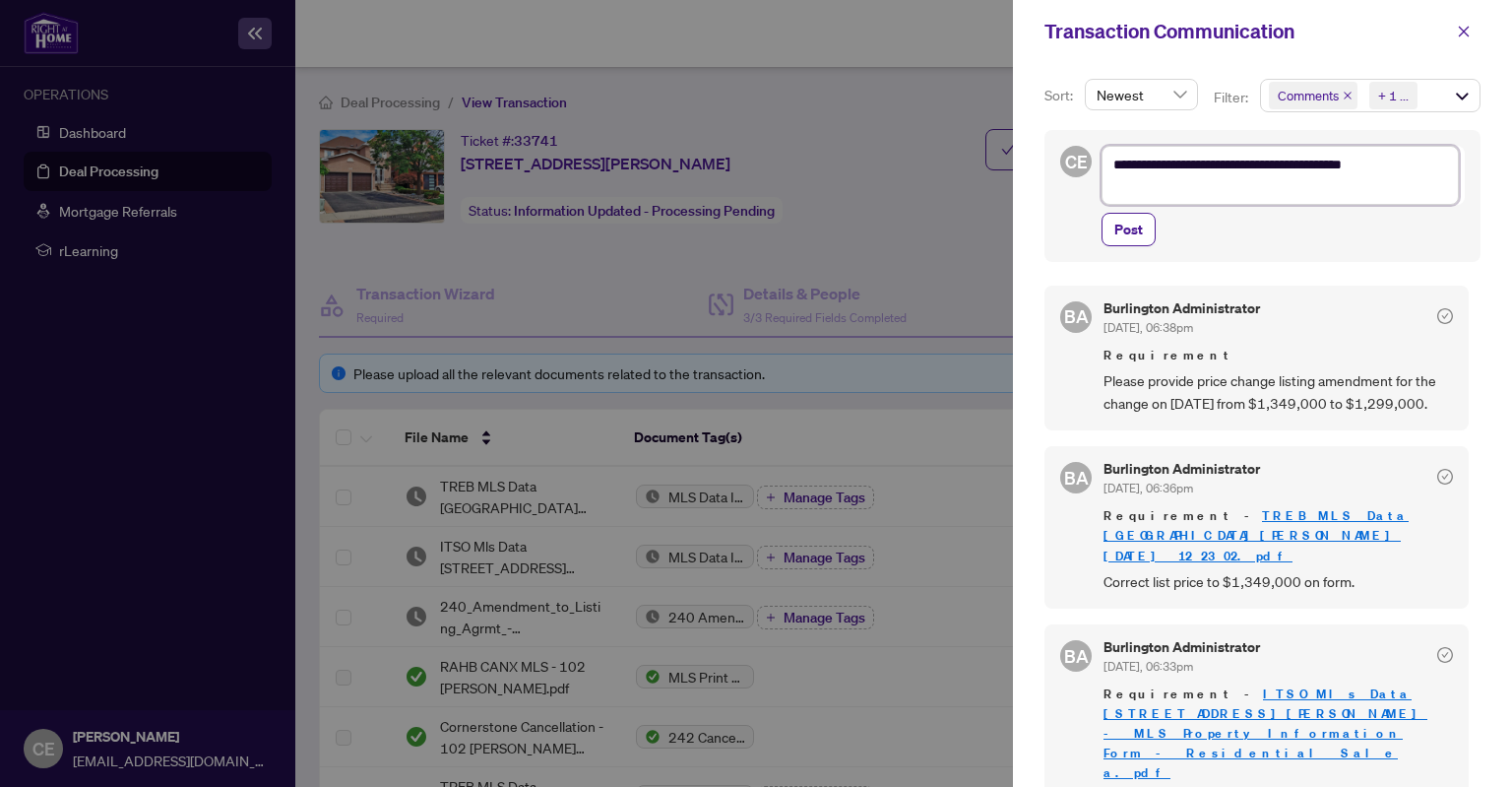 type on "**********" 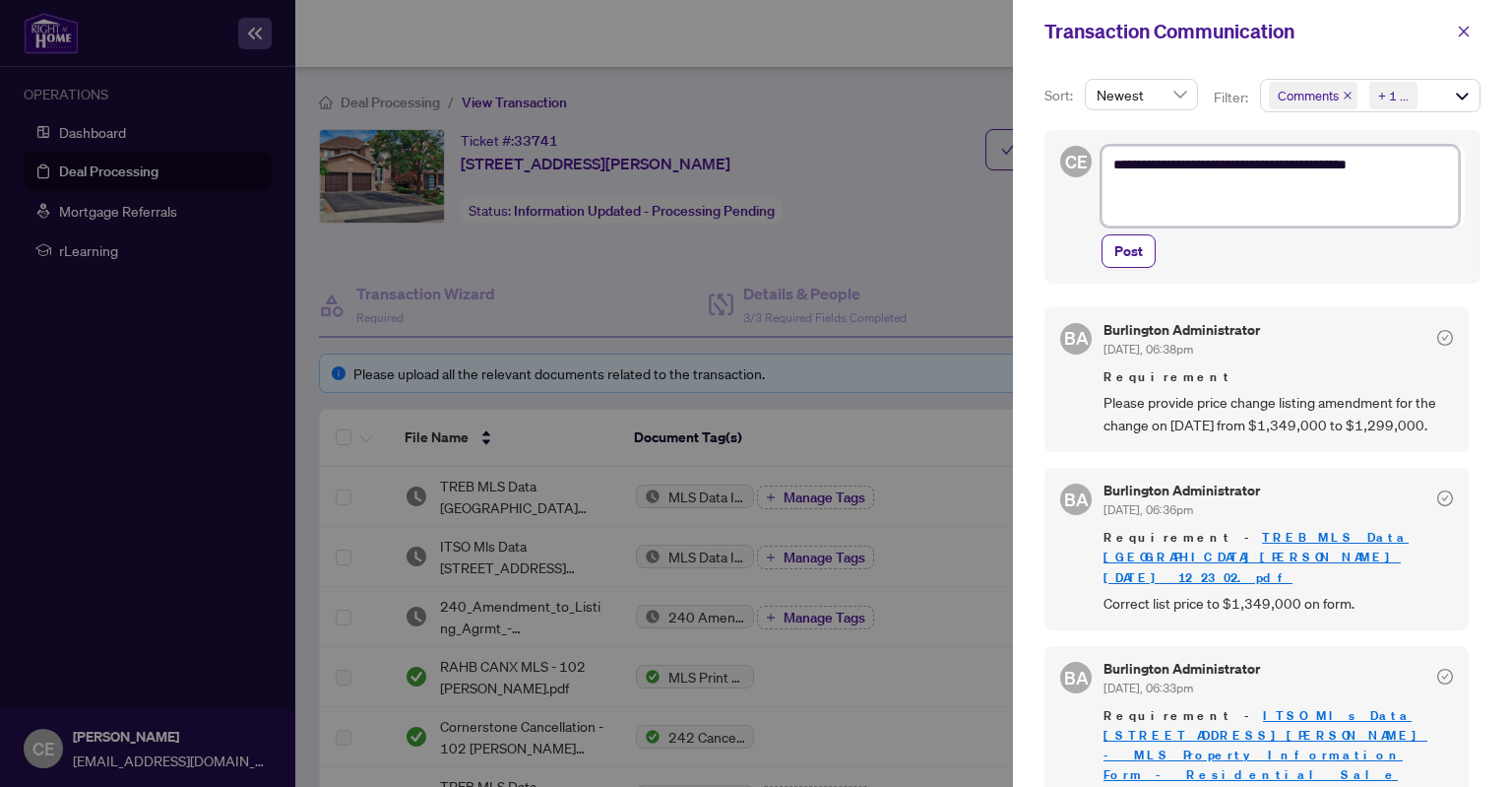paste on "**********" 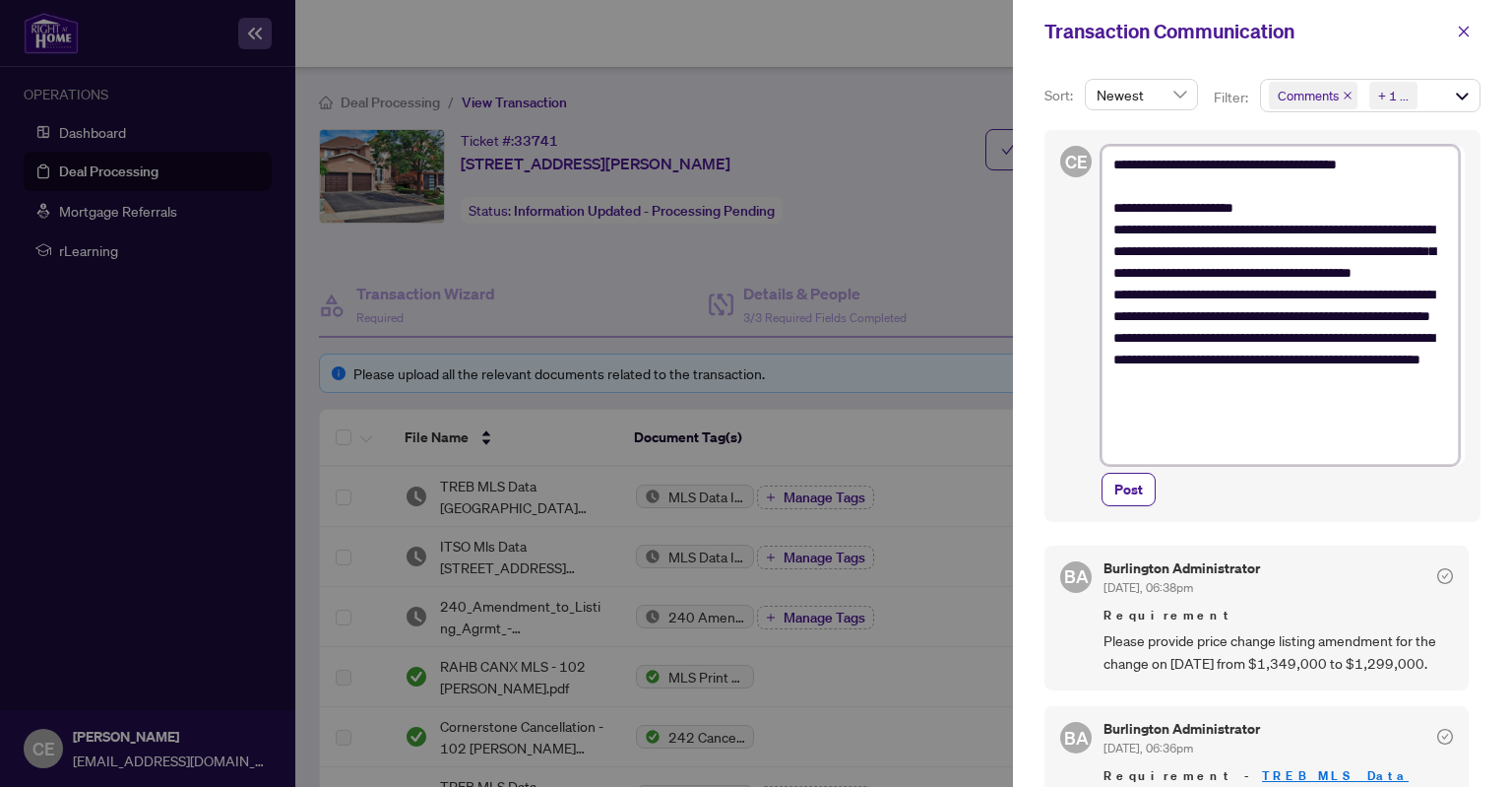 click on "**********" at bounding box center (1280, 305) 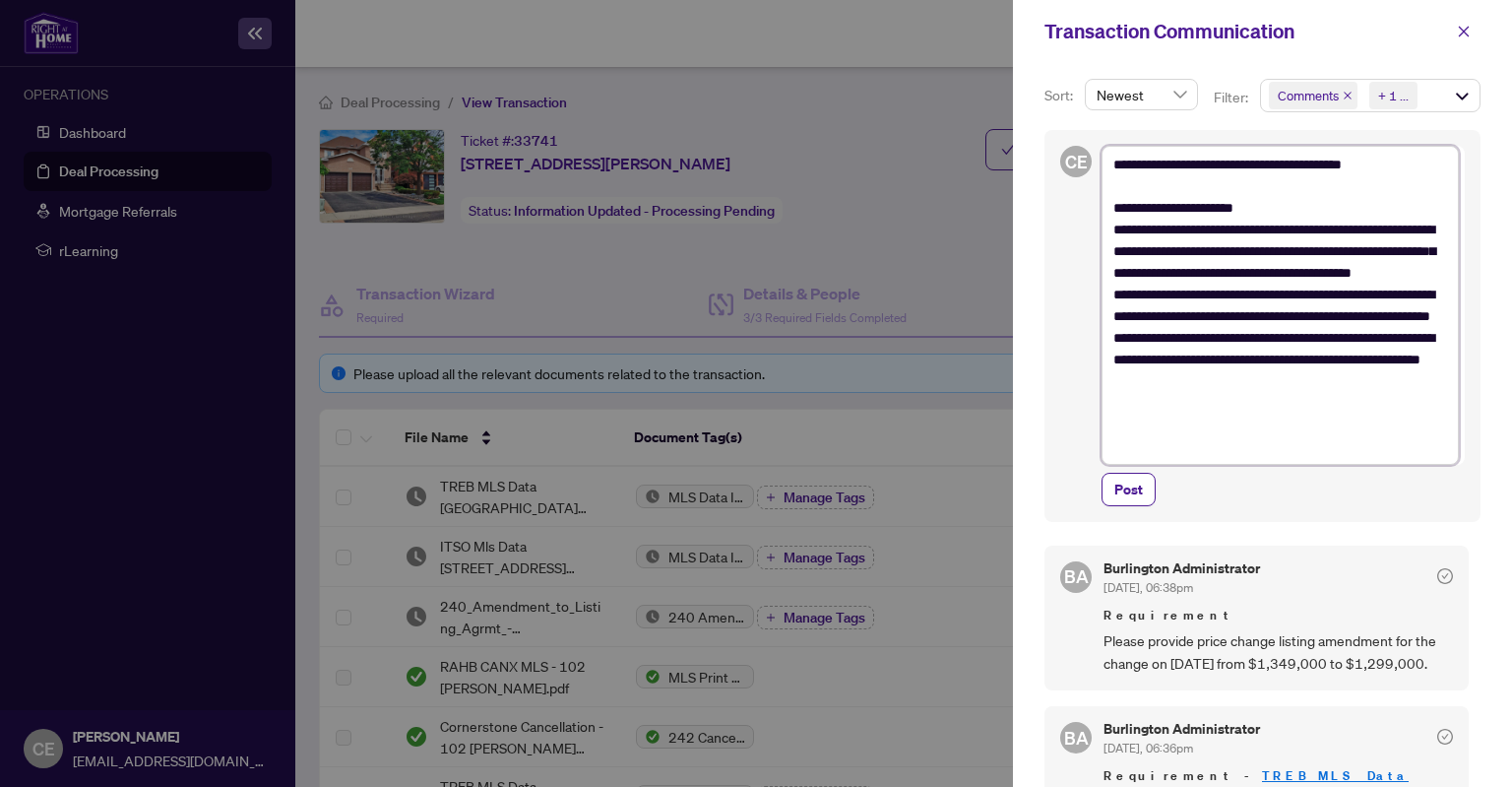 type on "**********" 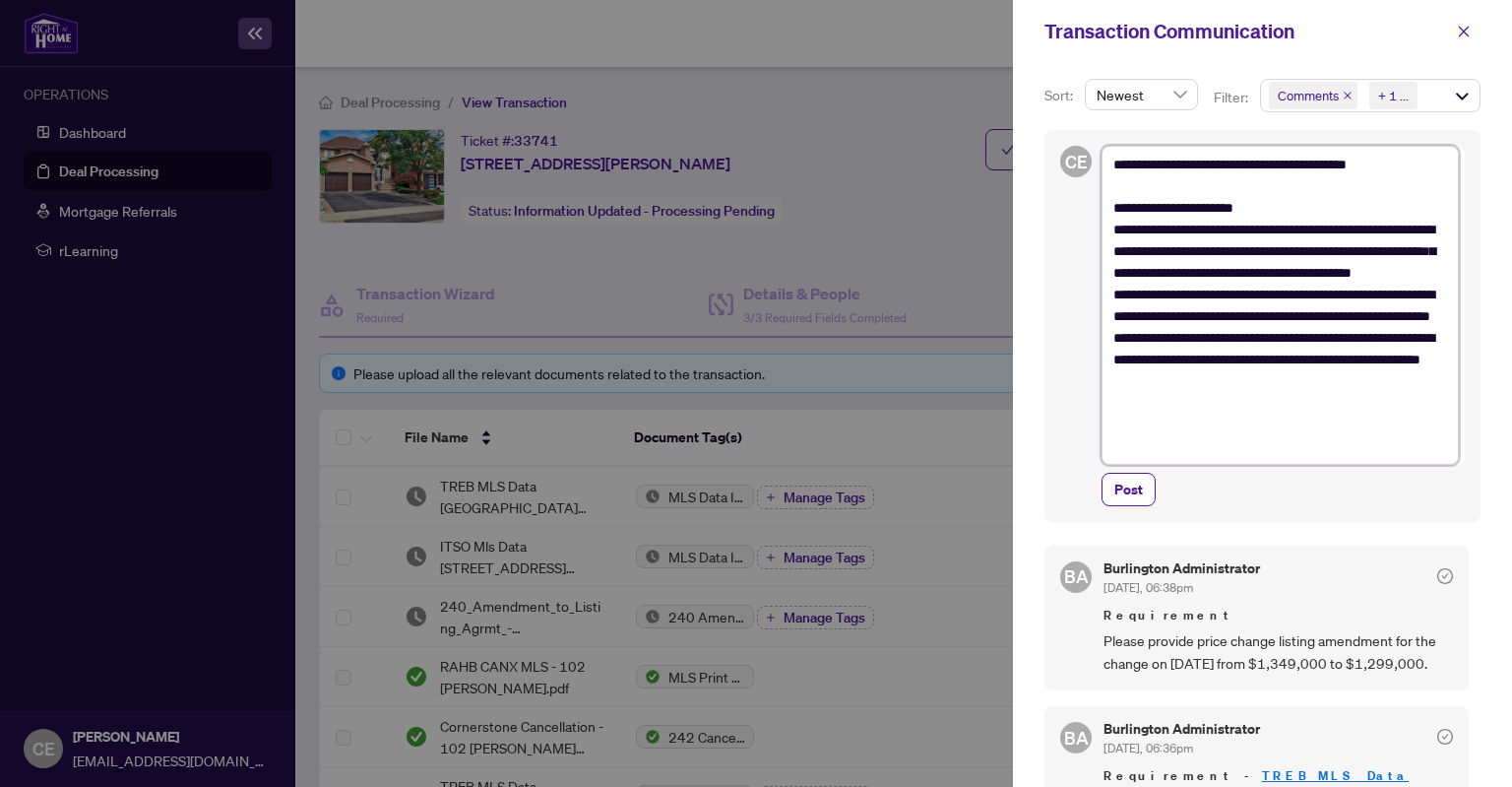 type on "**********" 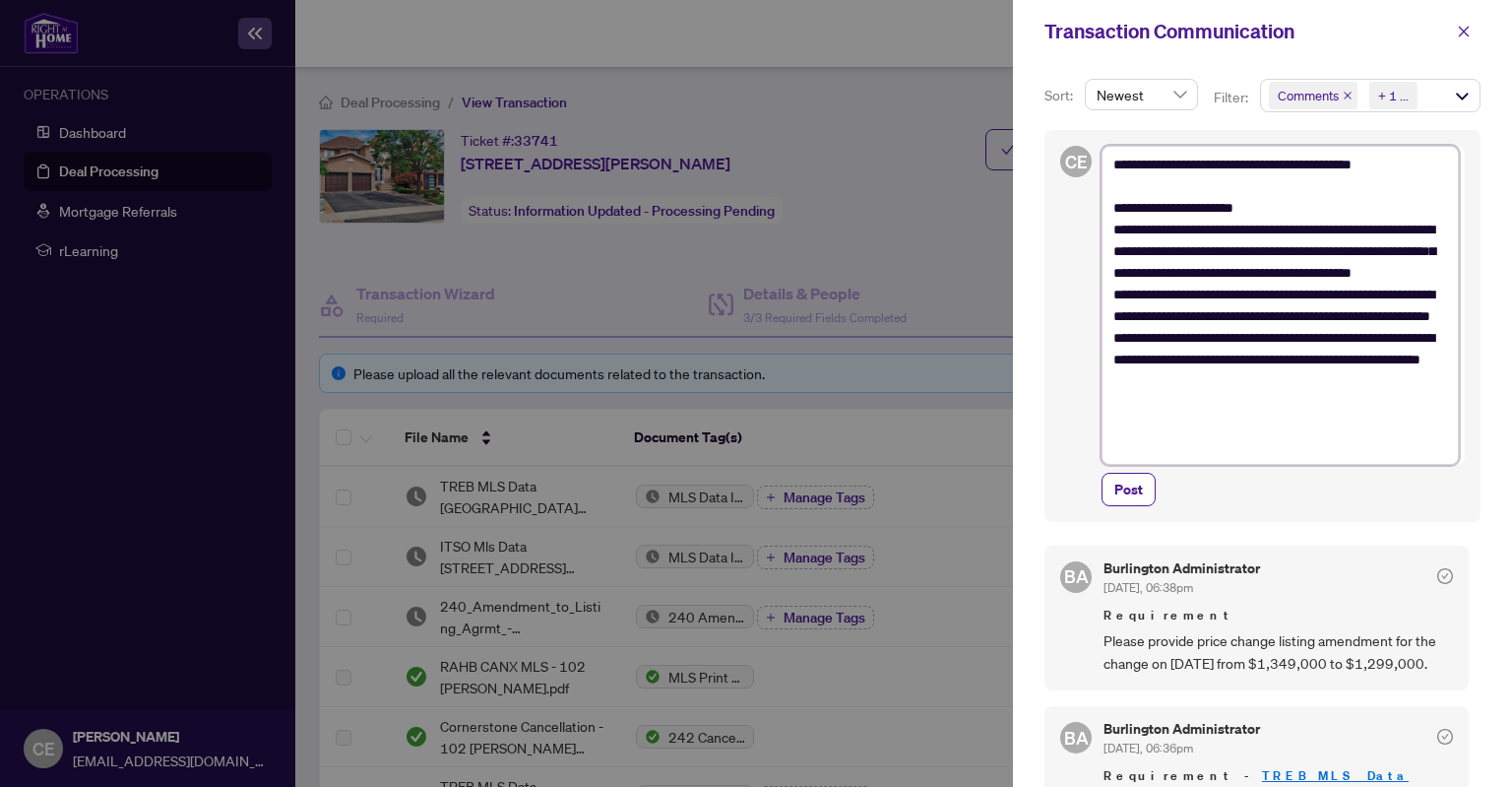 type on "**********" 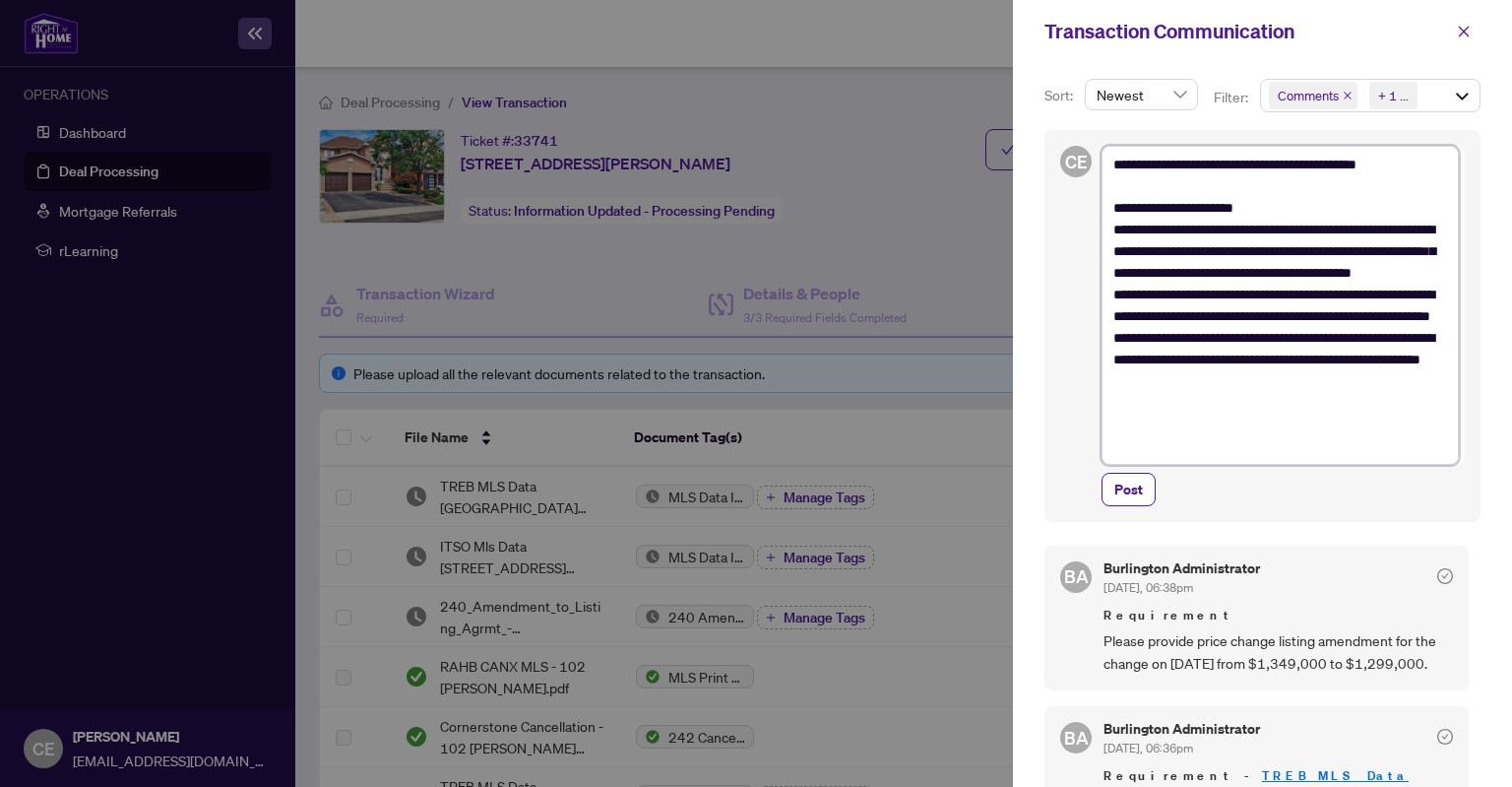 type on "**********" 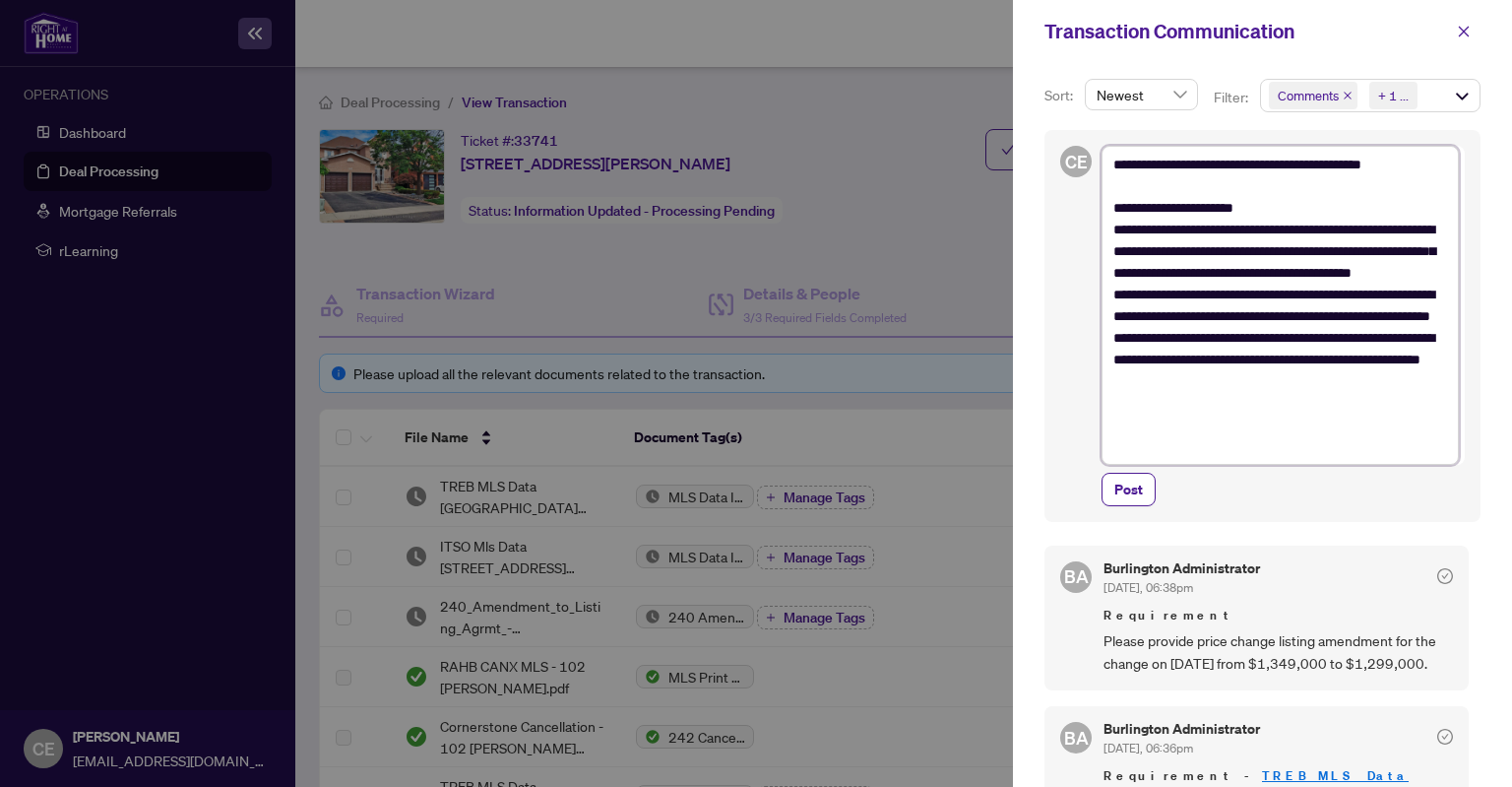type on "**********" 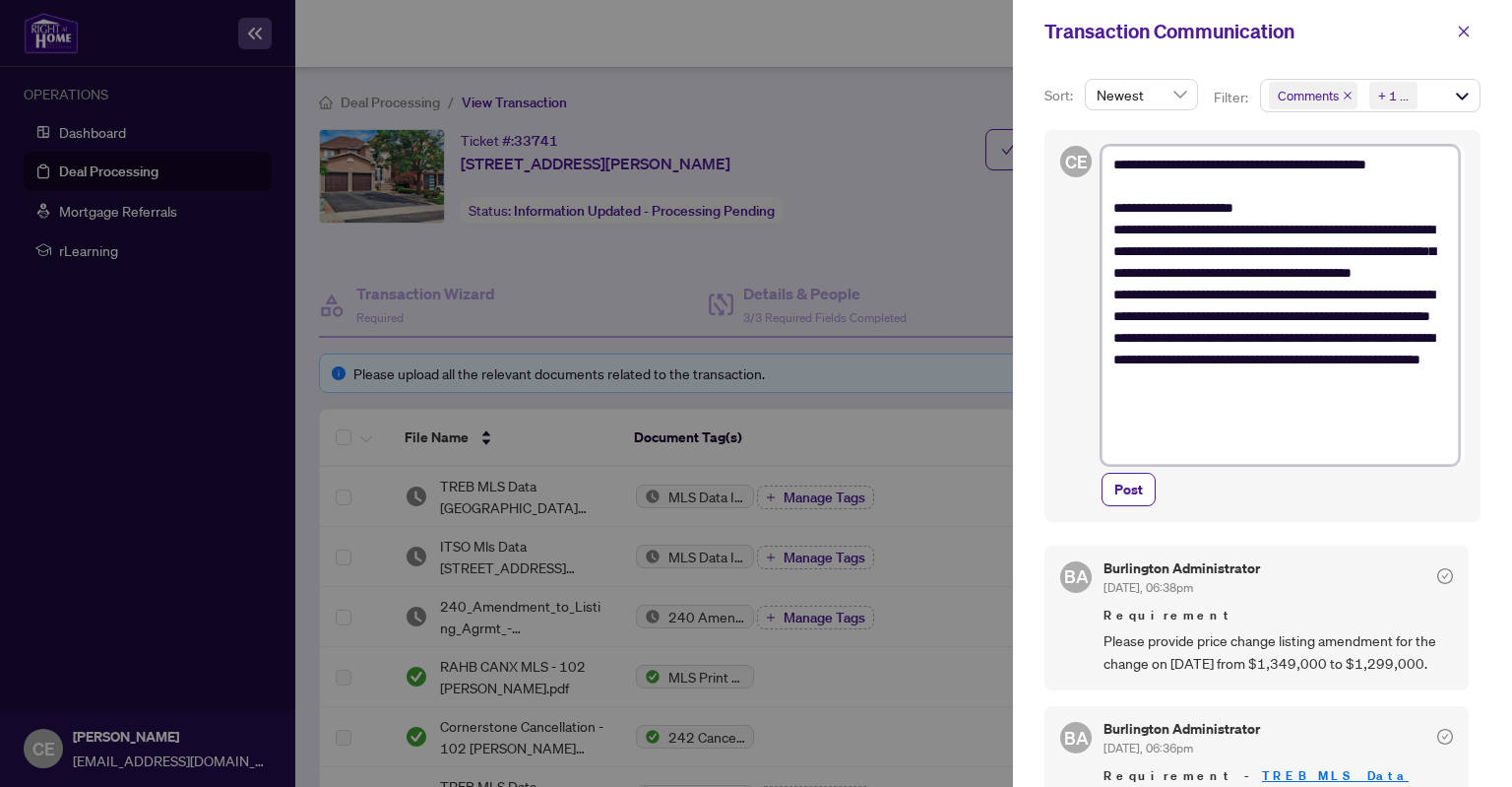 type on "**********" 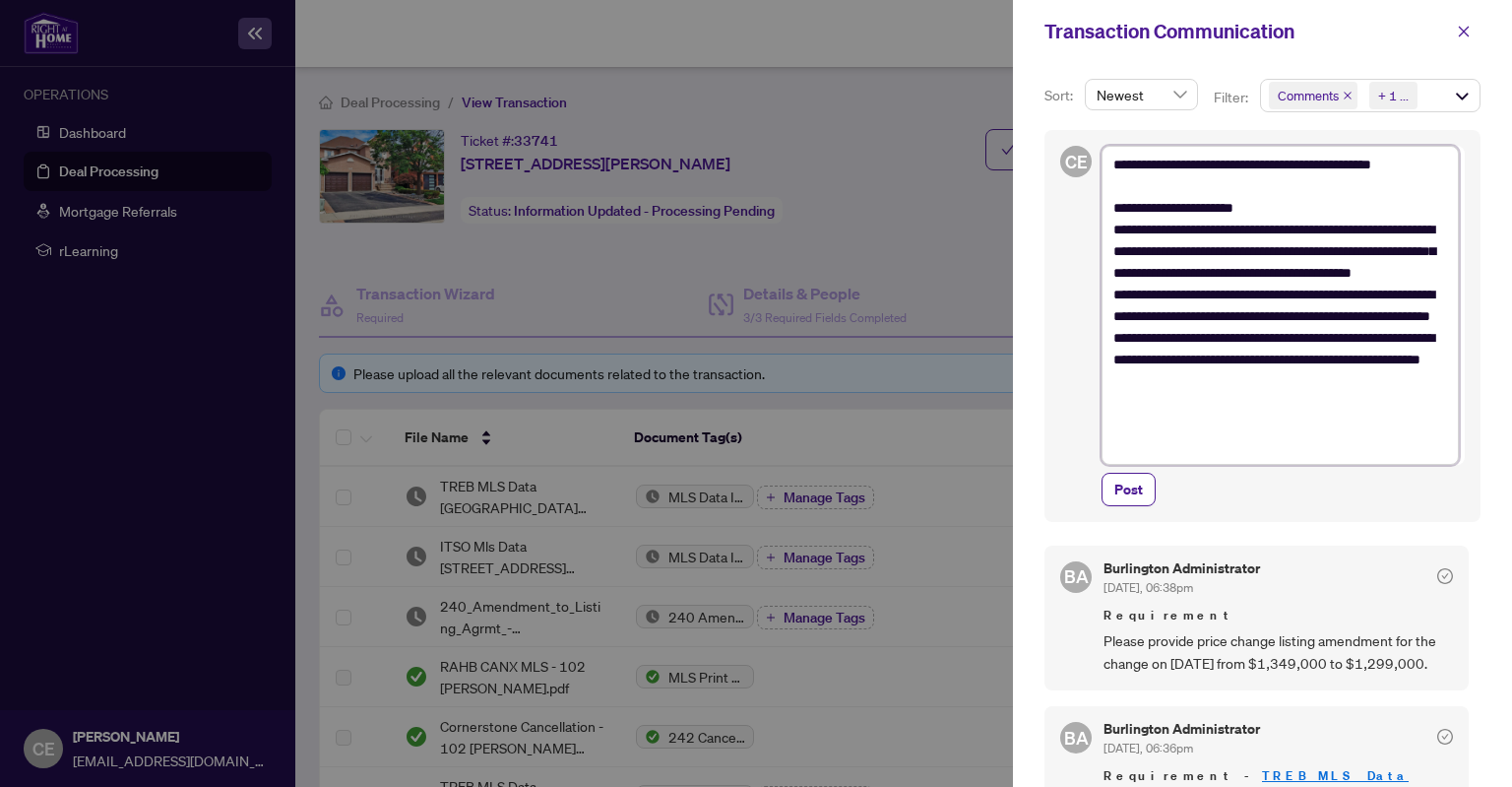 type on "**********" 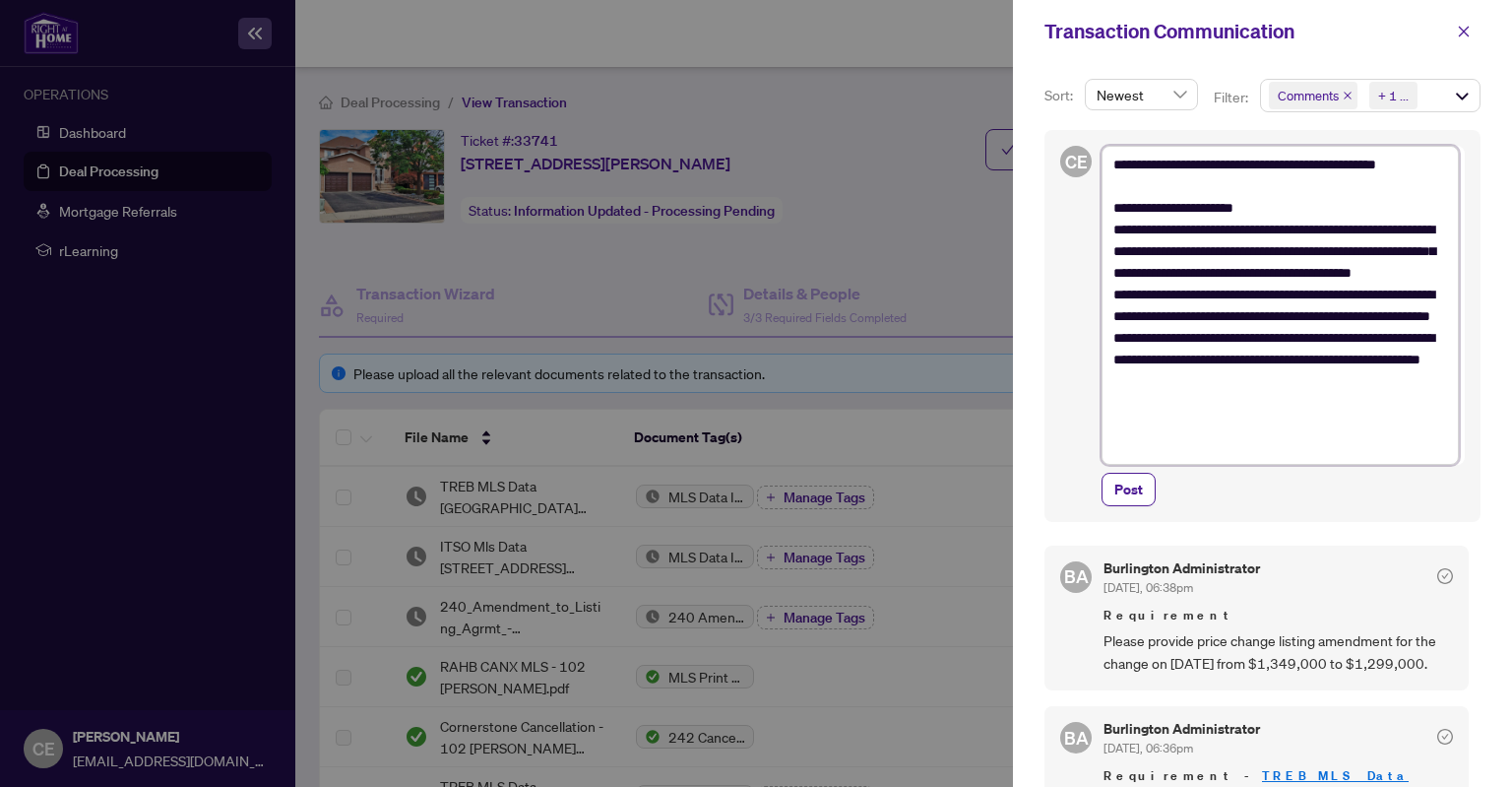 type on "**********" 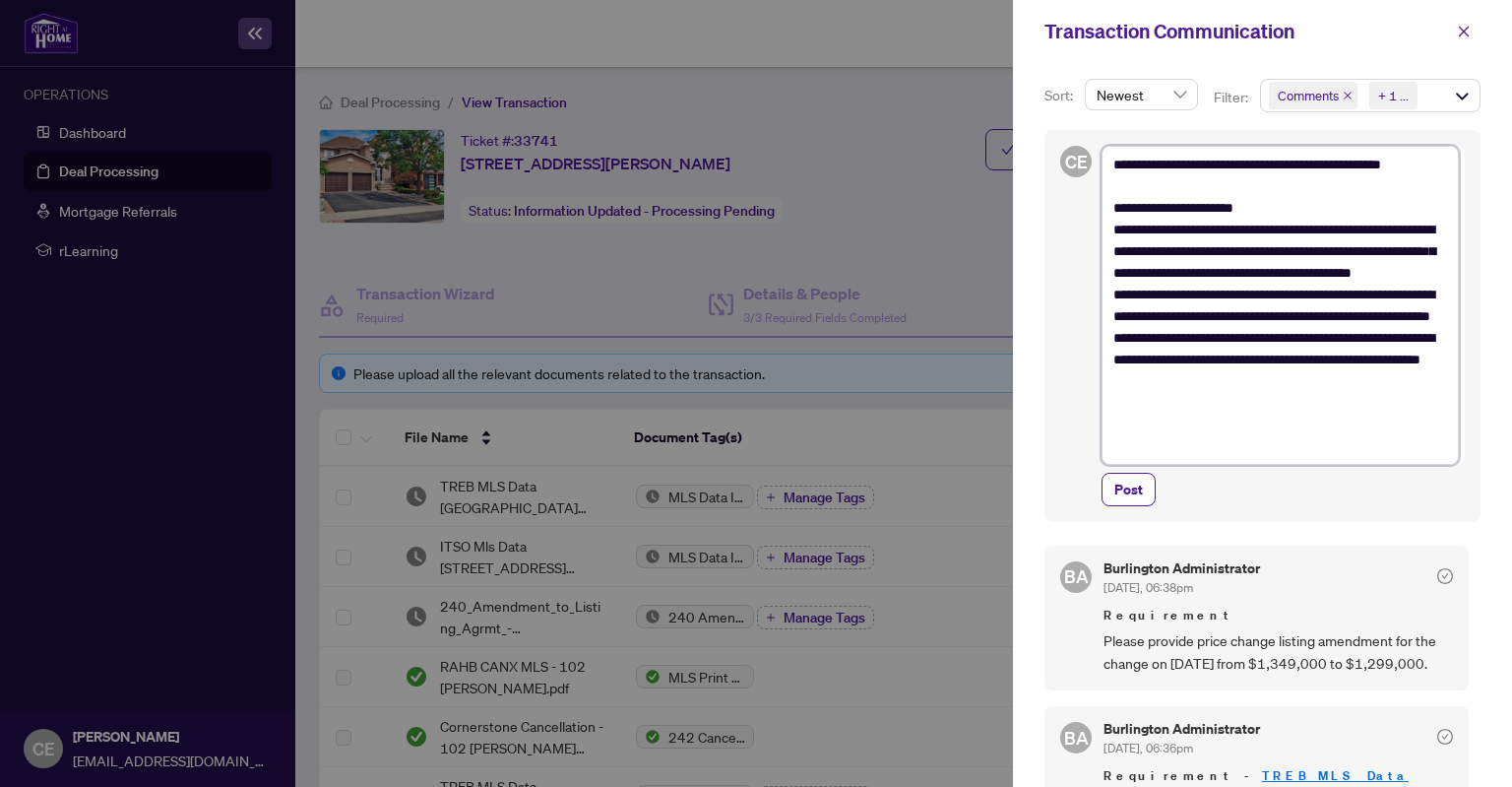 type on "**********" 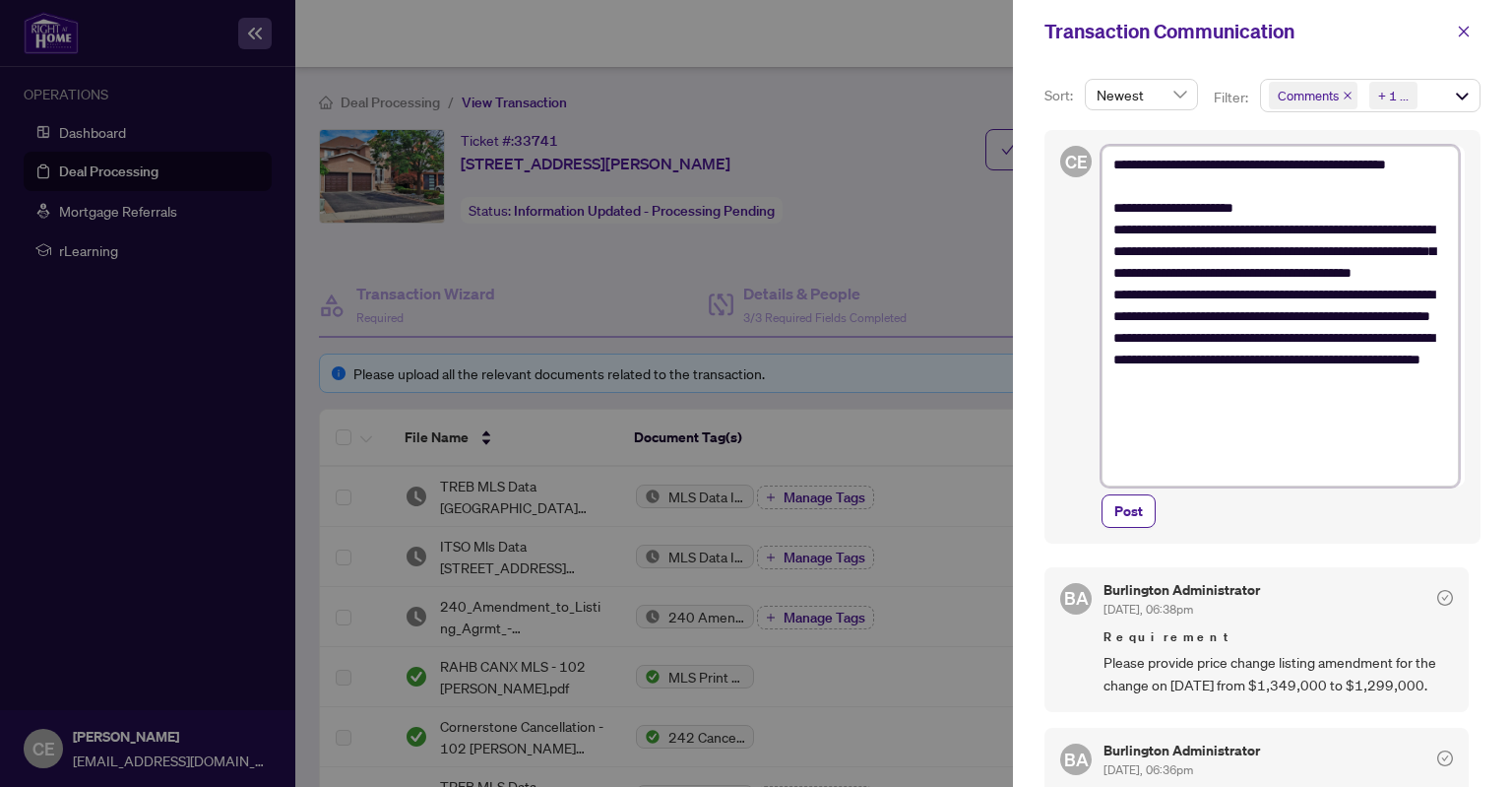 type on "**********" 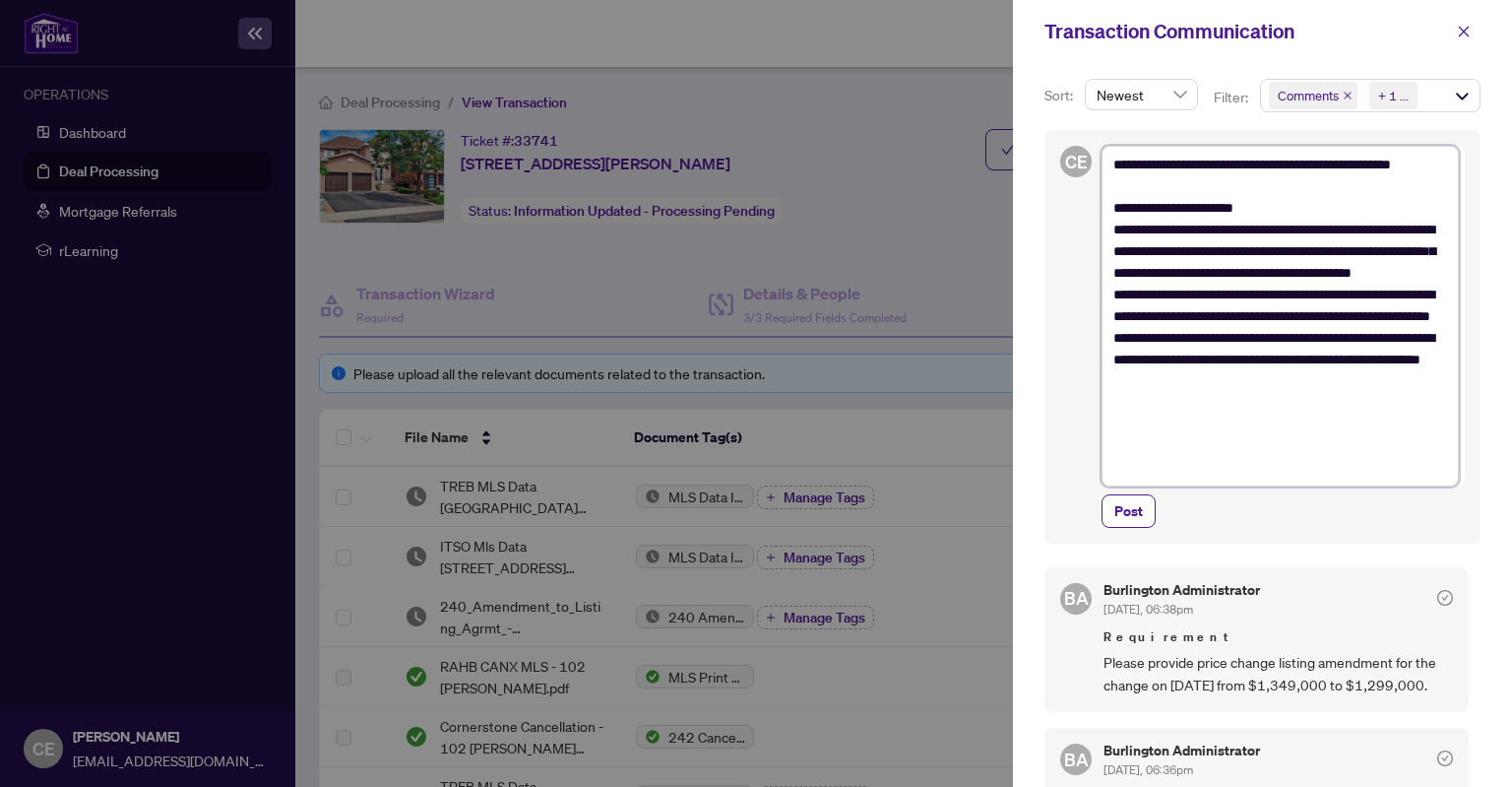 type on "**********" 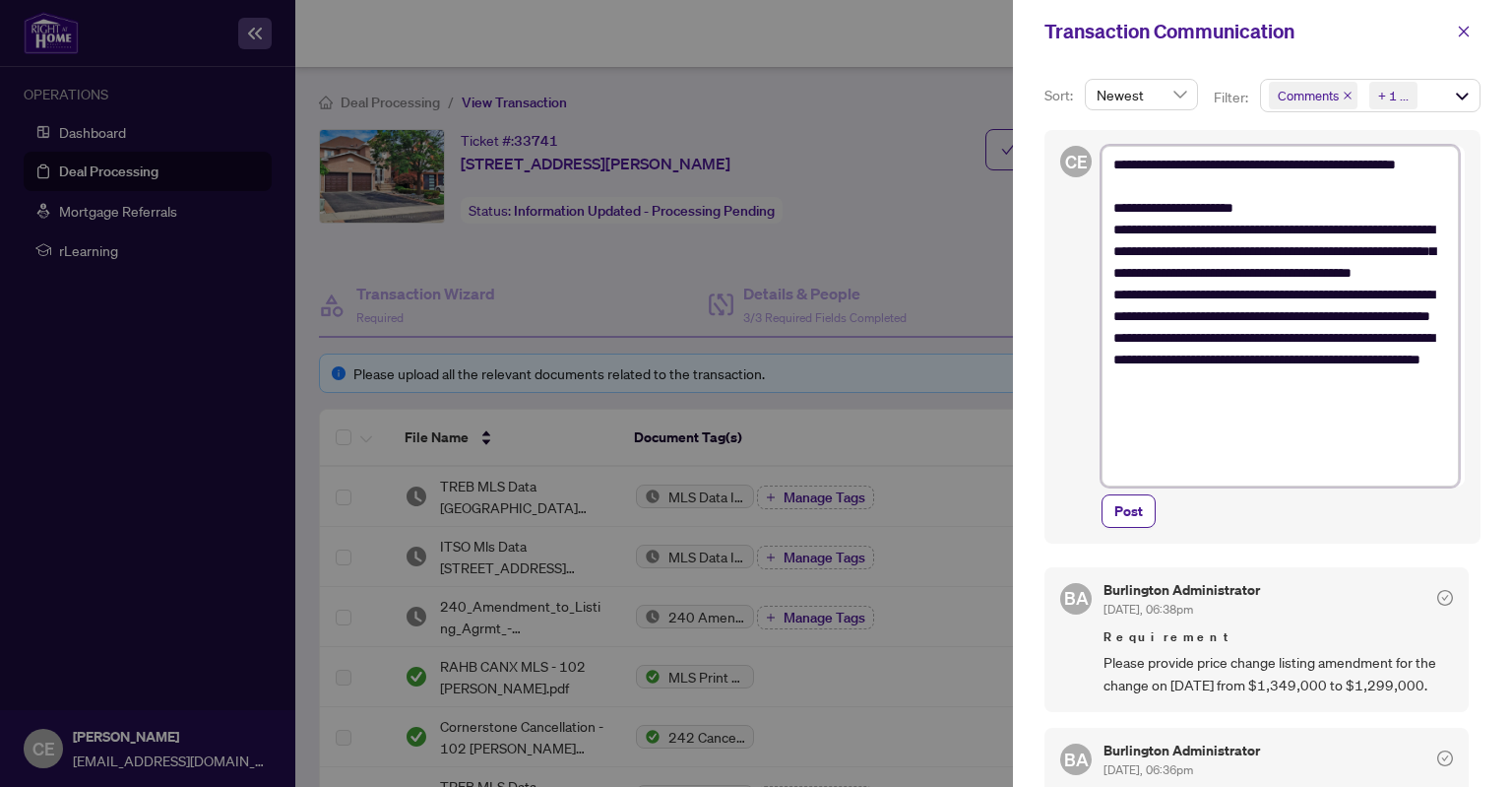 type on "**********" 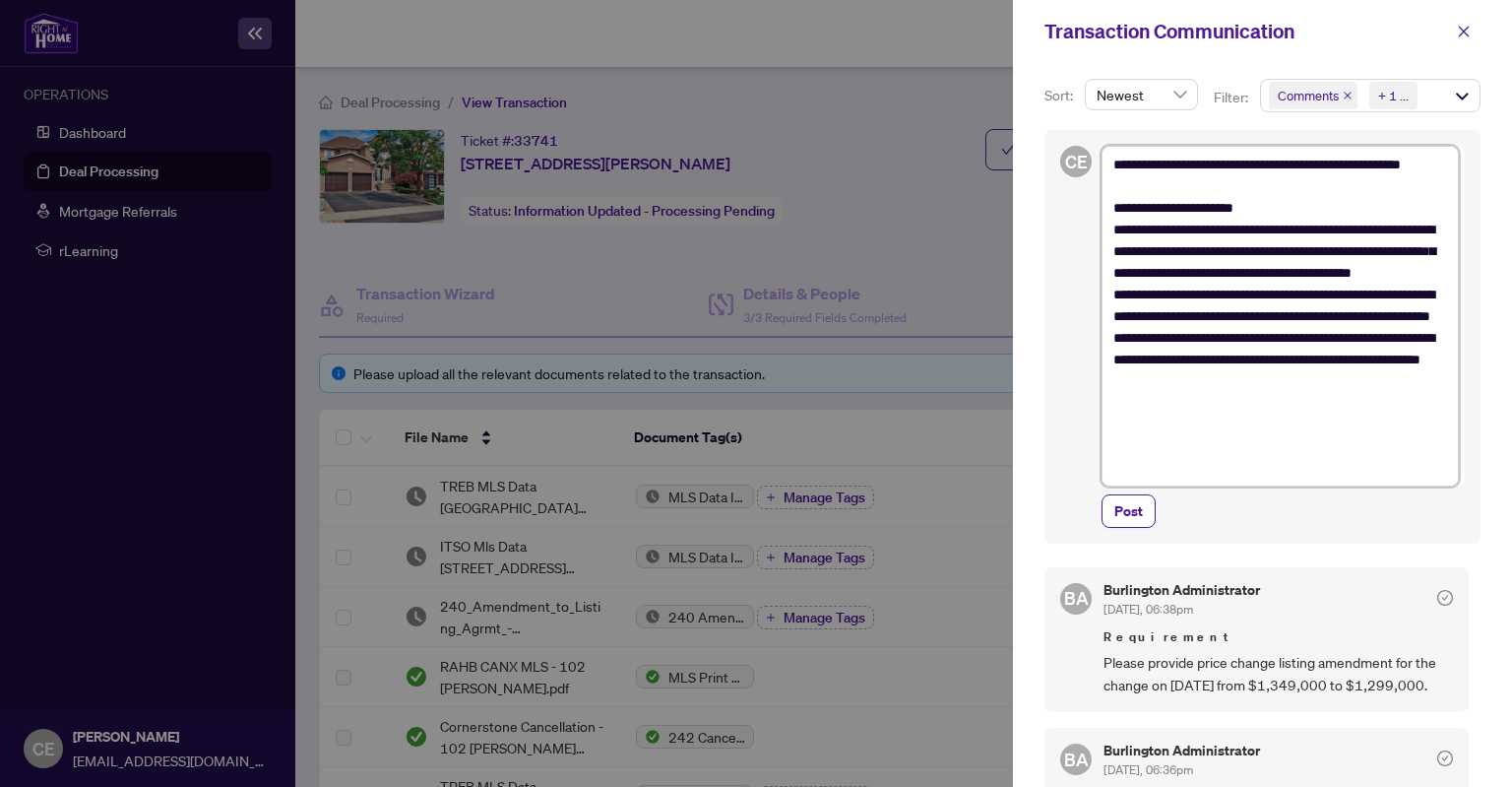 type on "**********" 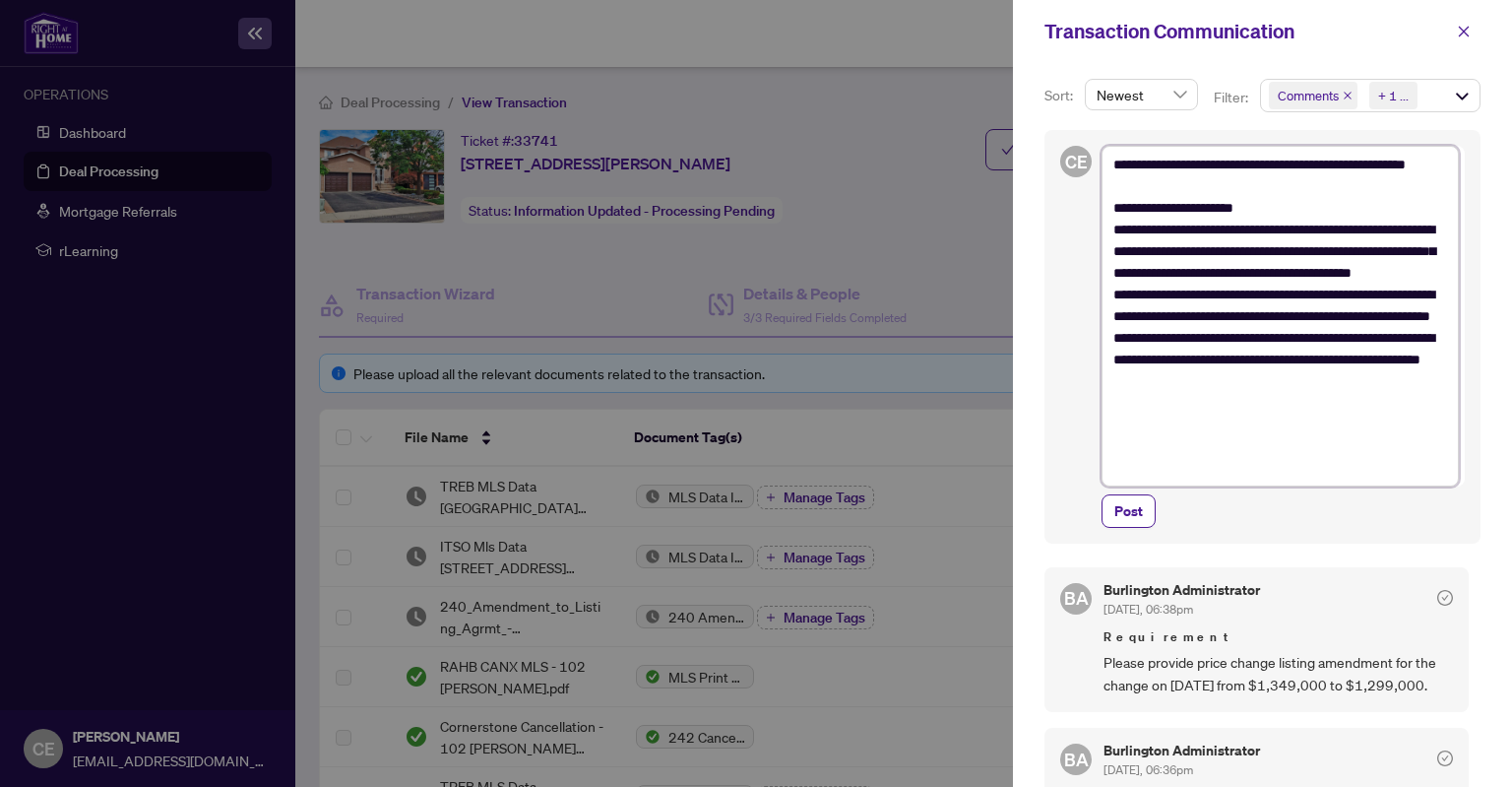 type on "**********" 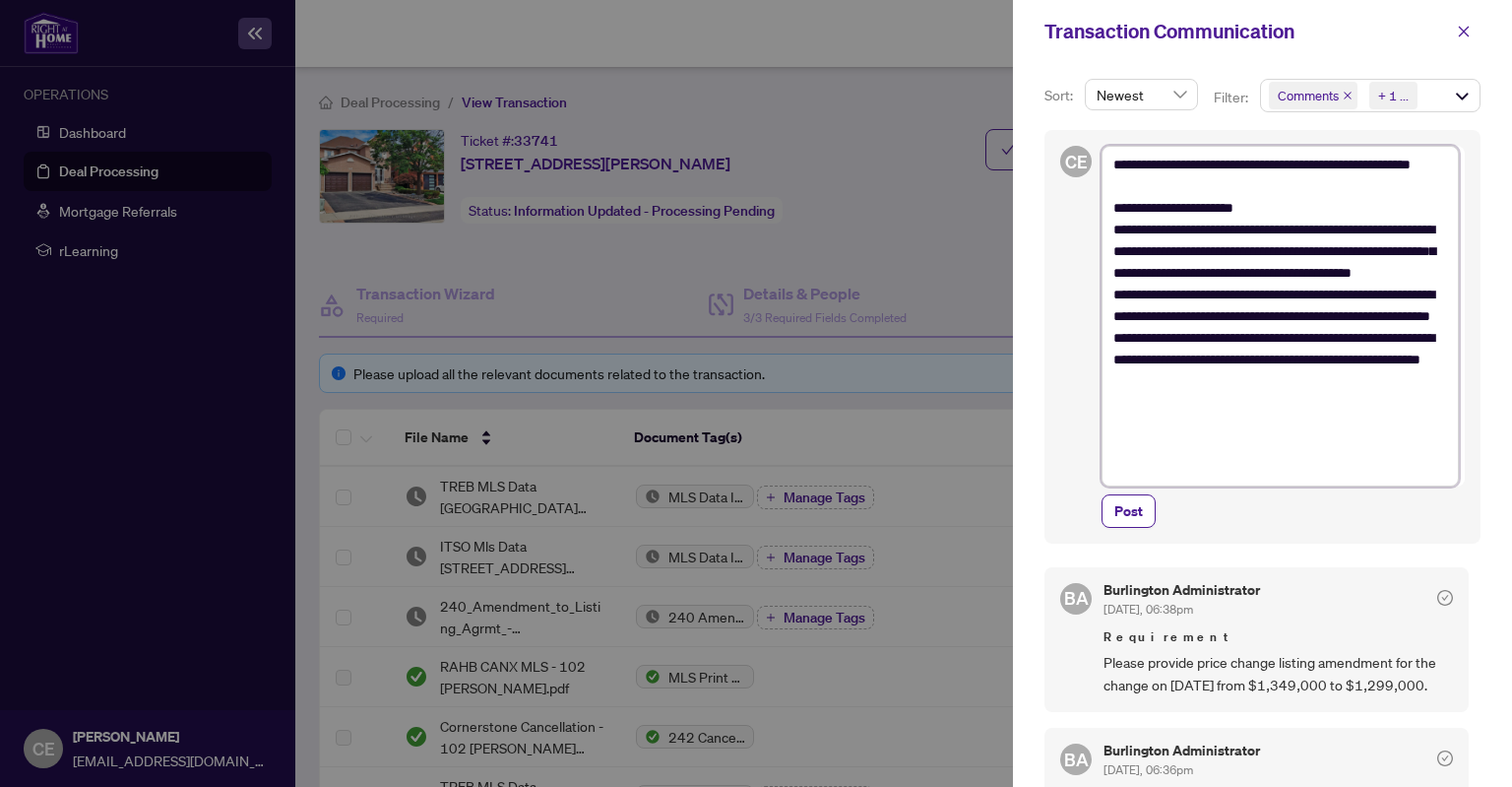 type on "**********" 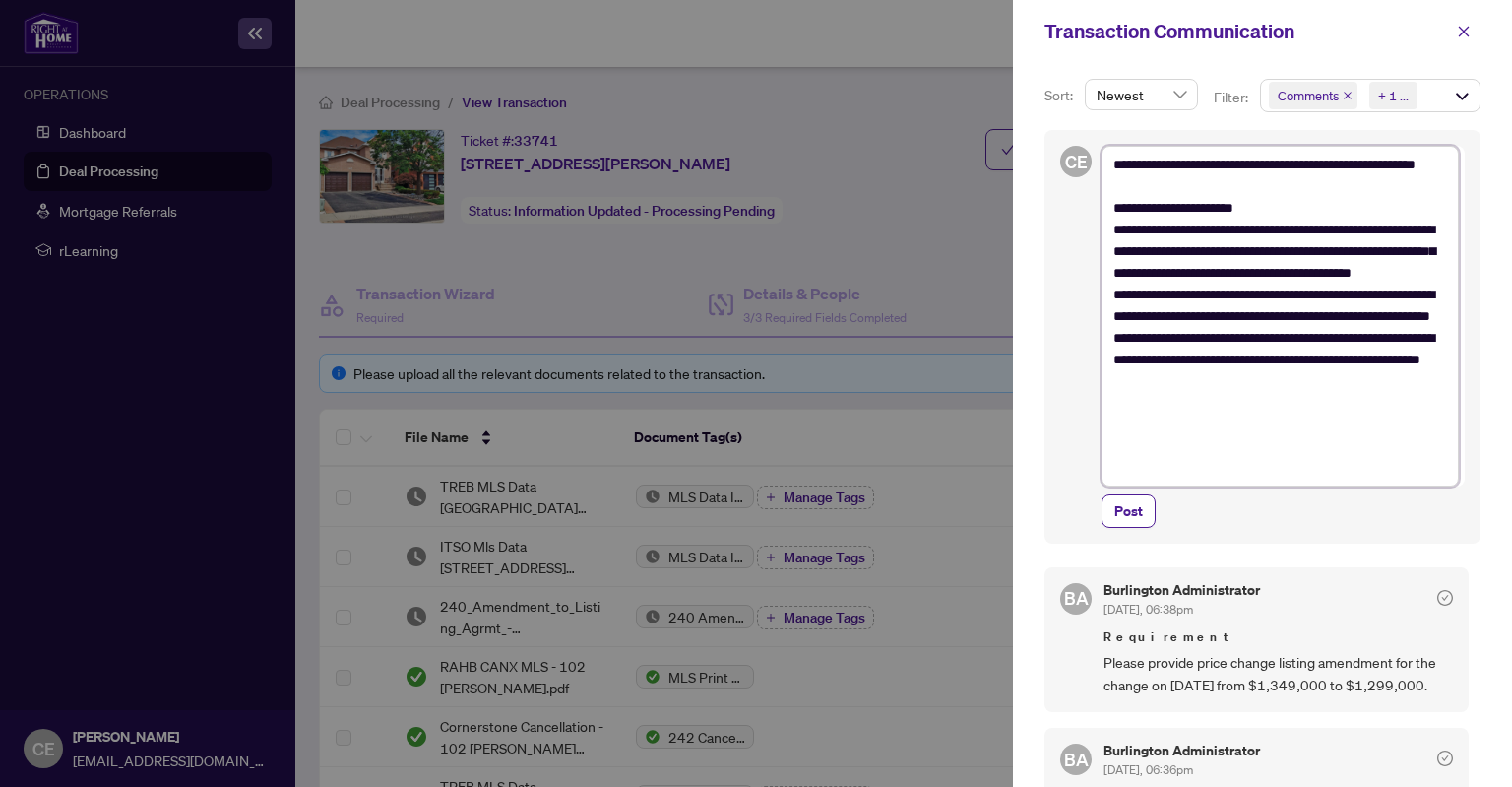 type on "**********" 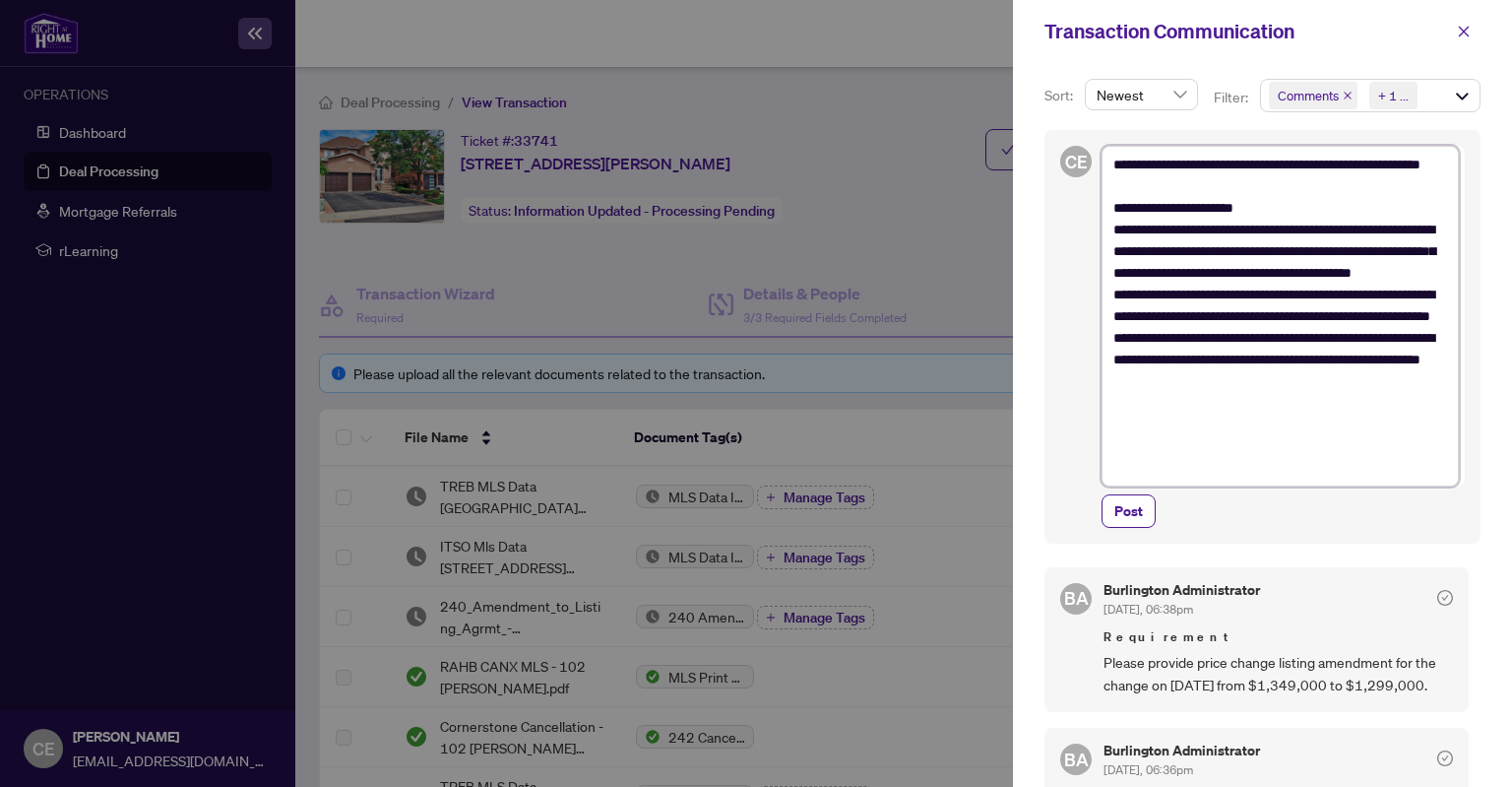 type on "**********" 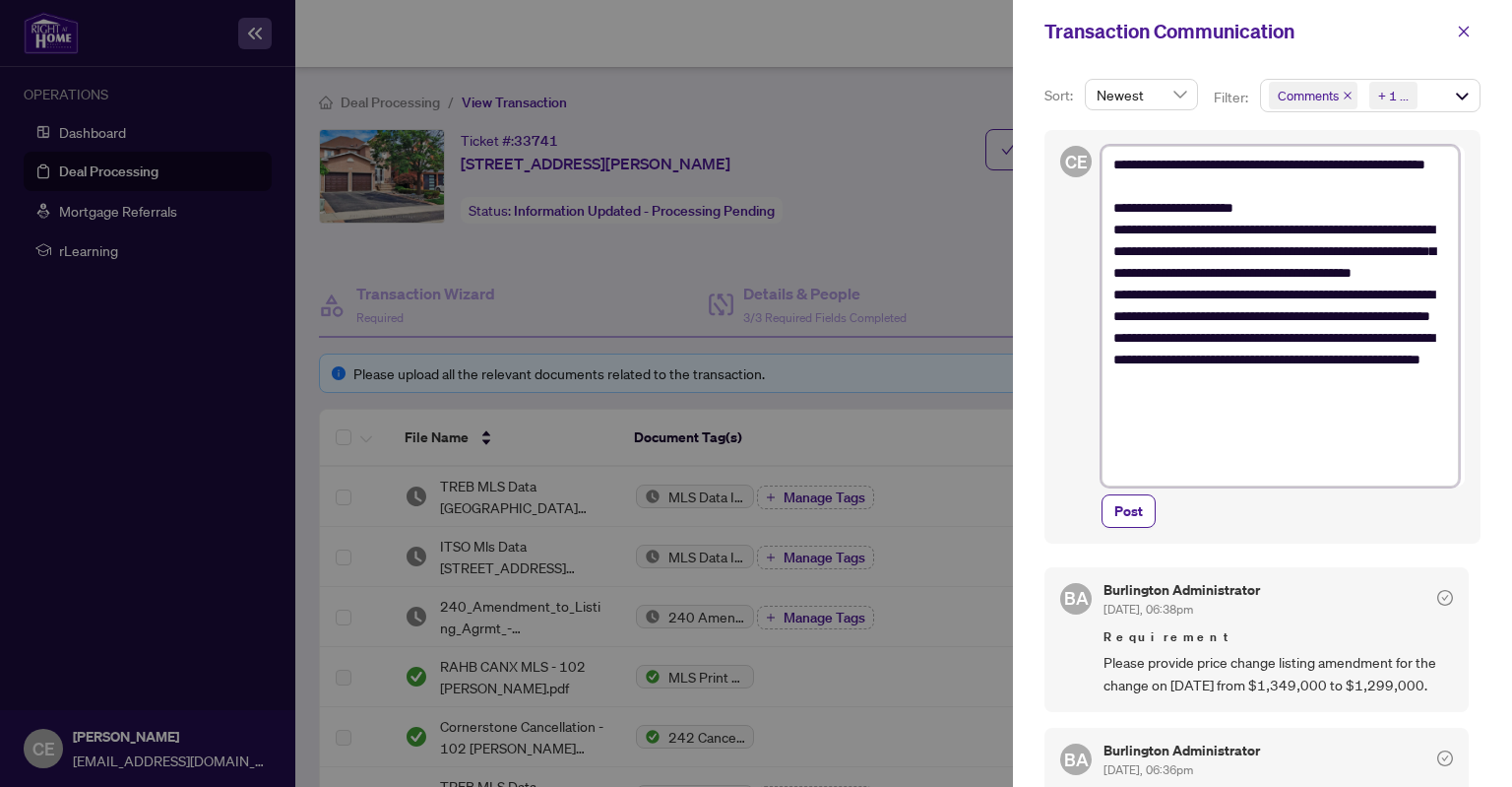 type on "**********" 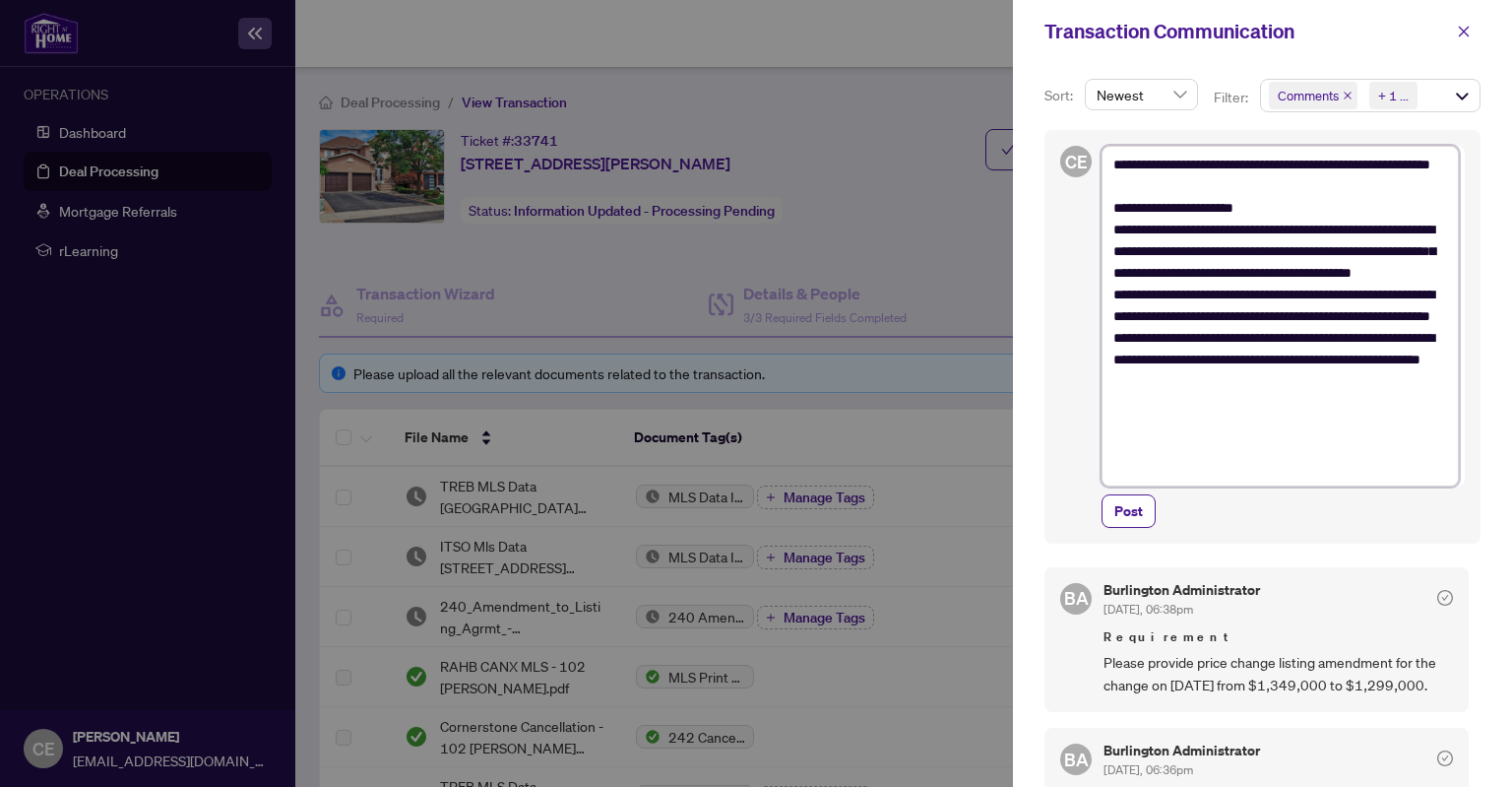 type on "**********" 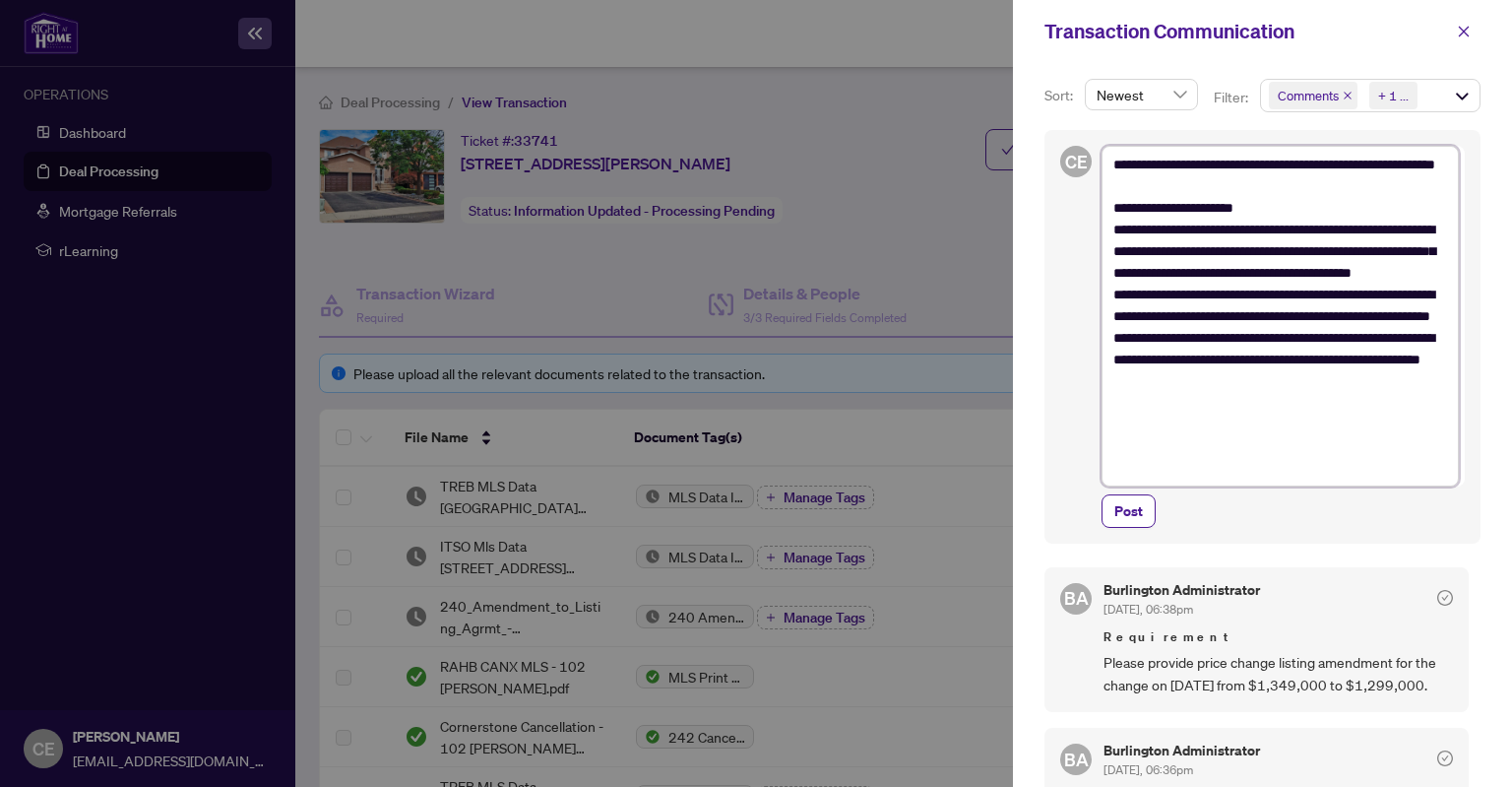 type on "**********" 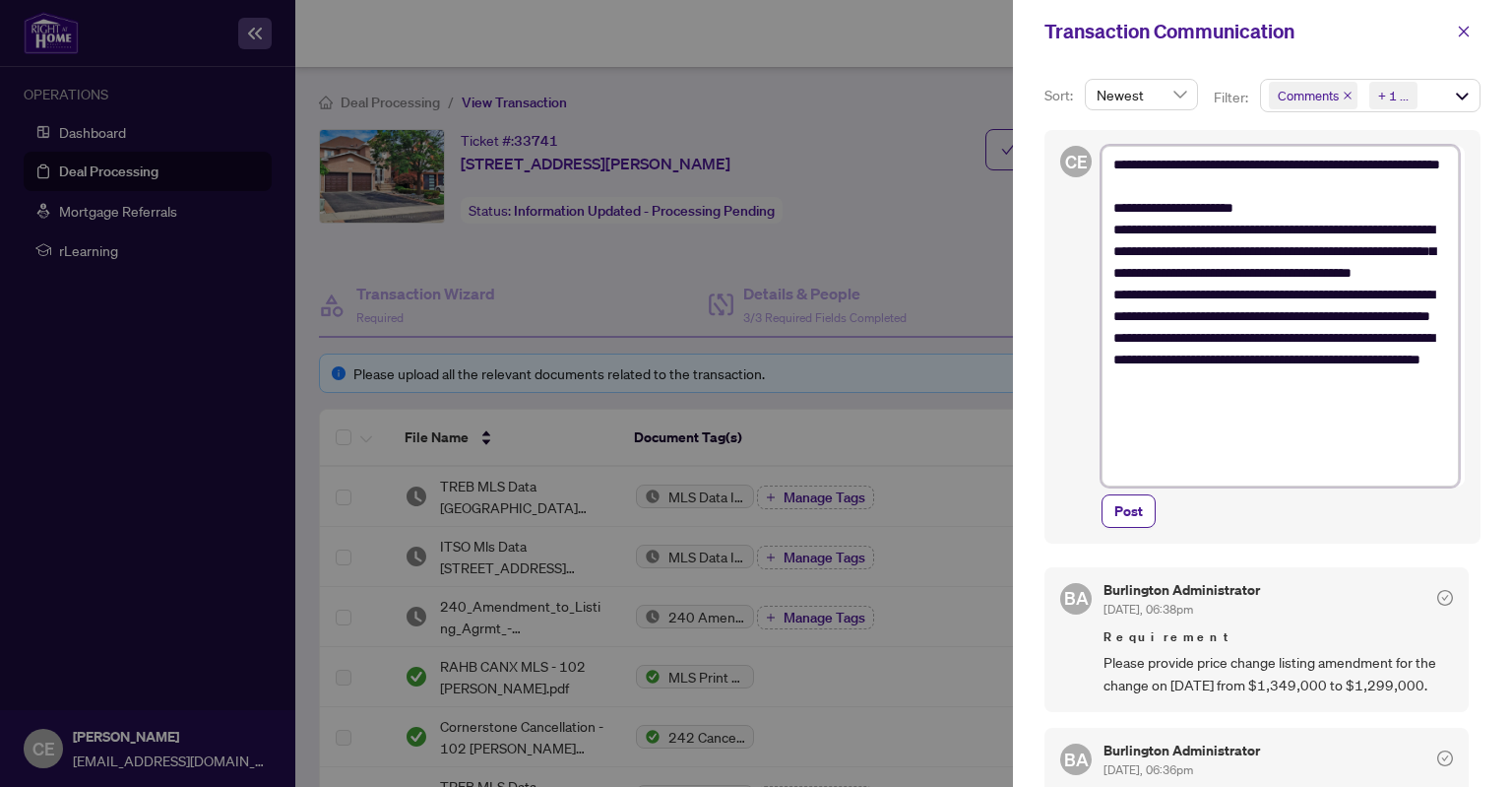 type on "**********" 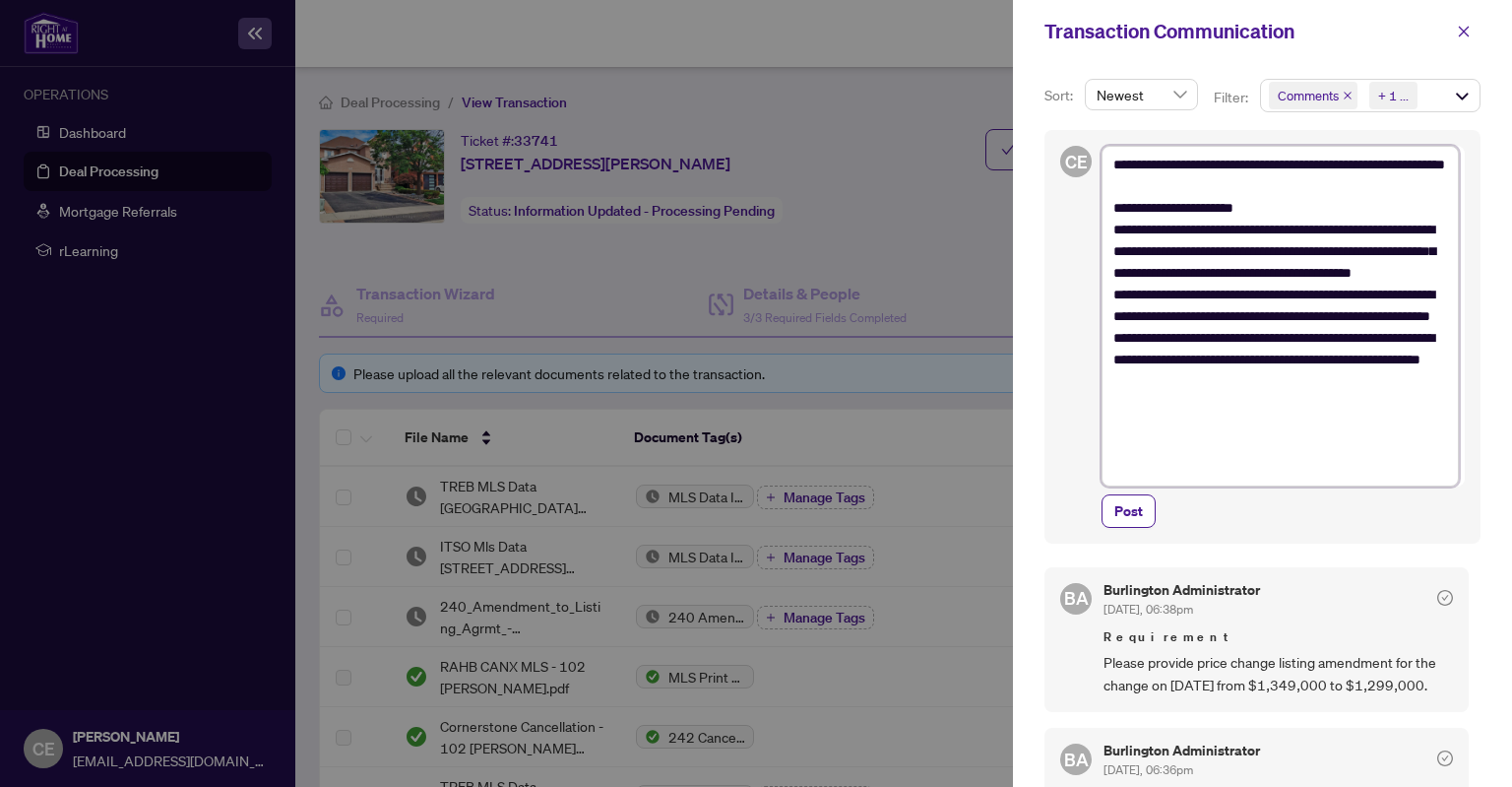 type on "**********" 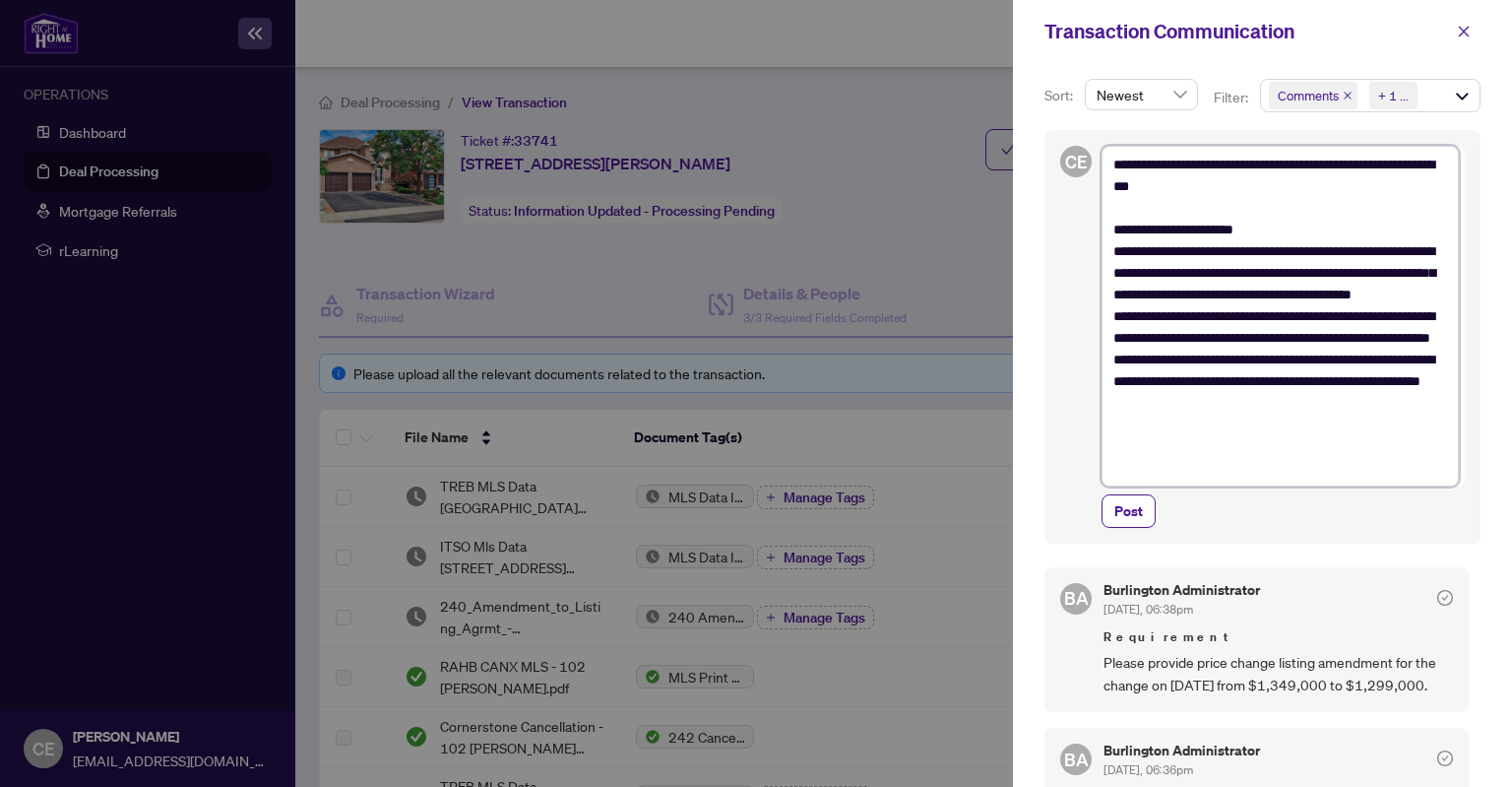 type on "**********" 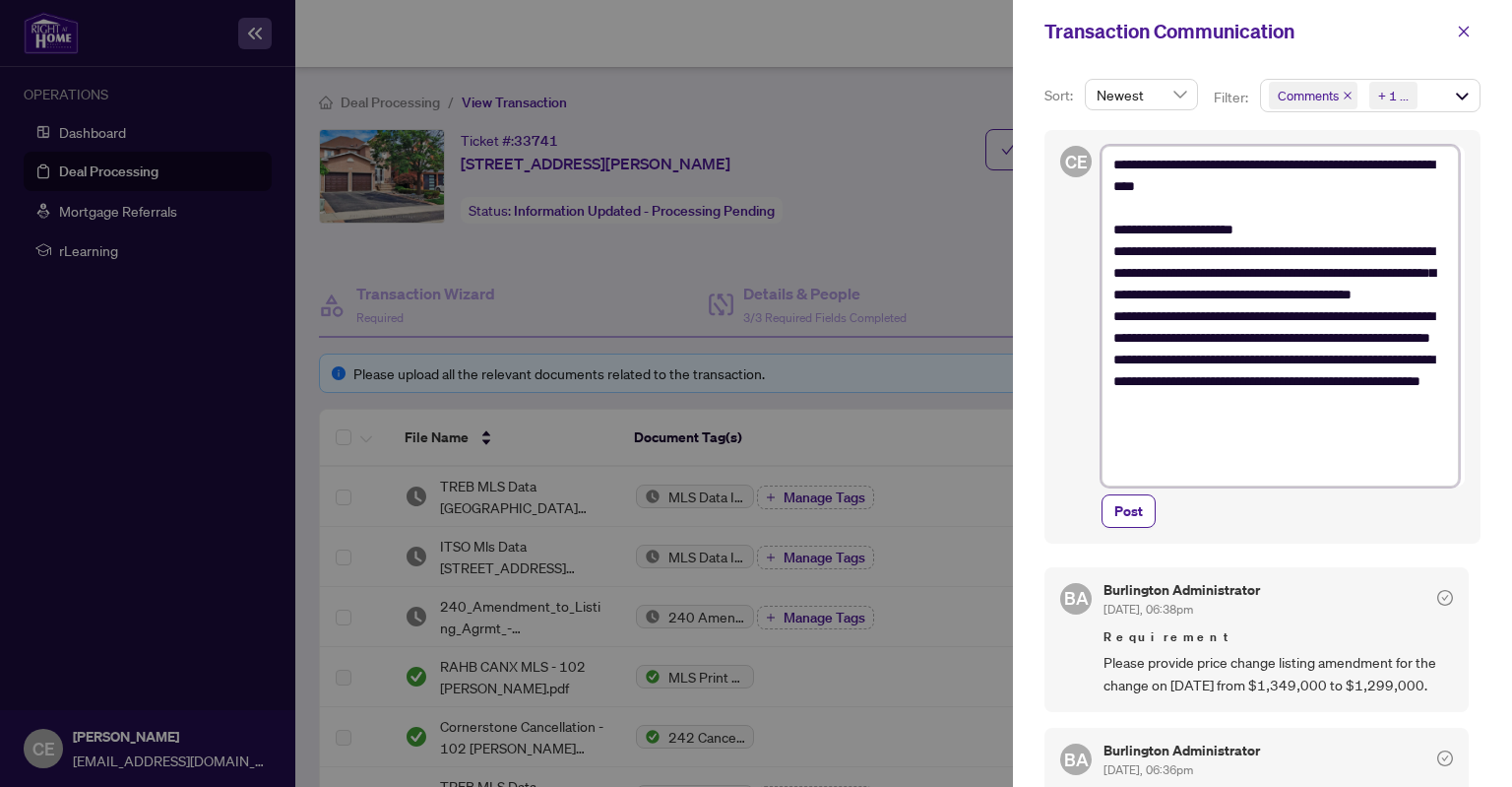 type on "**********" 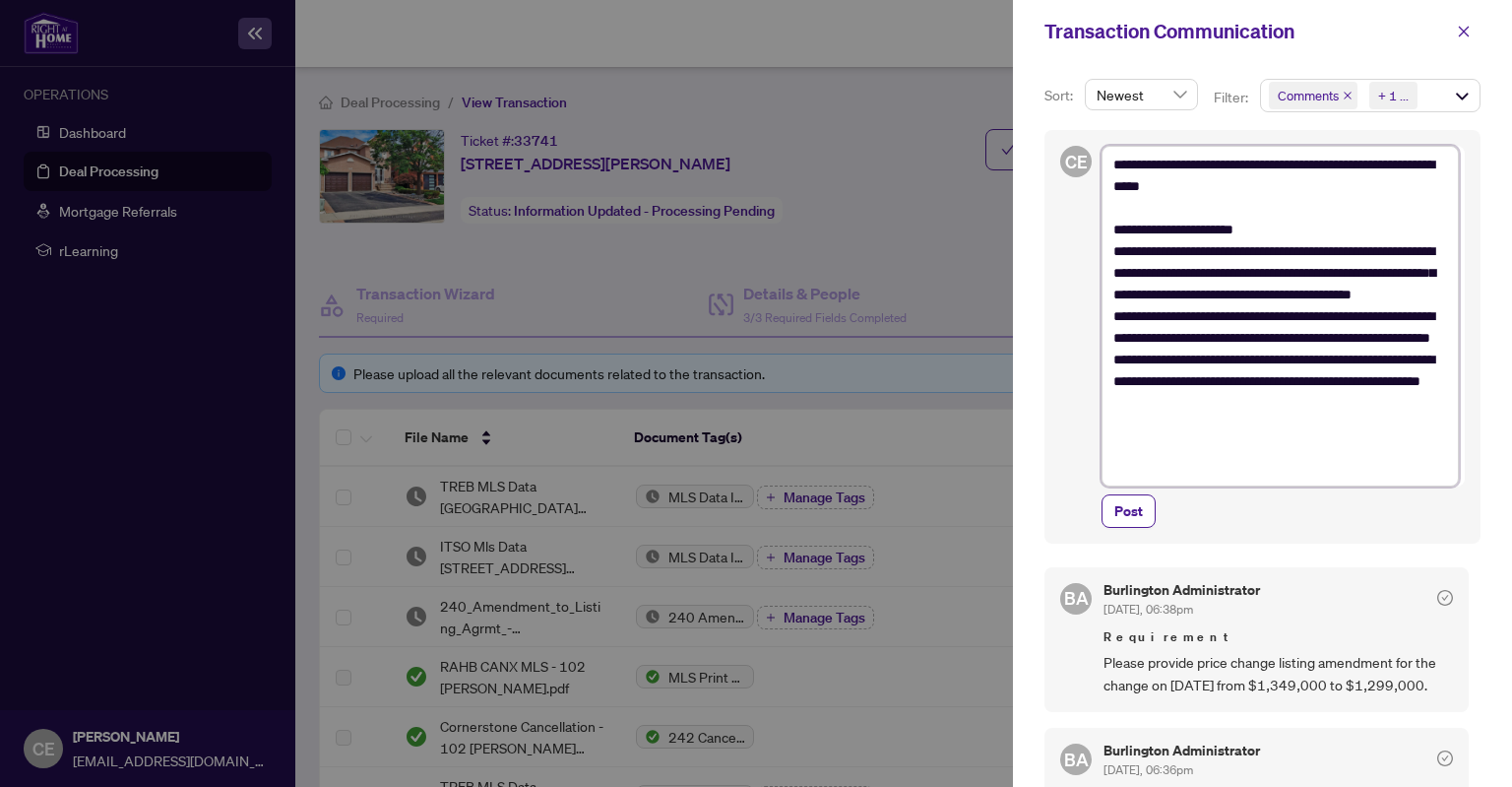type on "**********" 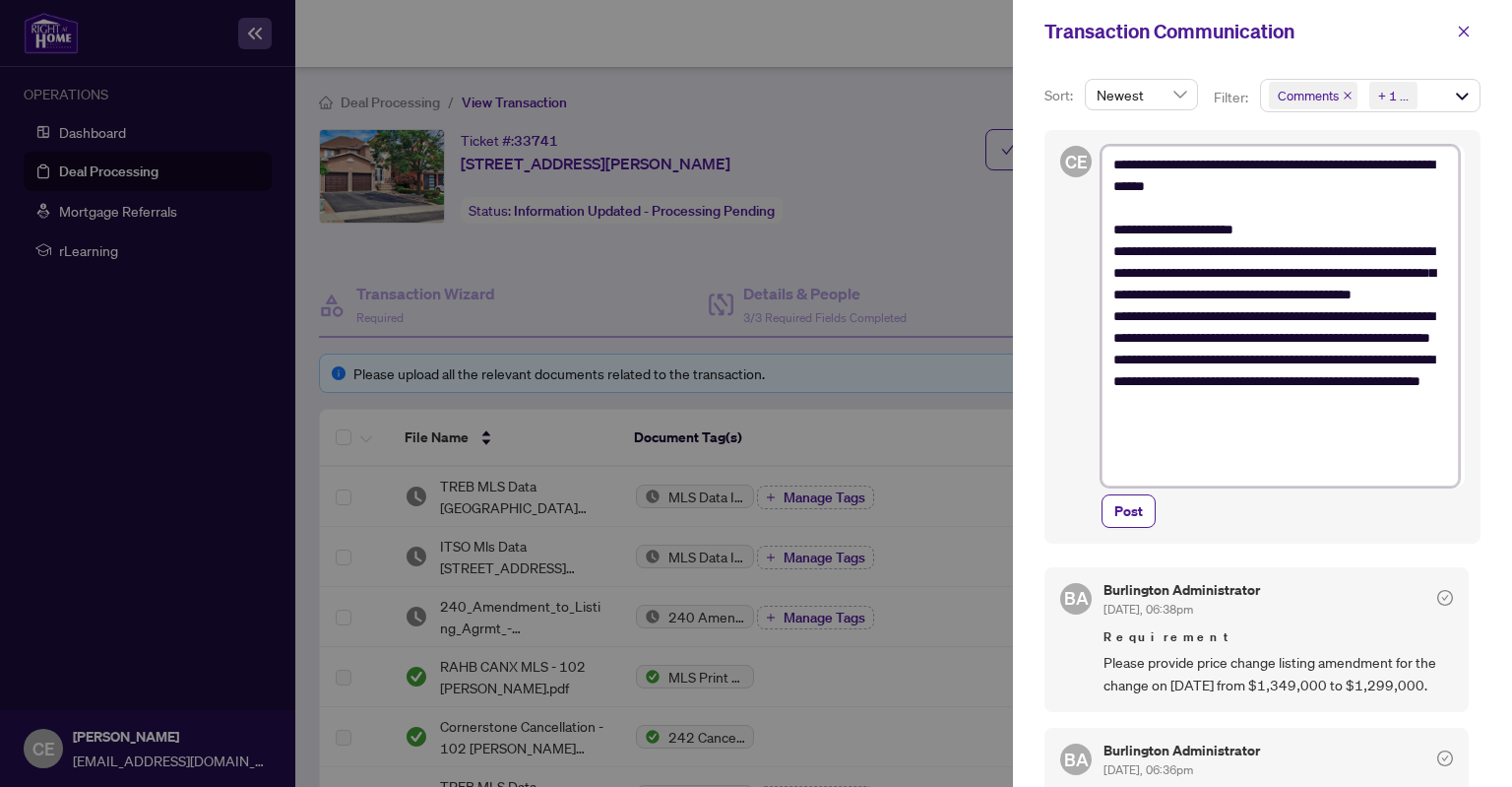 type on "**********" 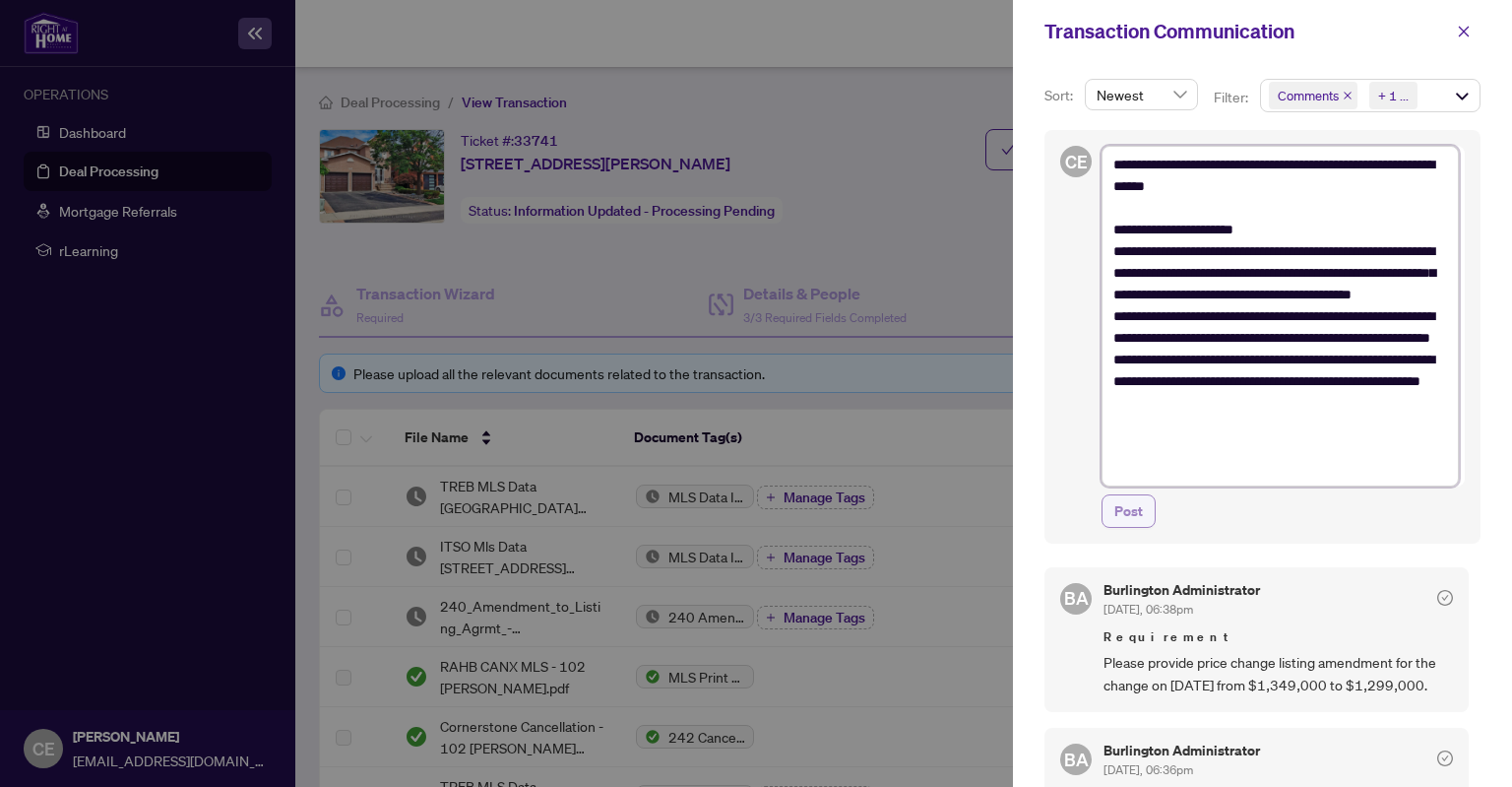 type on "**********" 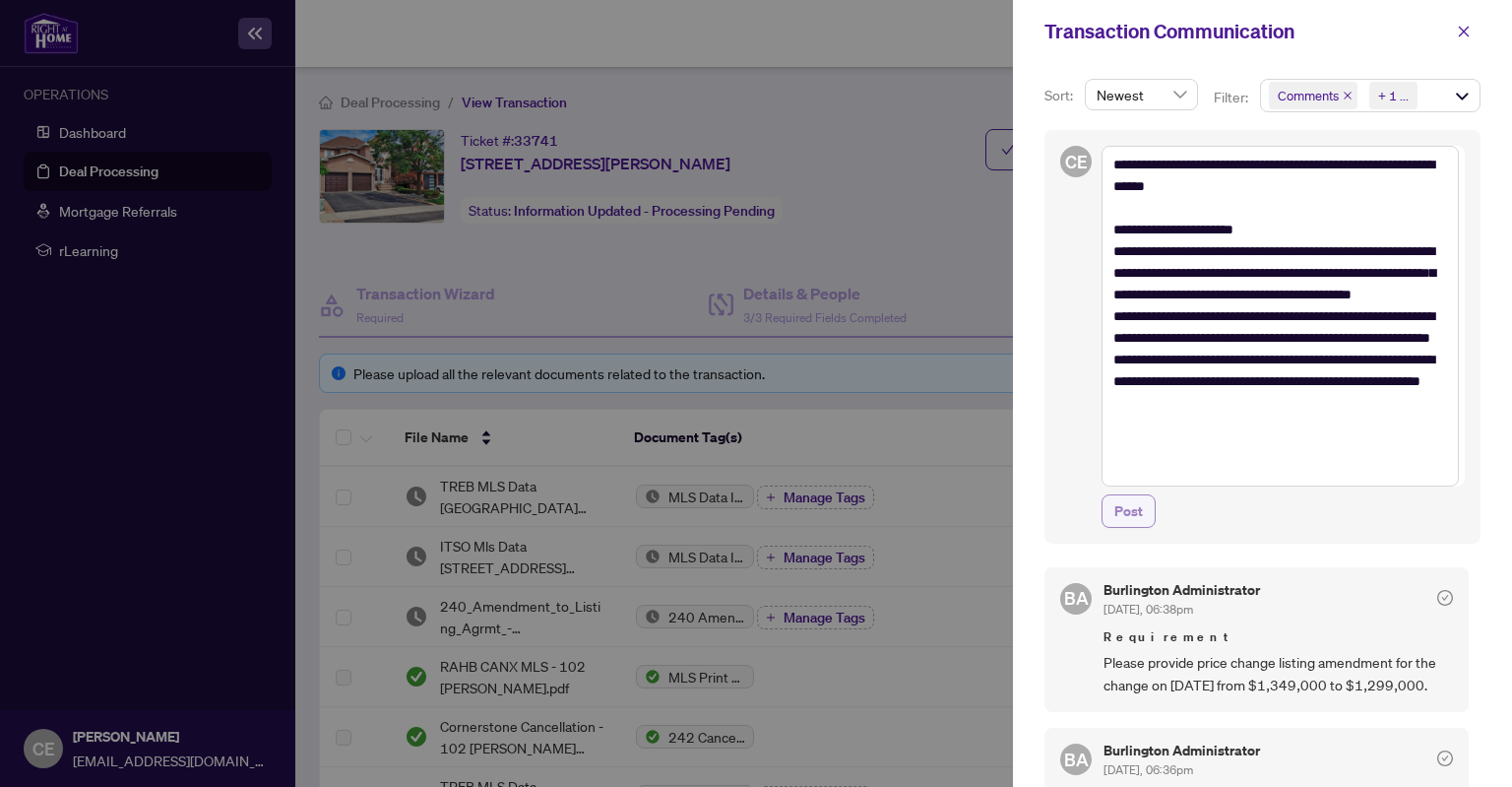 click on "Post" at bounding box center [1128, 511] 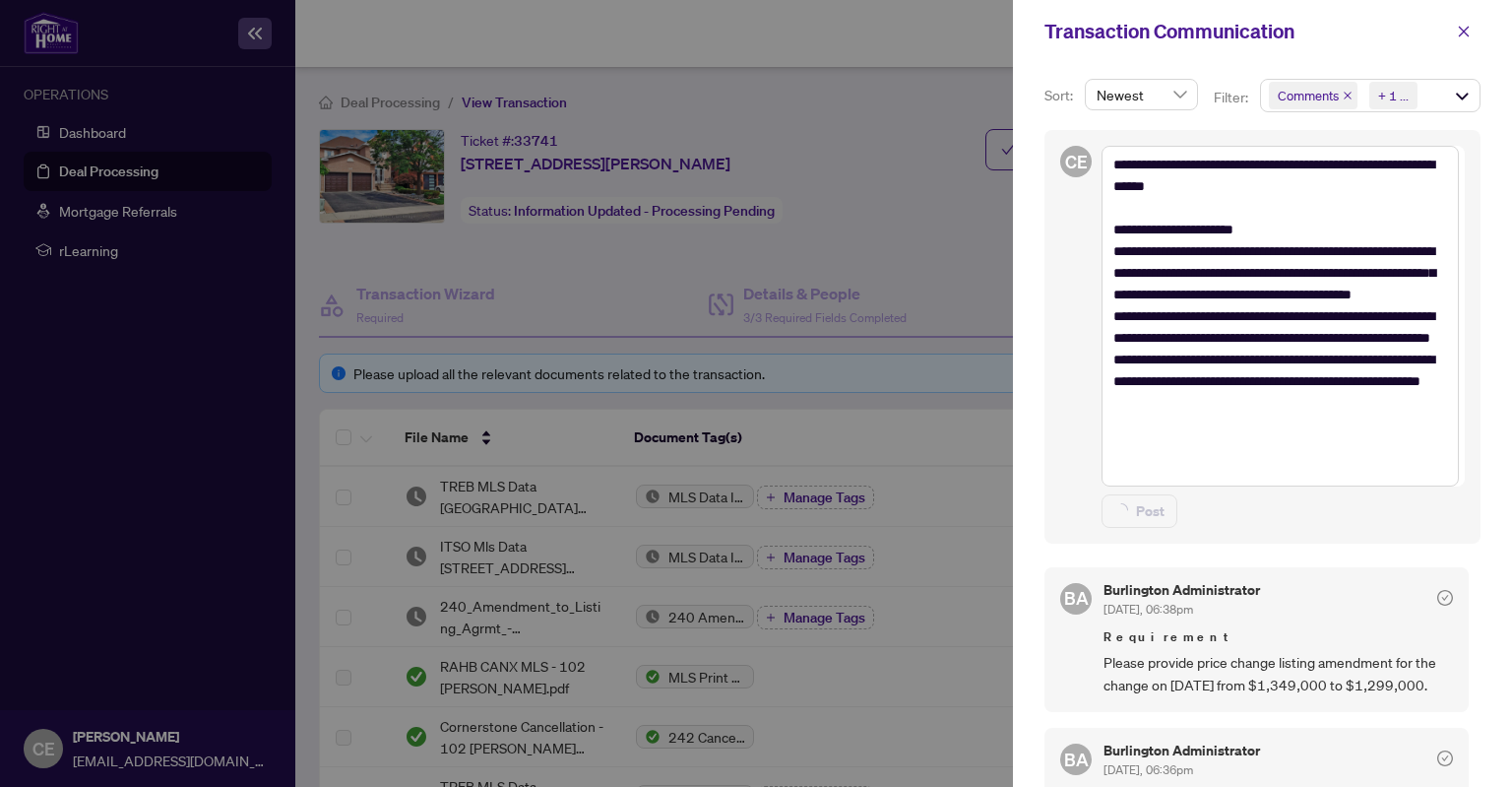 type 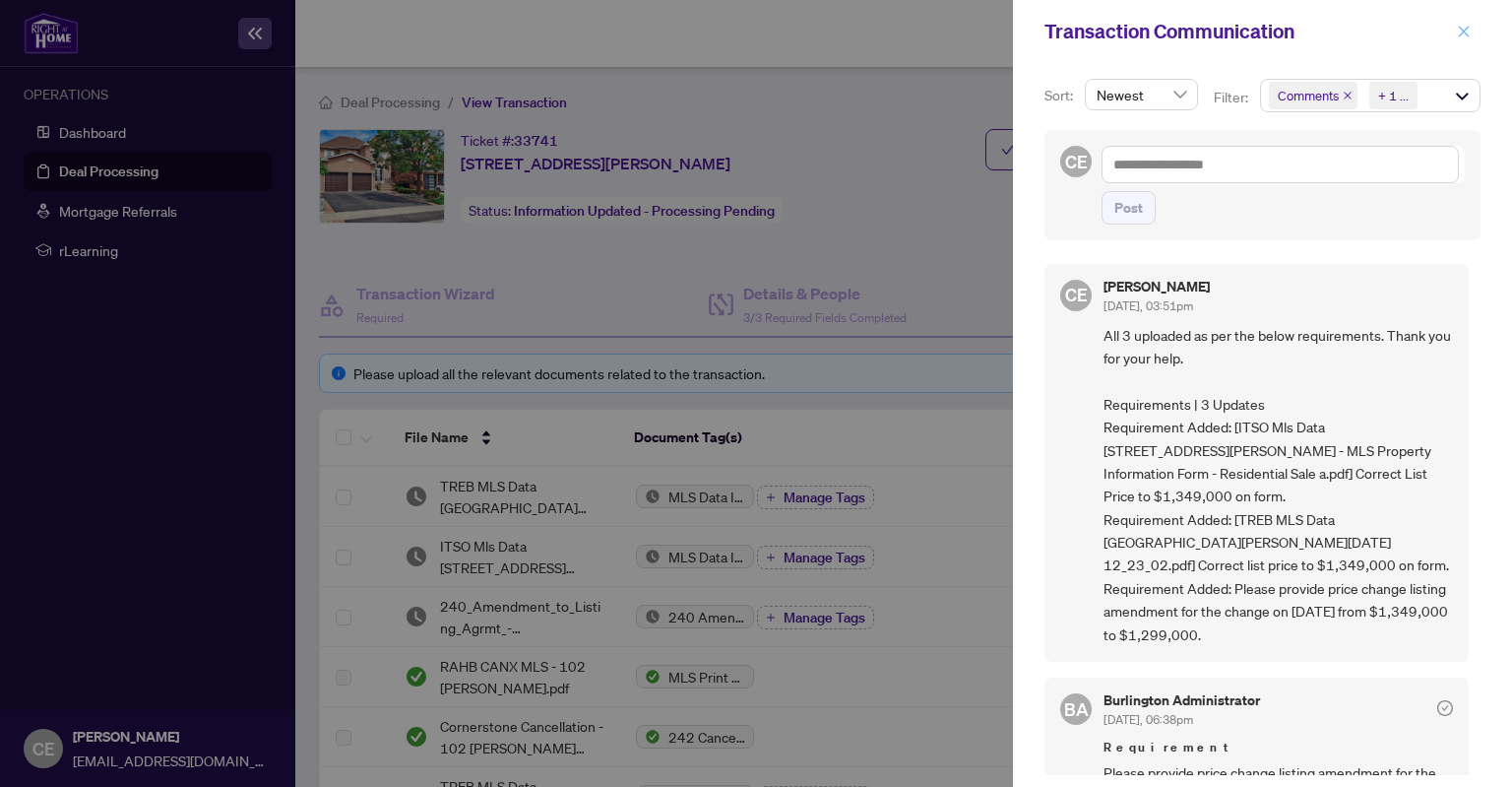 click 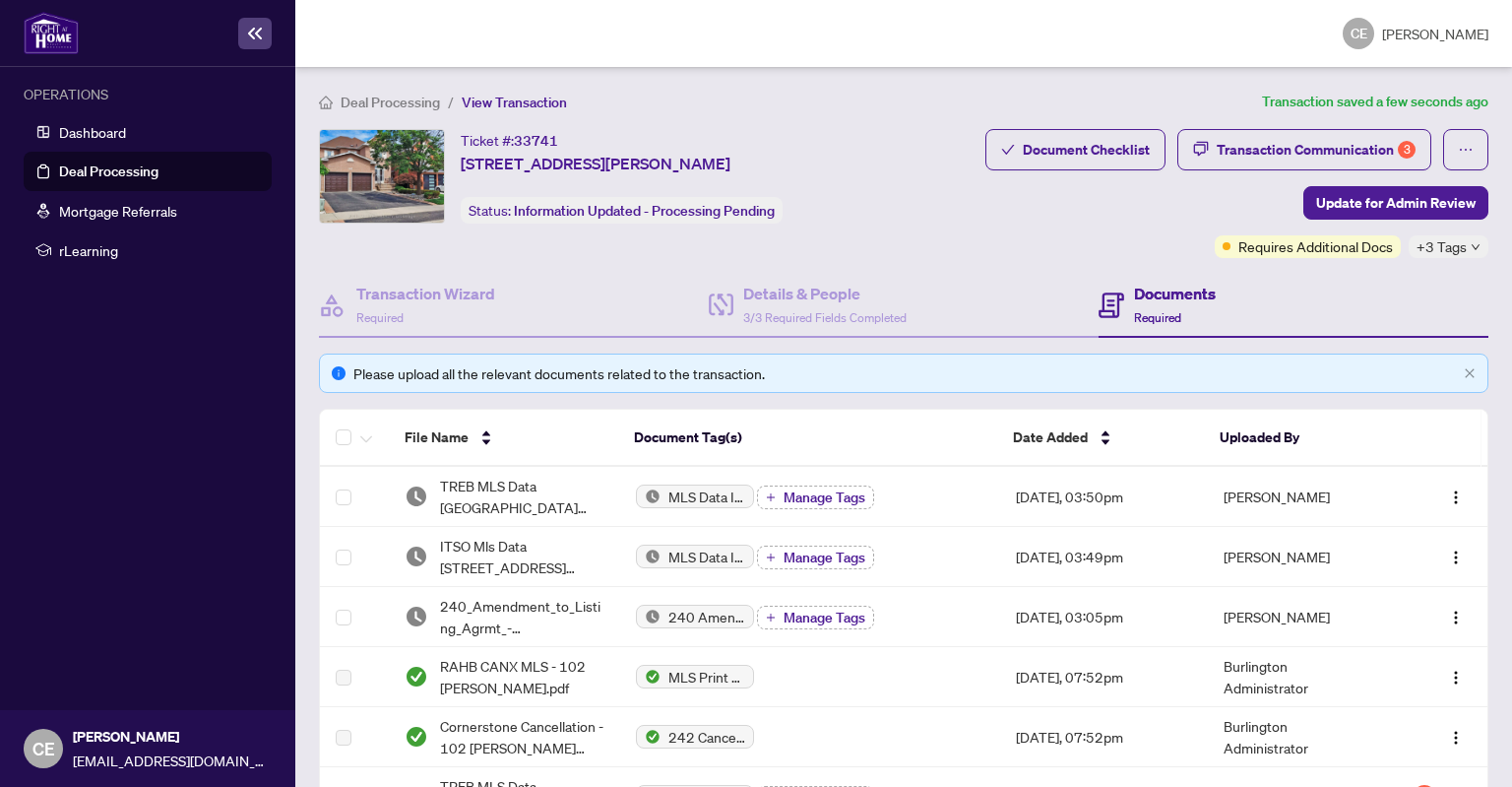 scroll, scrollTop: 591, scrollLeft: 0, axis: vertical 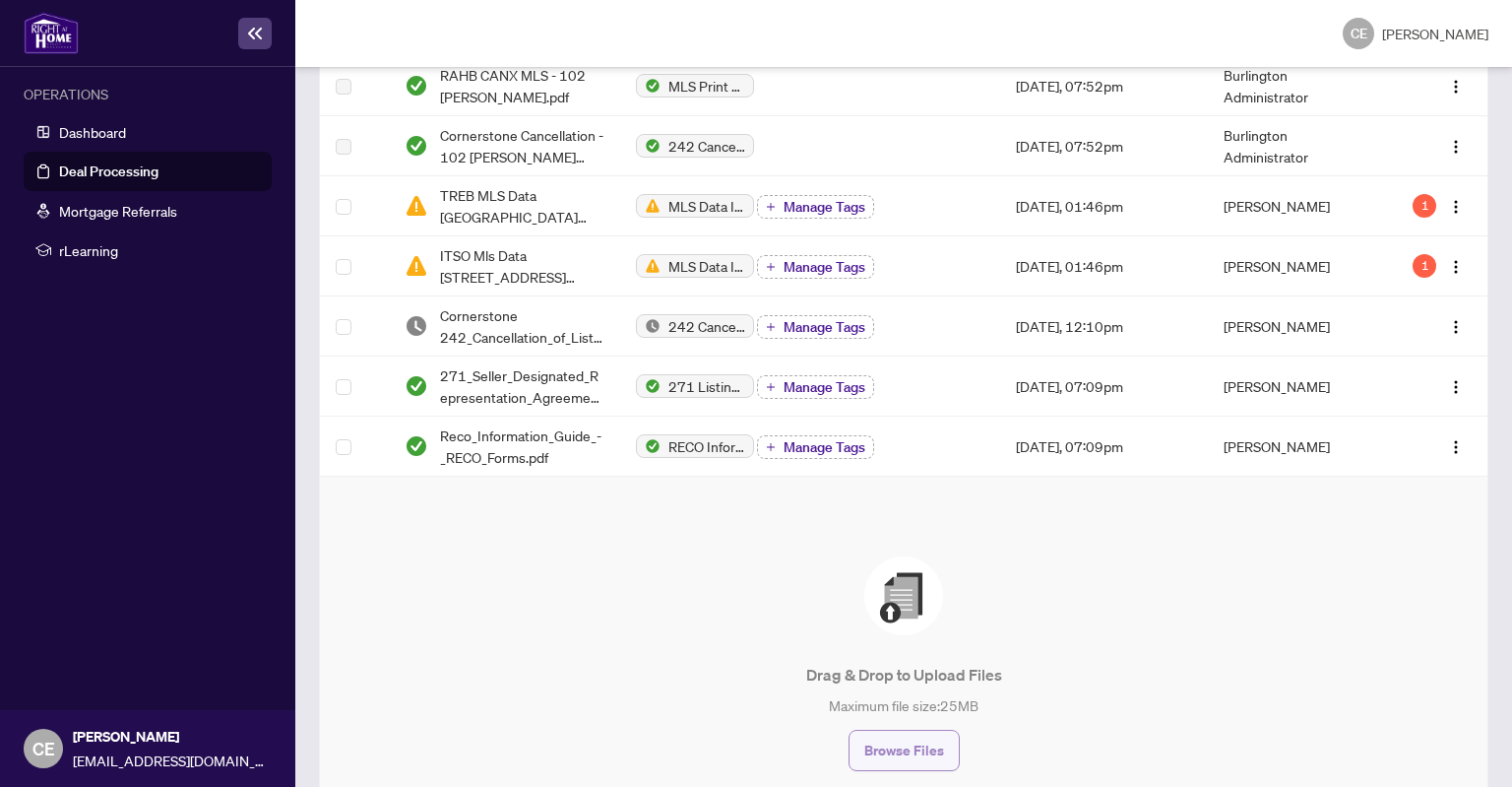 click on "Browse Files" at bounding box center (904, 751) 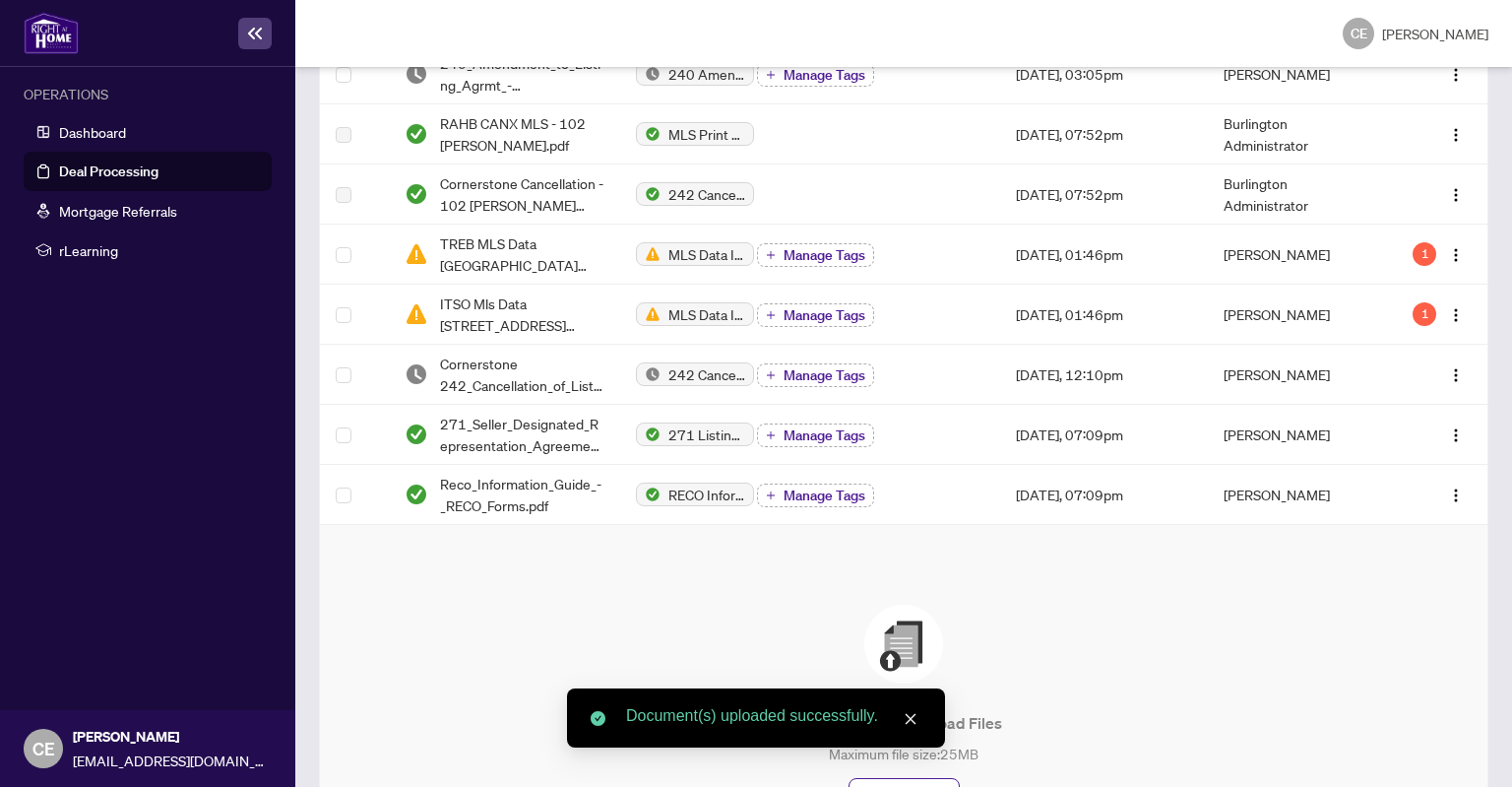 scroll, scrollTop: 295, scrollLeft: 0, axis: vertical 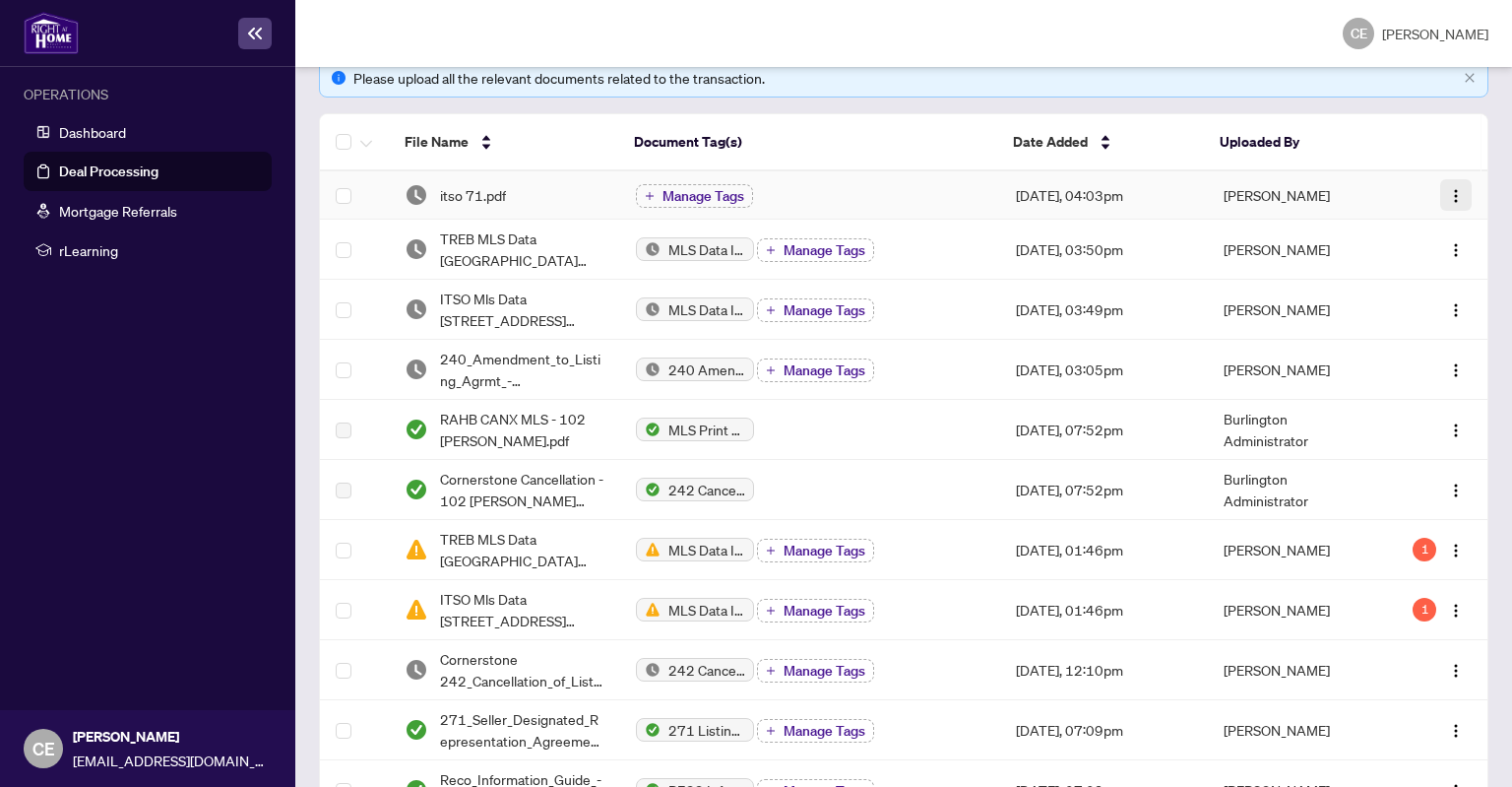 click at bounding box center (1456, 196) 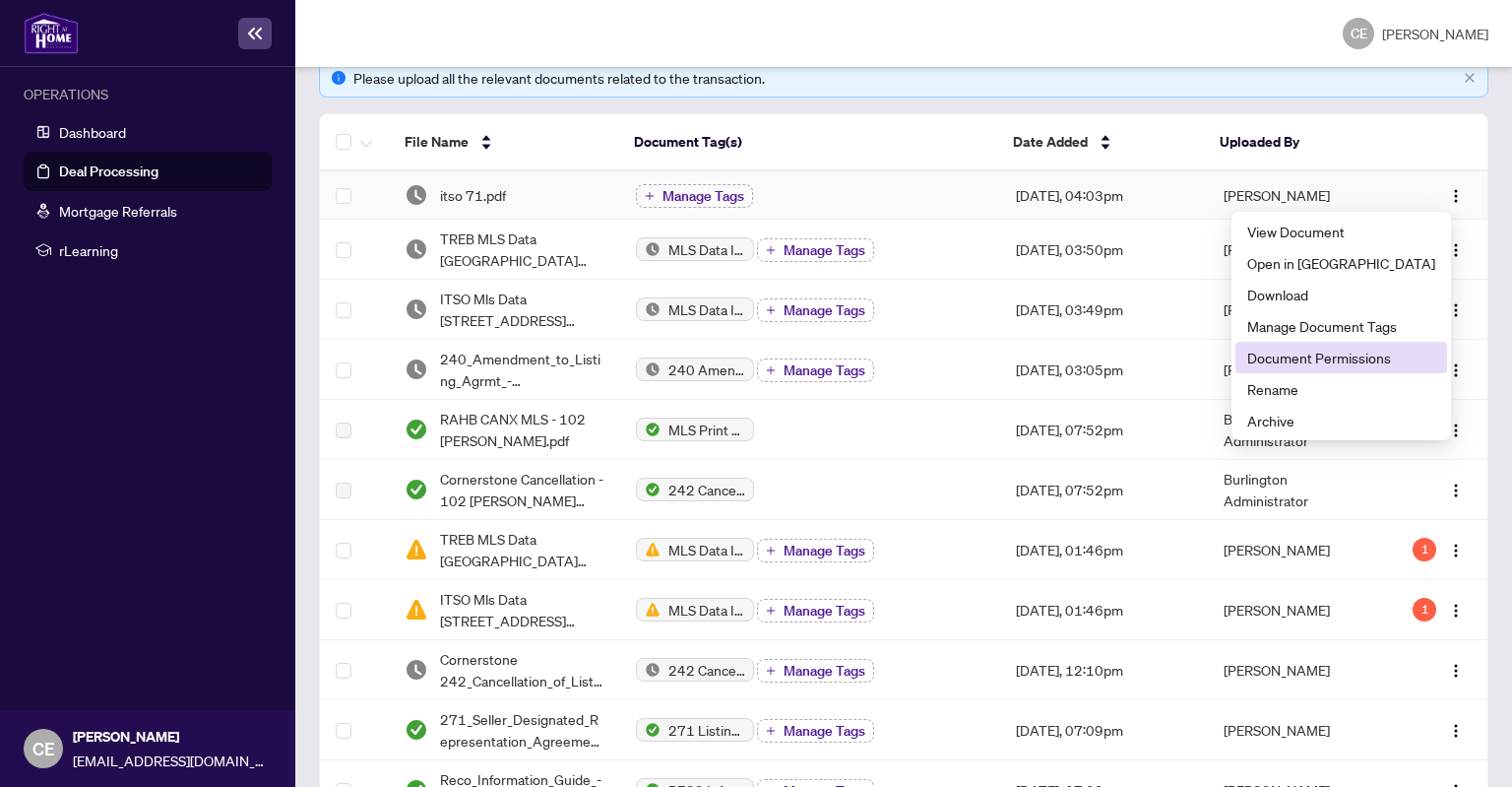 click on "Document Permissions" at bounding box center [1341, 358] 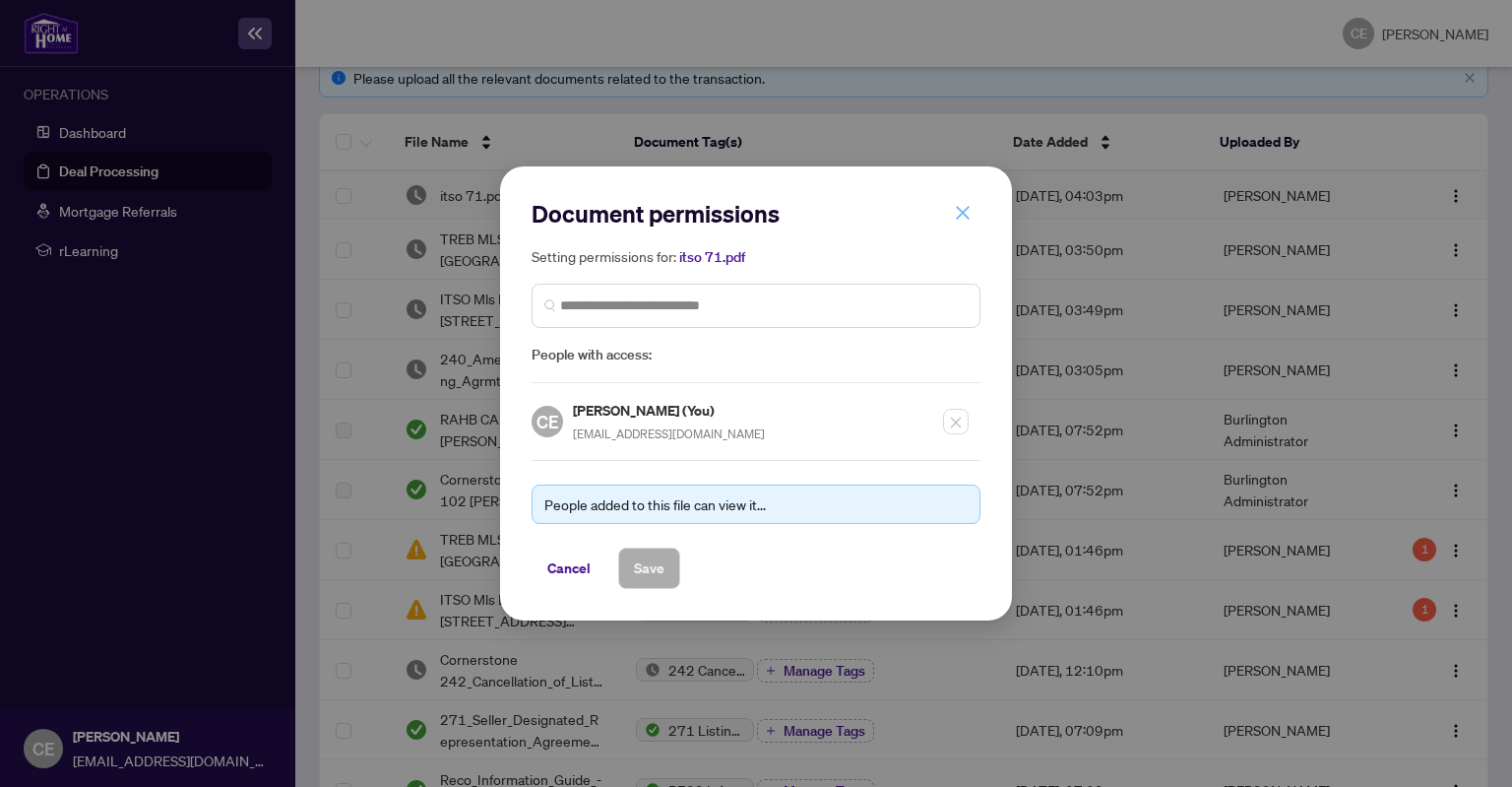 click 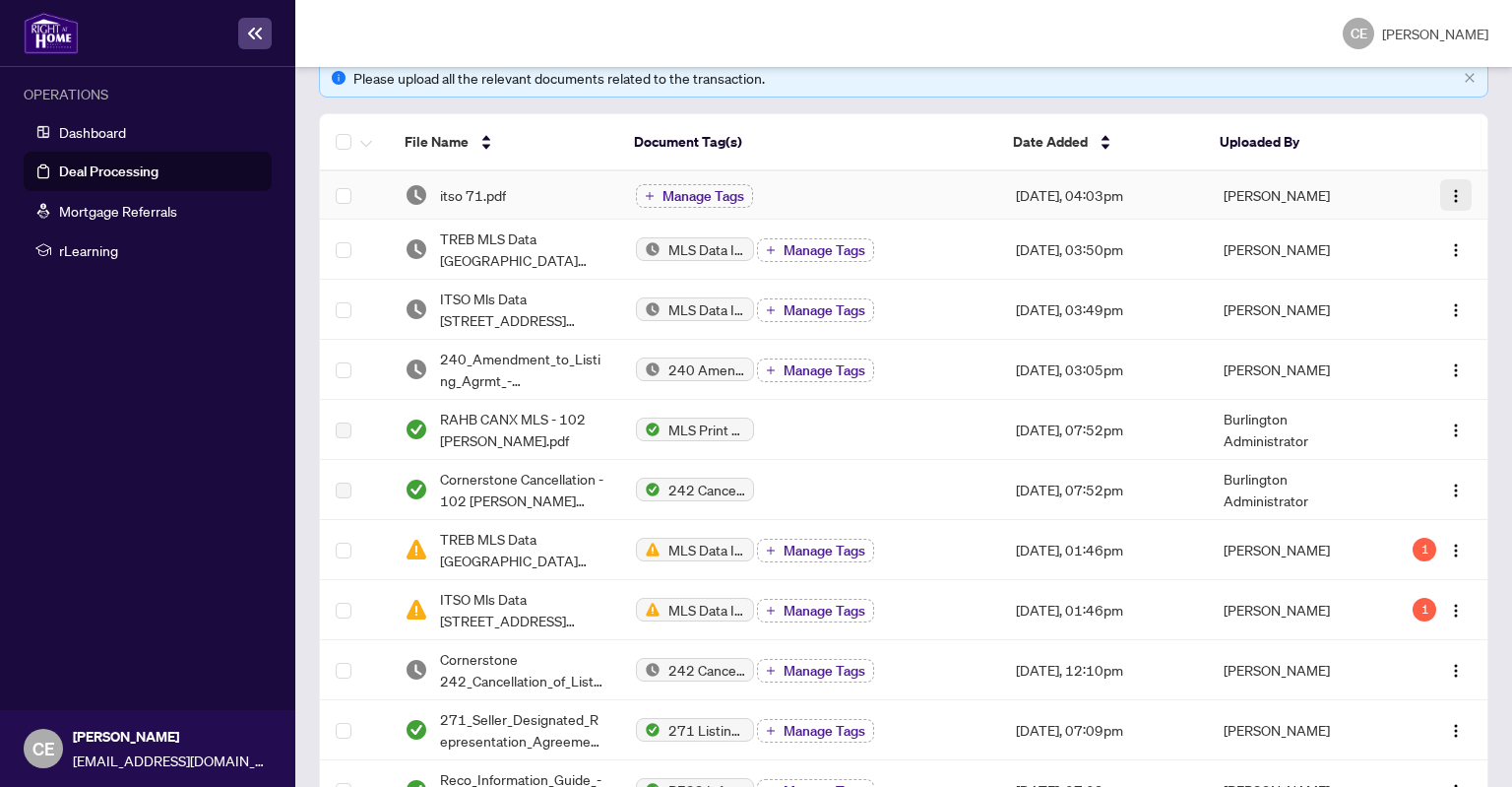 click at bounding box center [1456, 196] 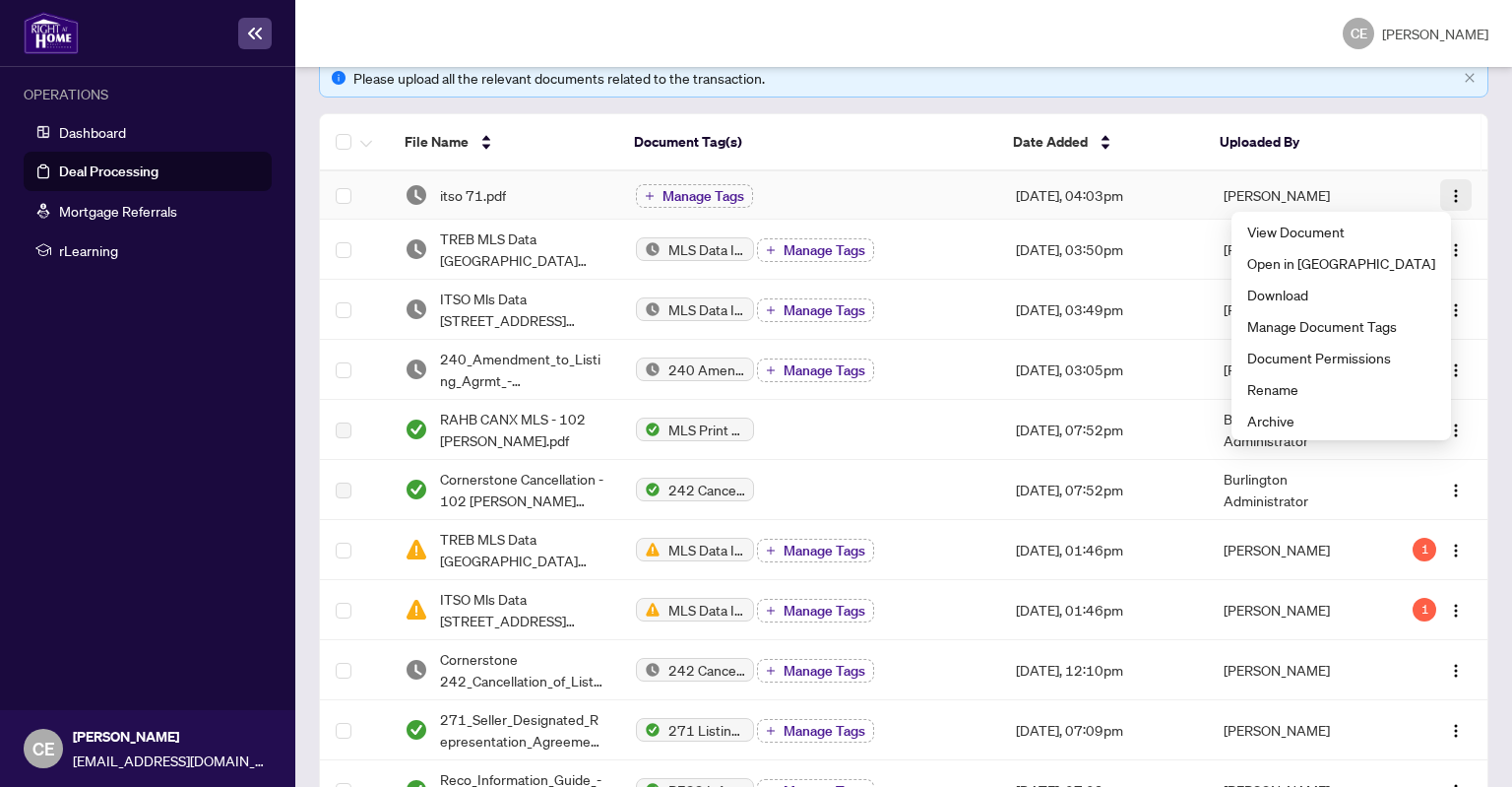 click at bounding box center [1456, 196] 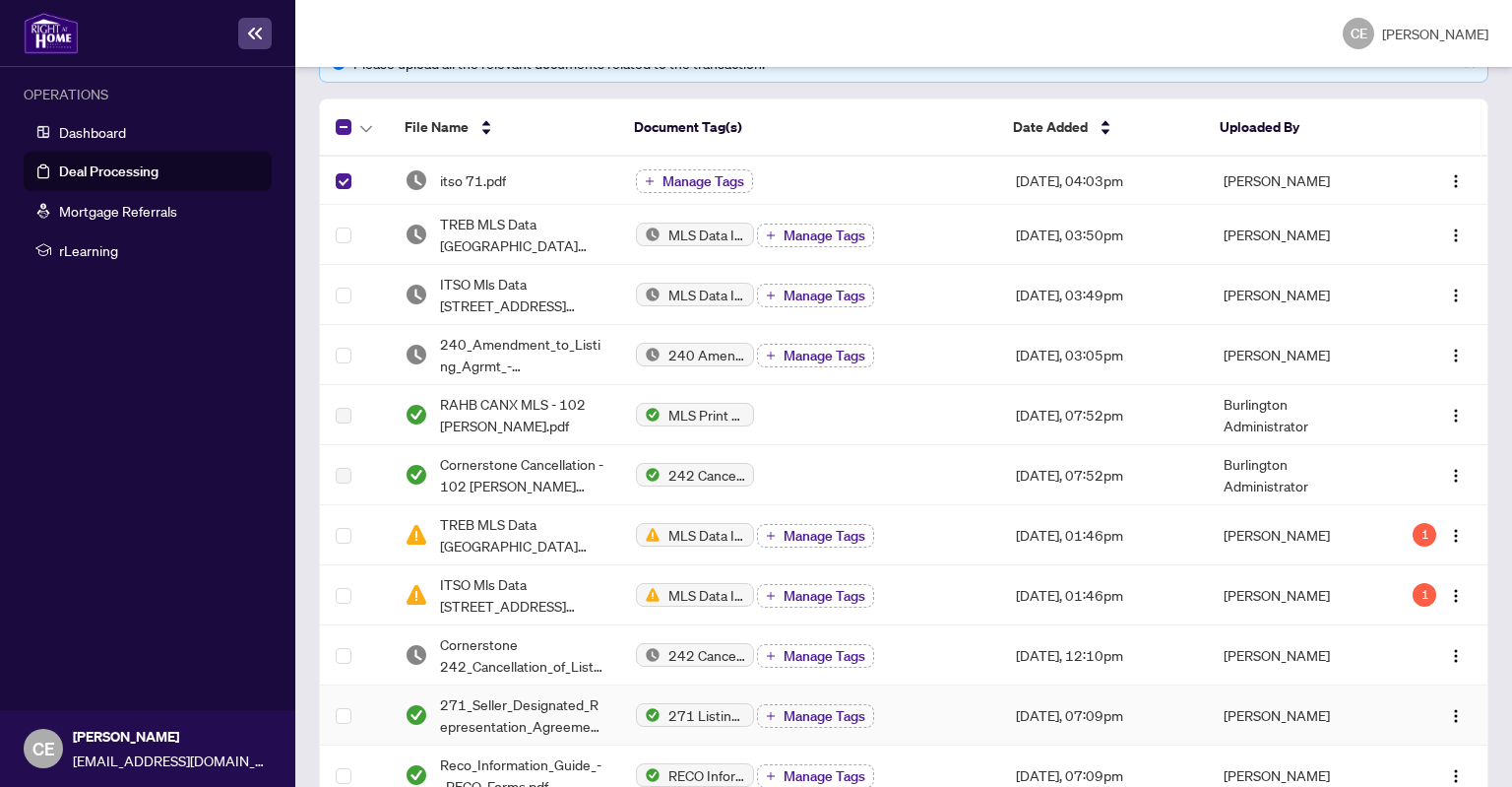 scroll, scrollTop: 172, scrollLeft: 0, axis: vertical 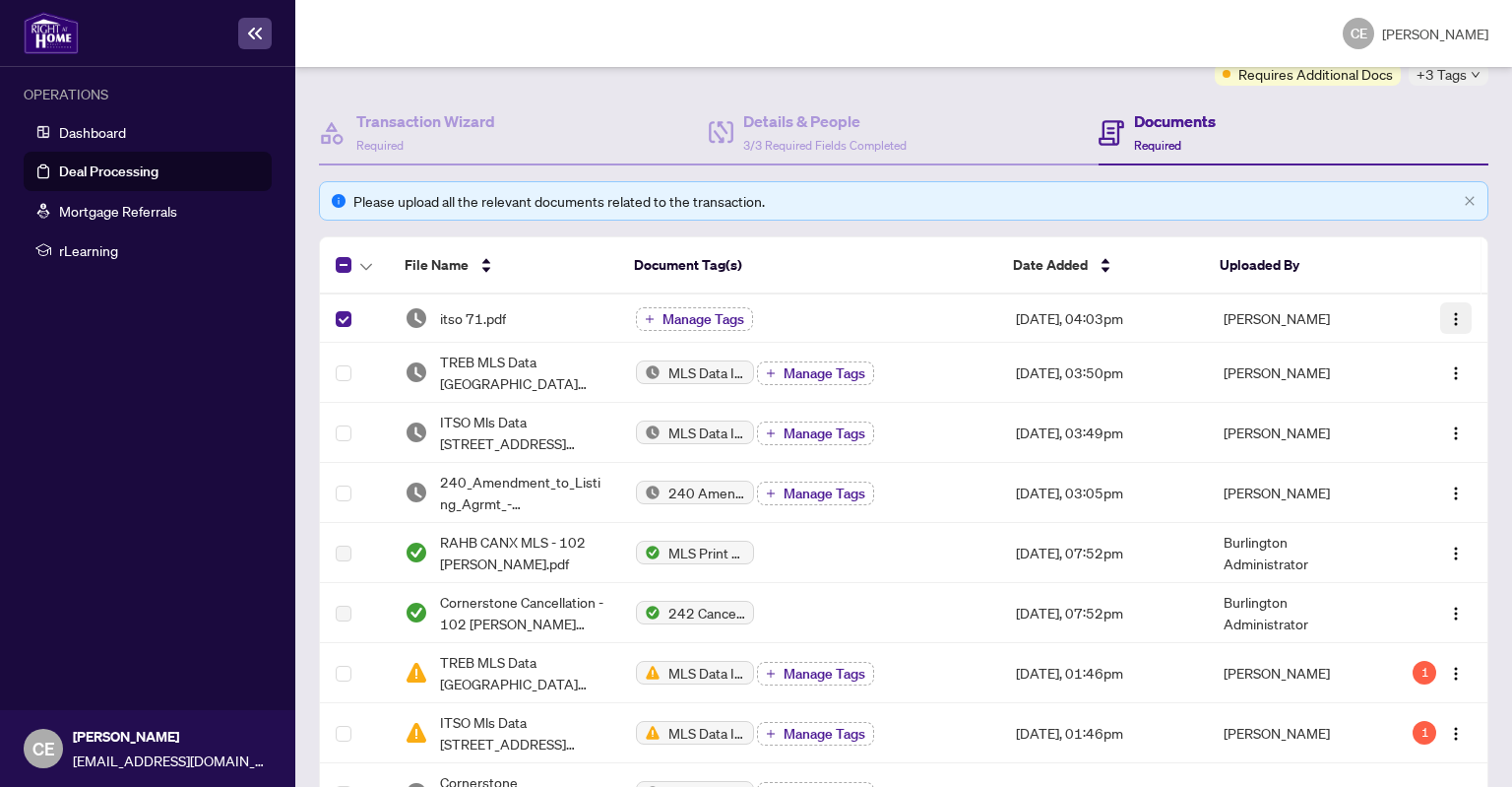 click at bounding box center (1456, 319) 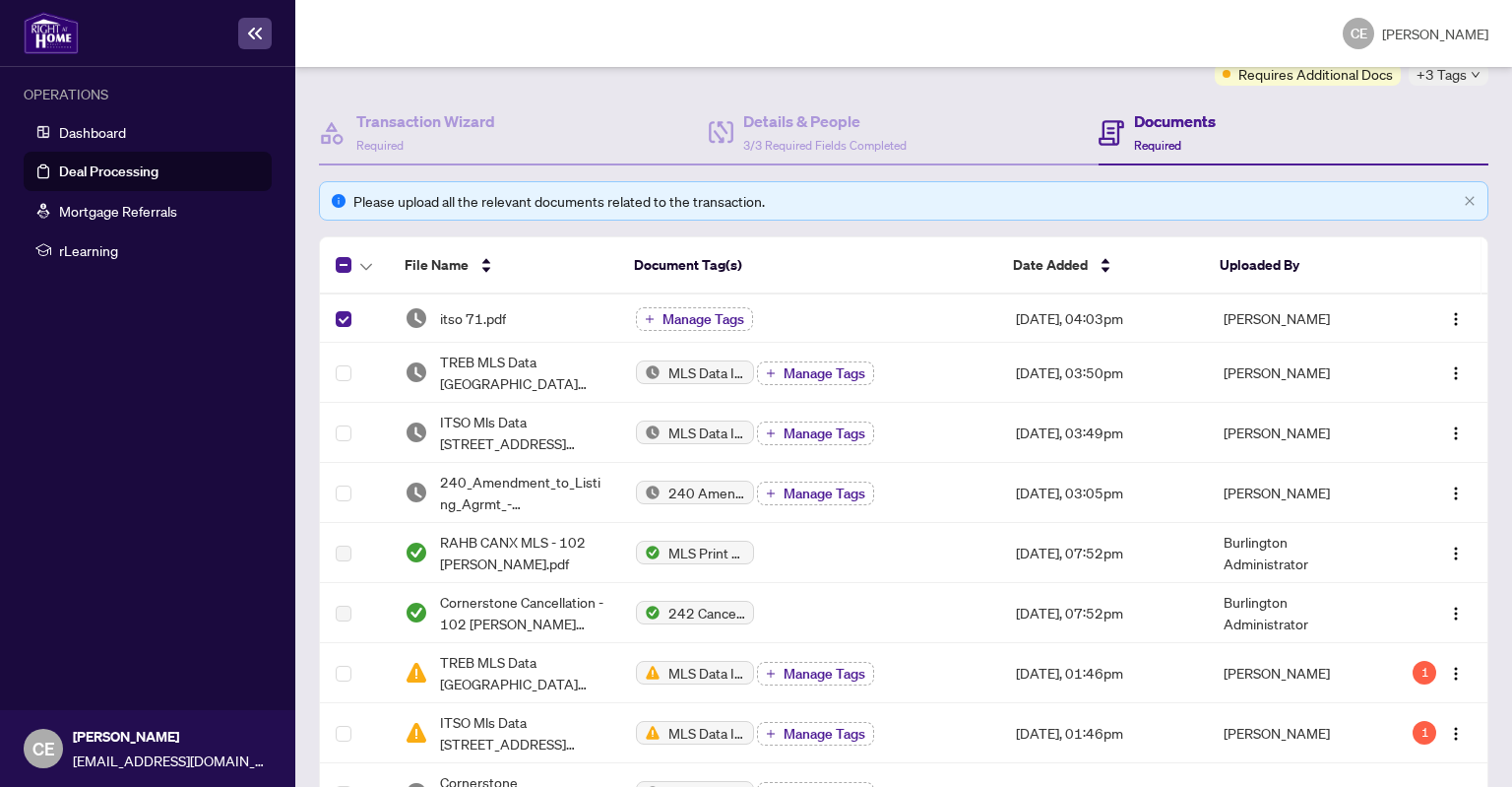 click at bounding box center (1428, 266) 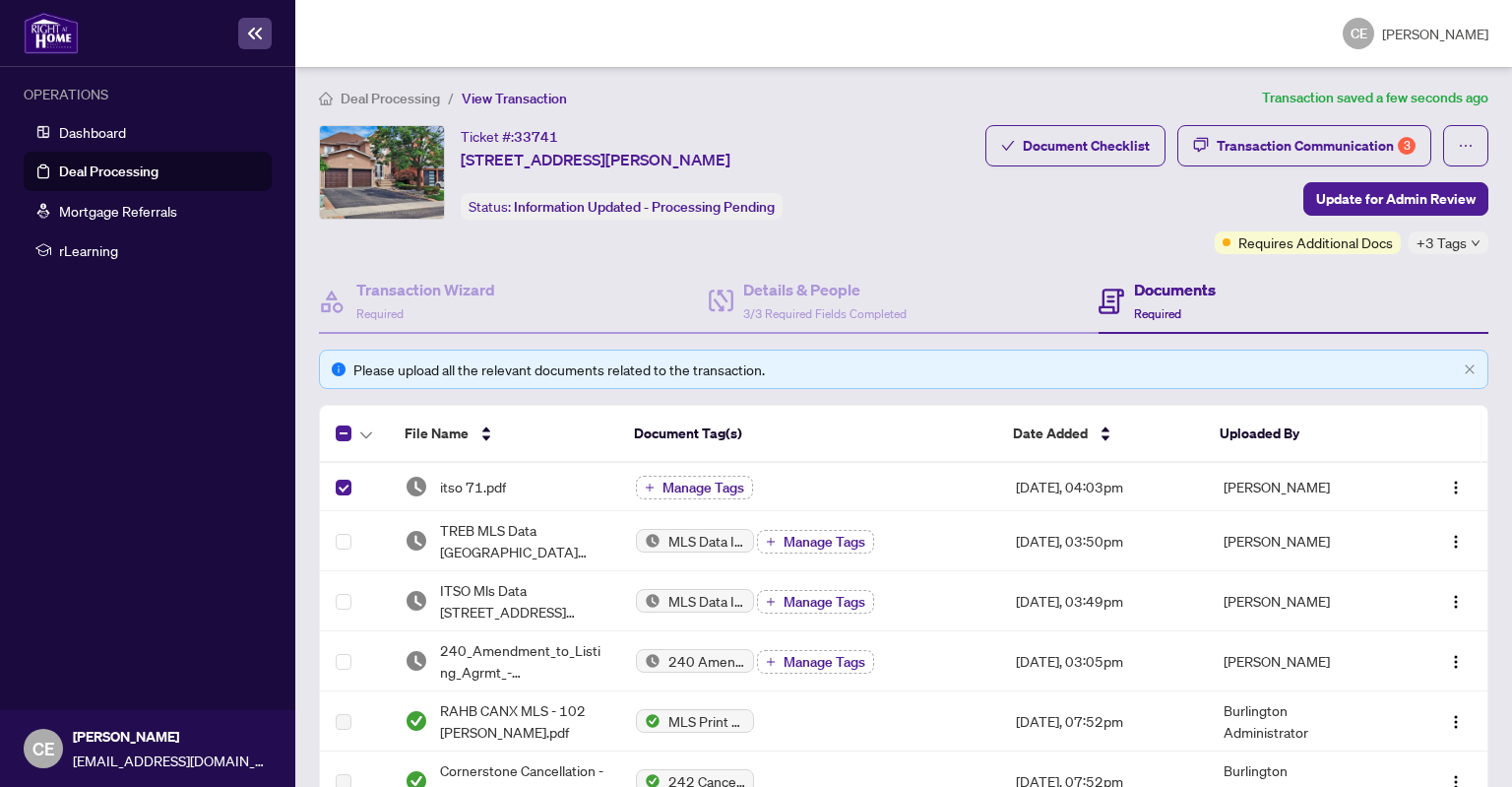 scroll, scrollTop: 0, scrollLeft: 0, axis: both 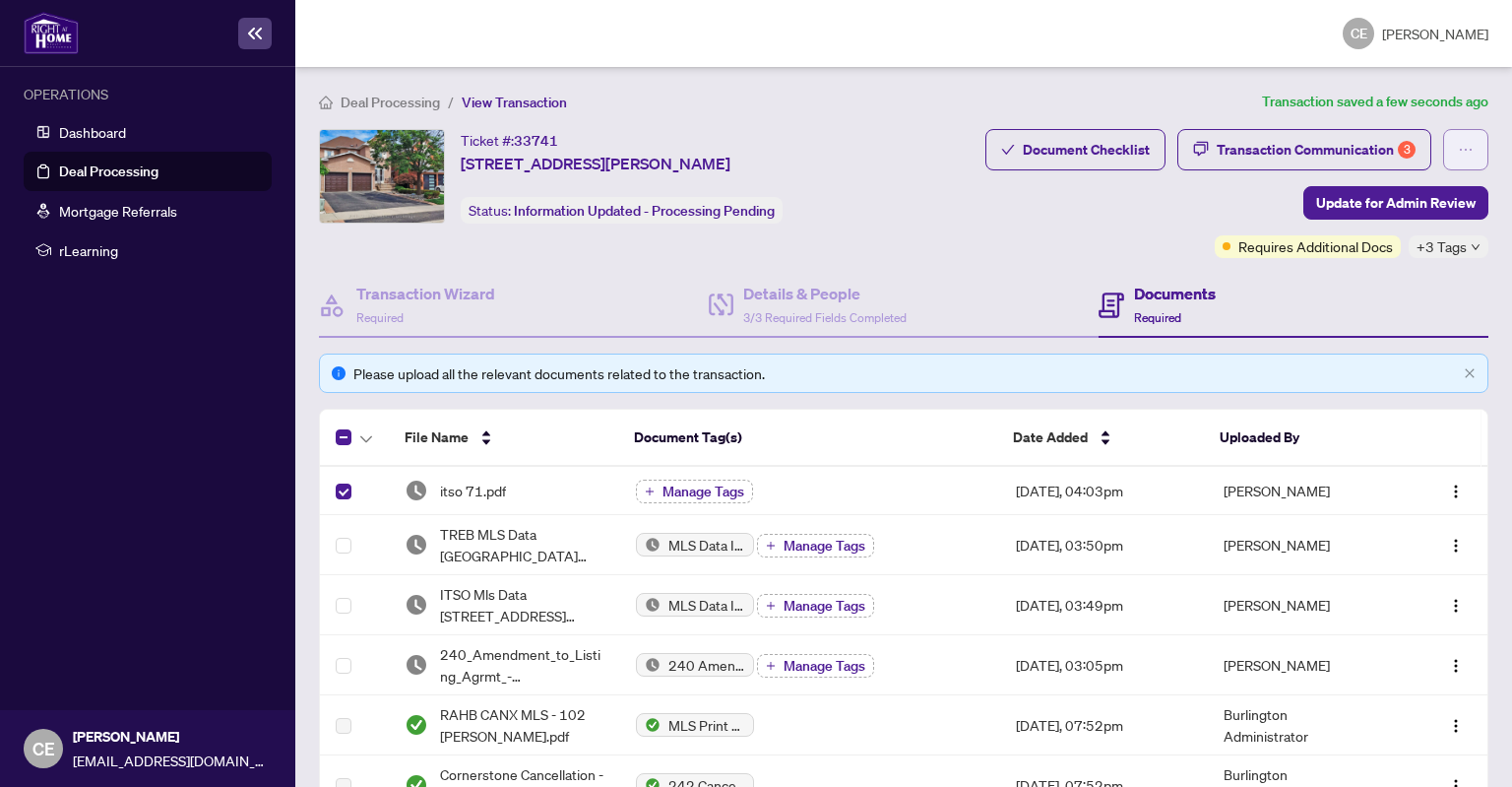 click at bounding box center [1466, 150] 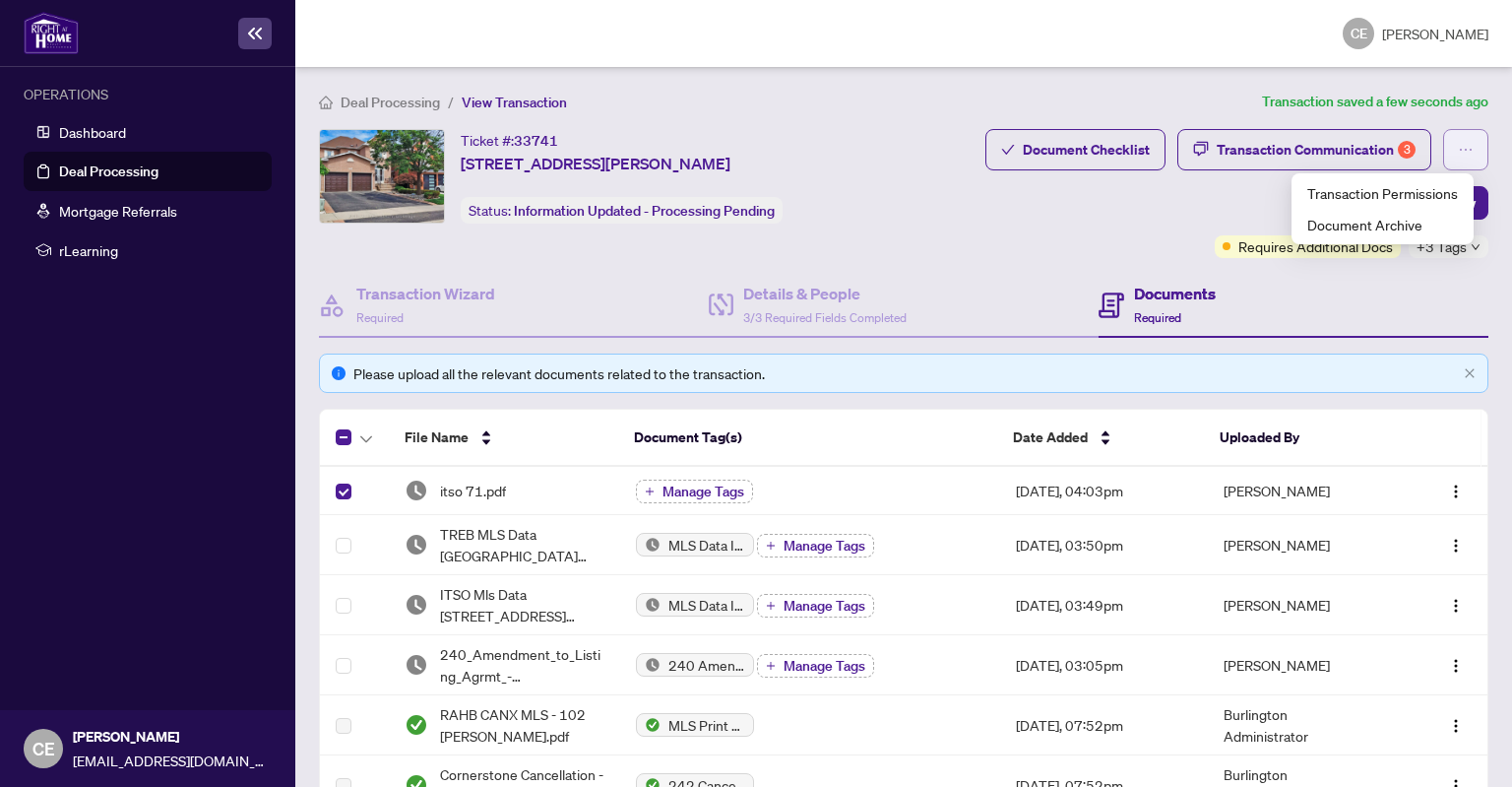 click at bounding box center [1466, 150] 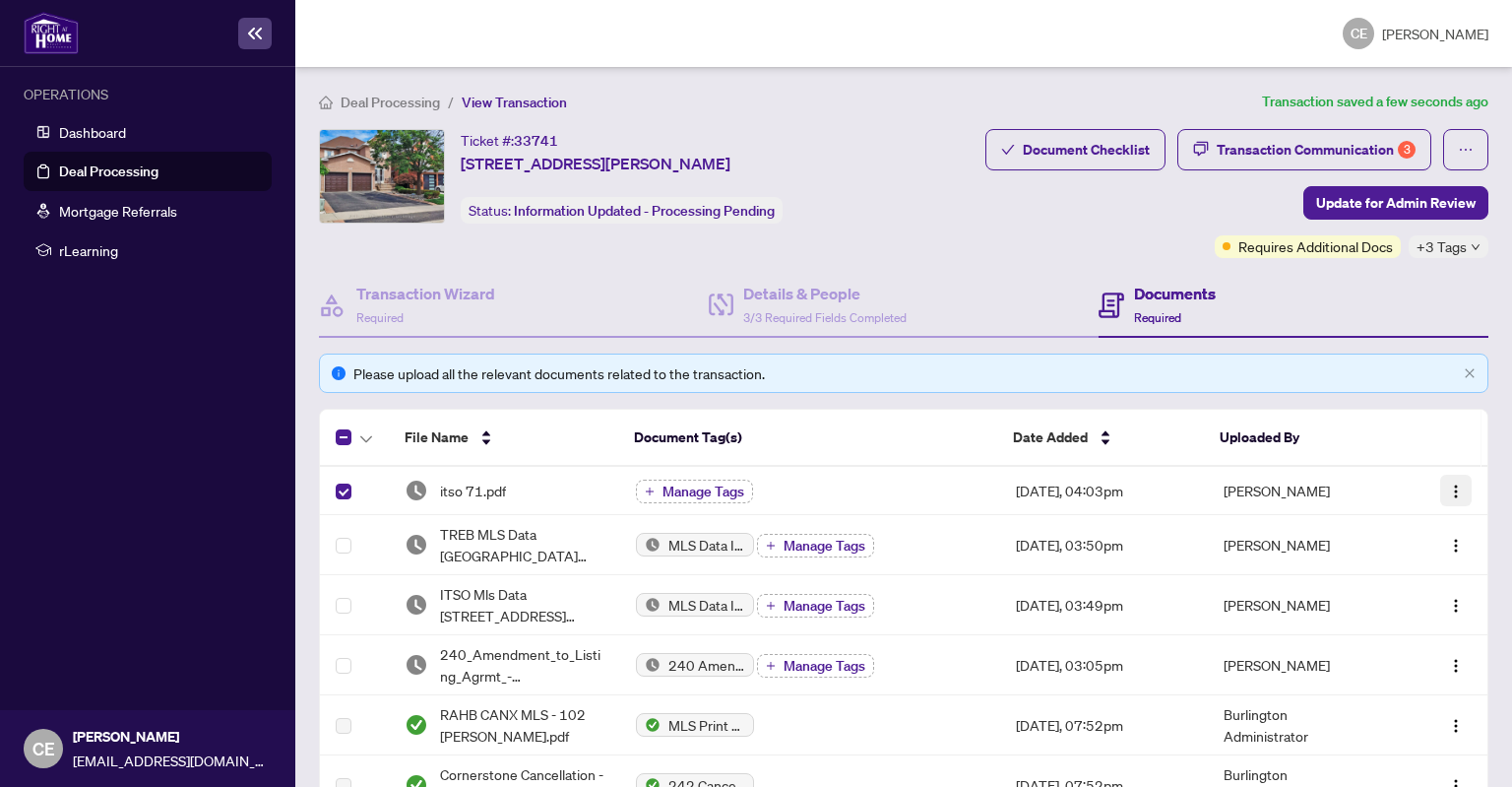 click at bounding box center (1456, 492) 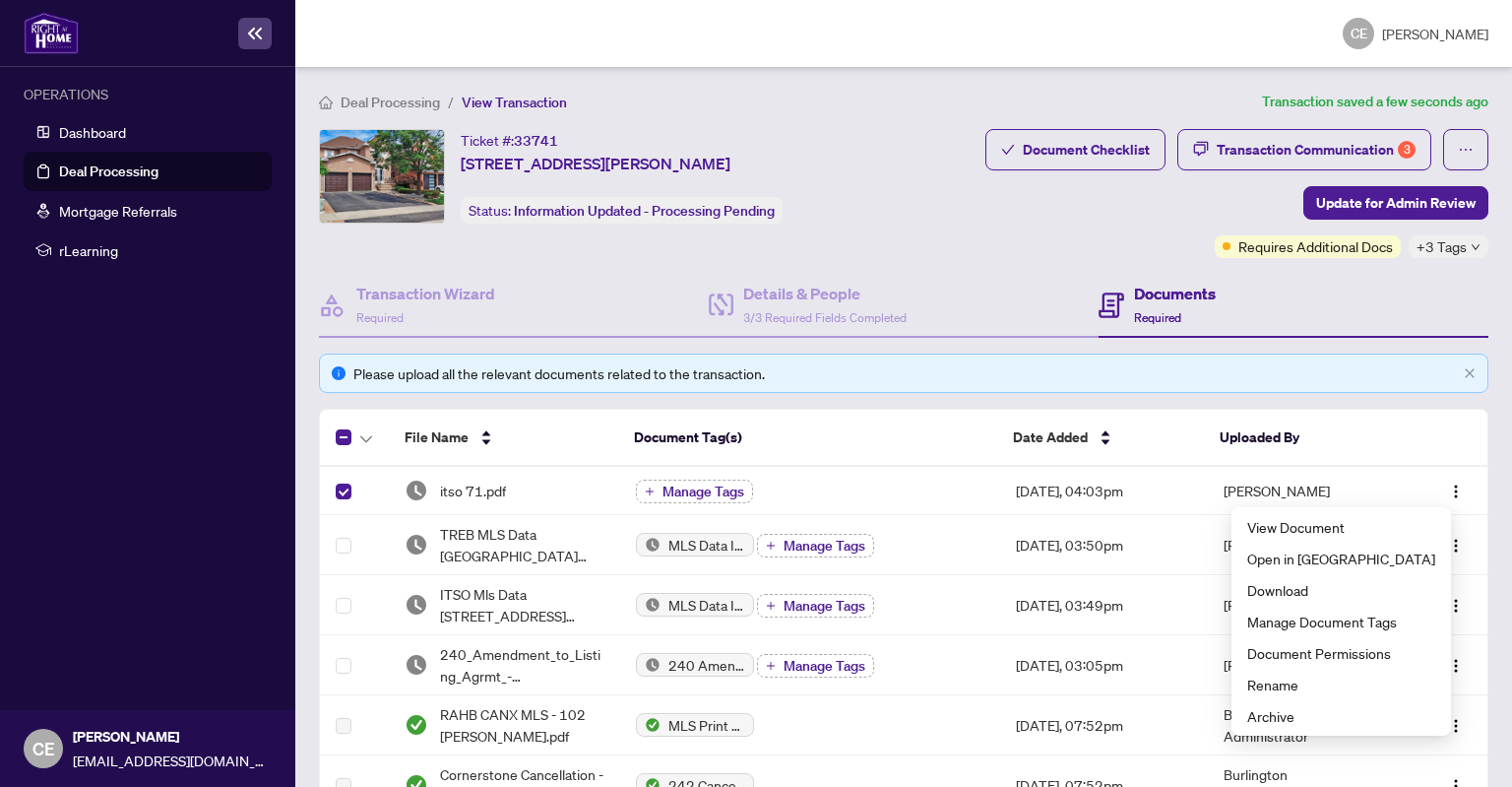 click at bounding box center [1428, 438] 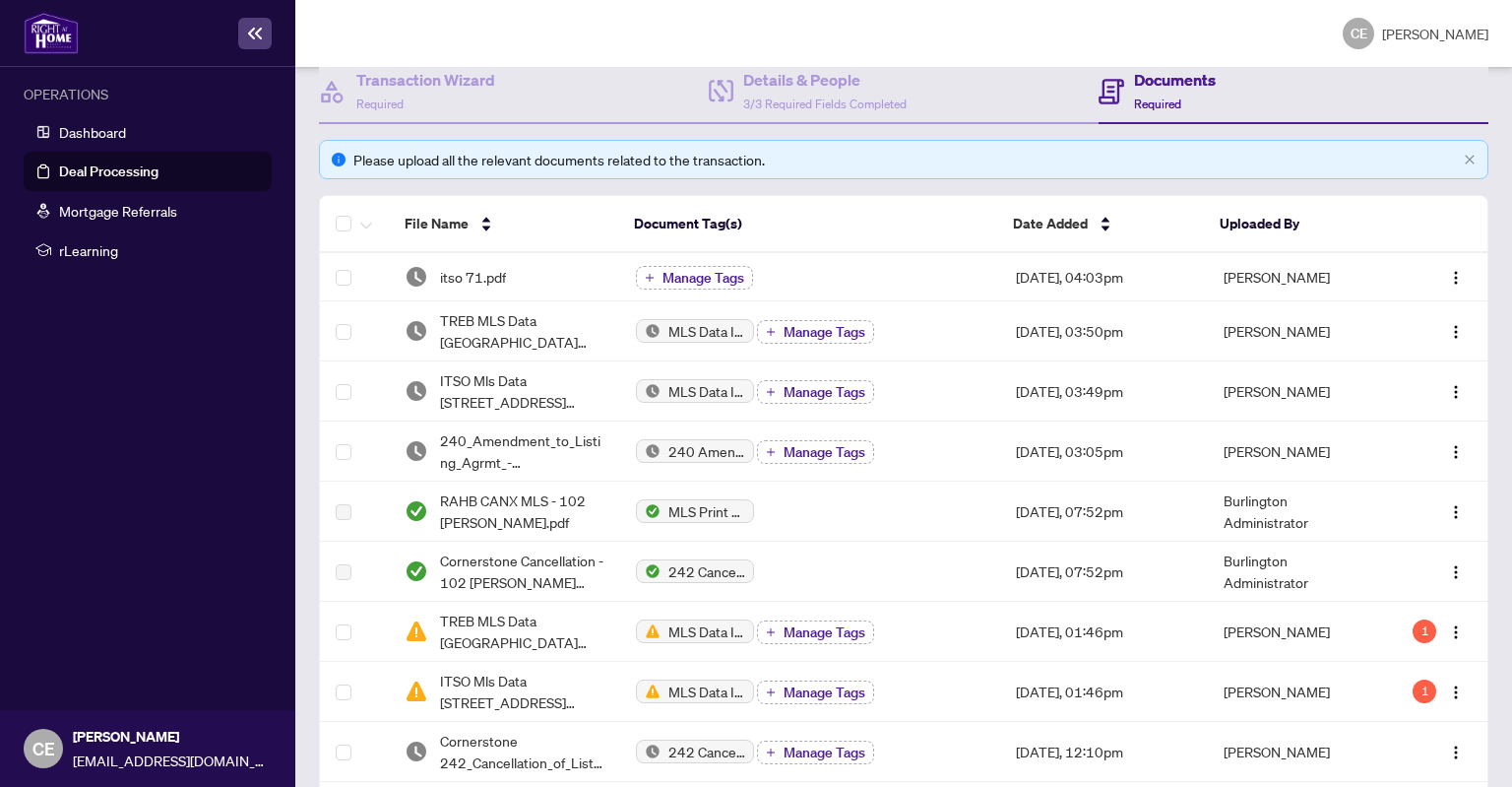 scroll, scrollTop: 197, scrollLeft: 0, axis: vertical 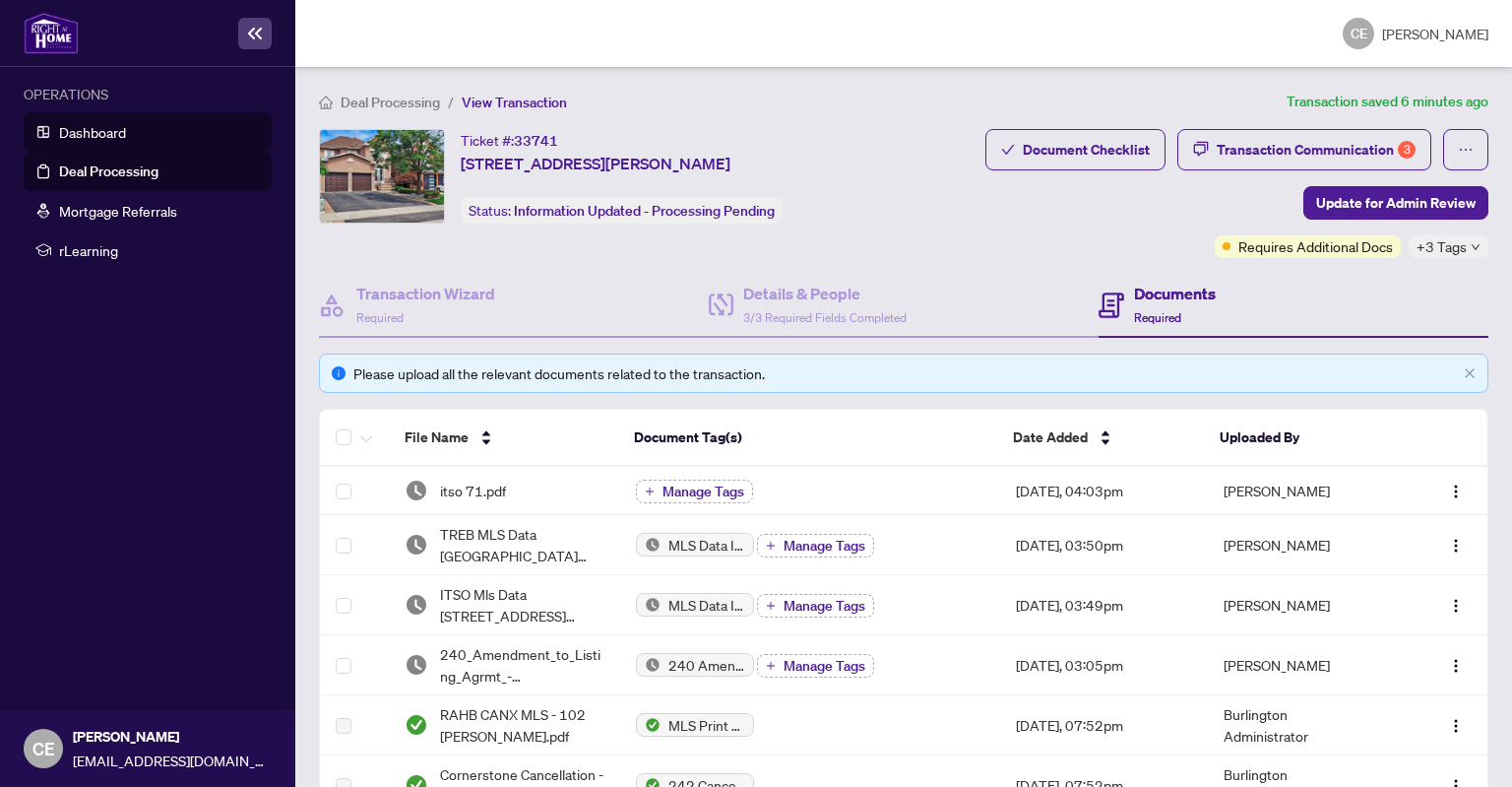 click on "Dashboard" at bounding box center (93, 132) 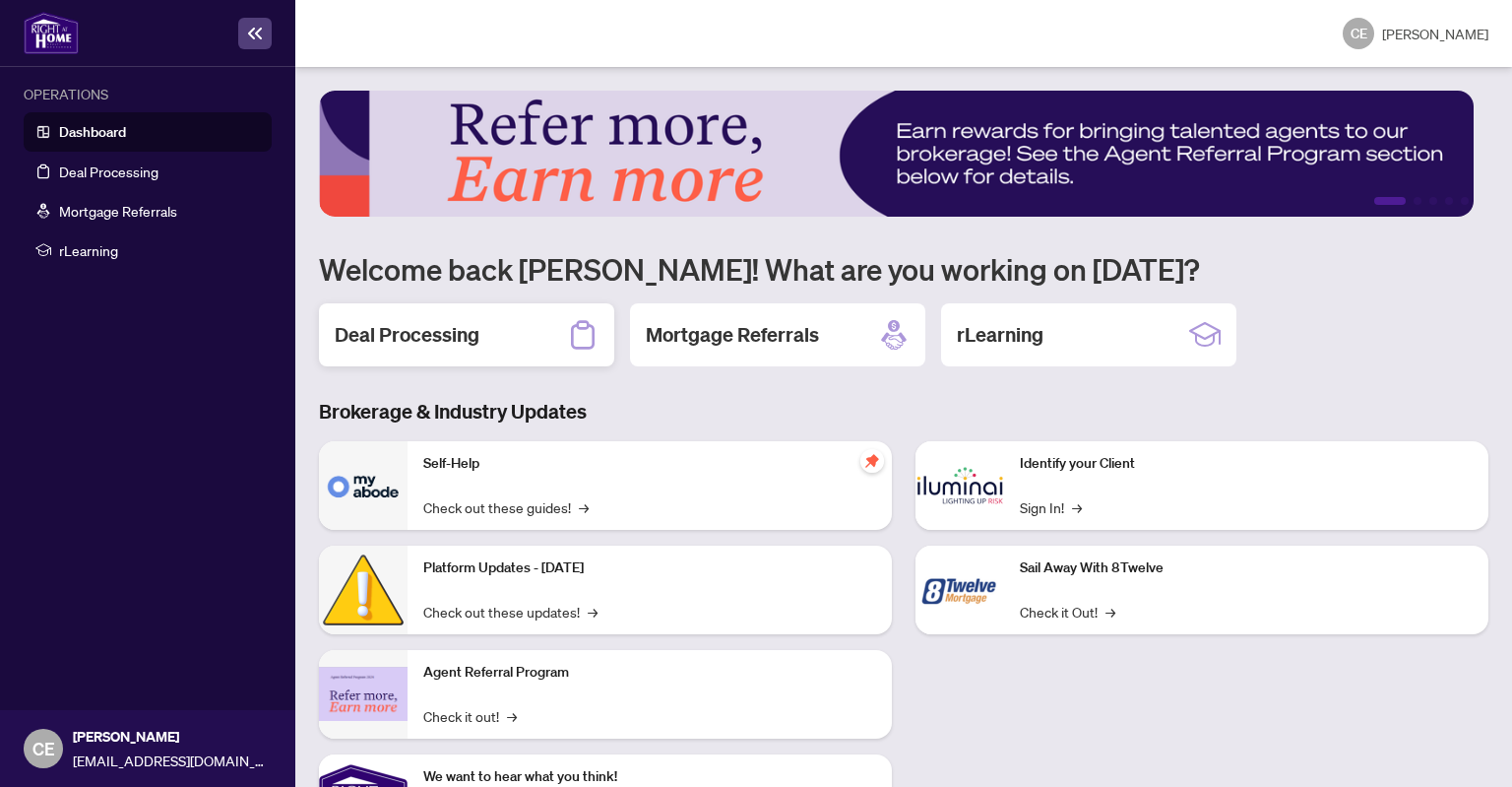 click on "Deal Processing" at bounding box center [467, 335] 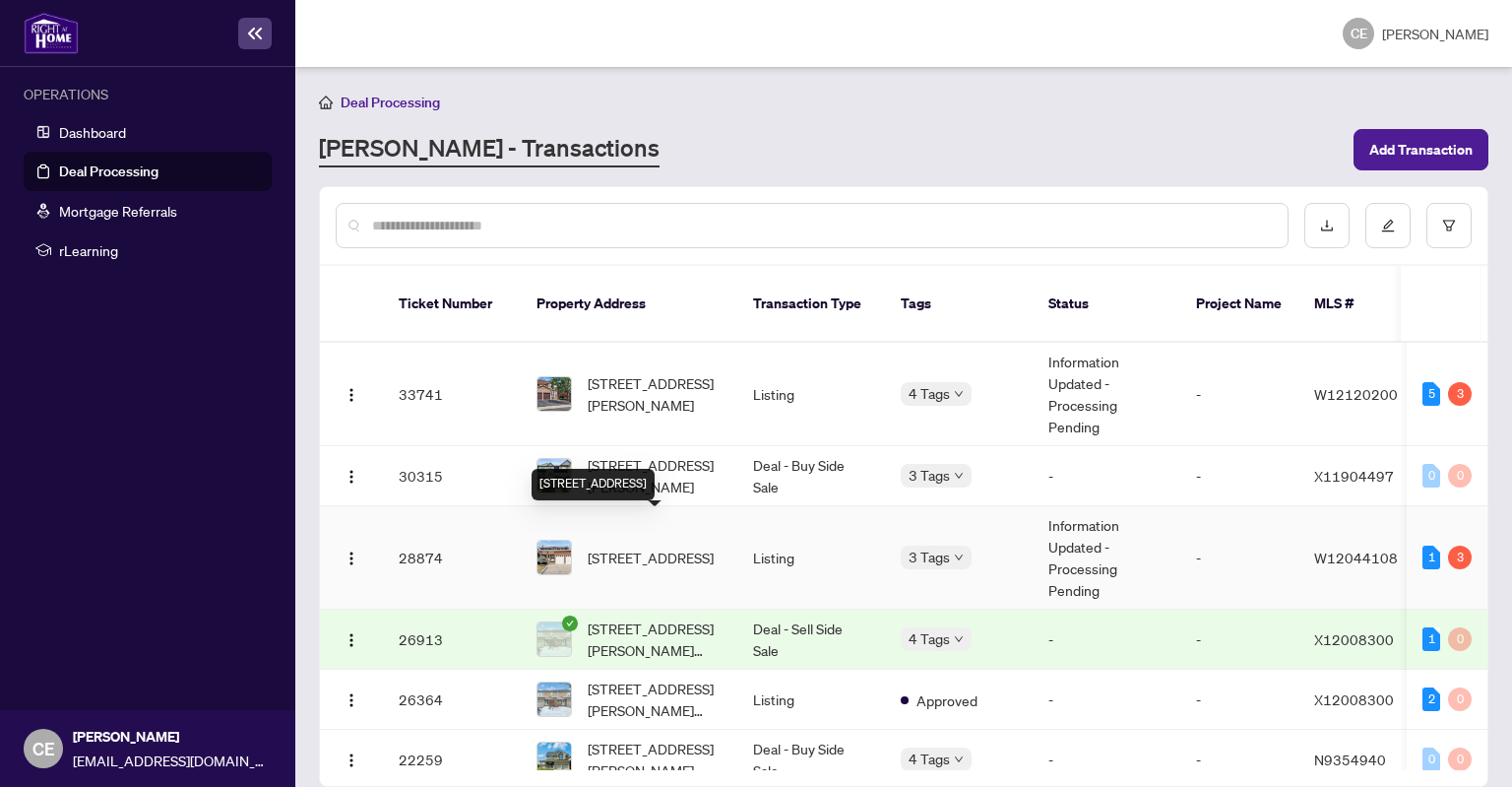 click on "[STREET_ADDRESS]" at bounding box center (651, 557) 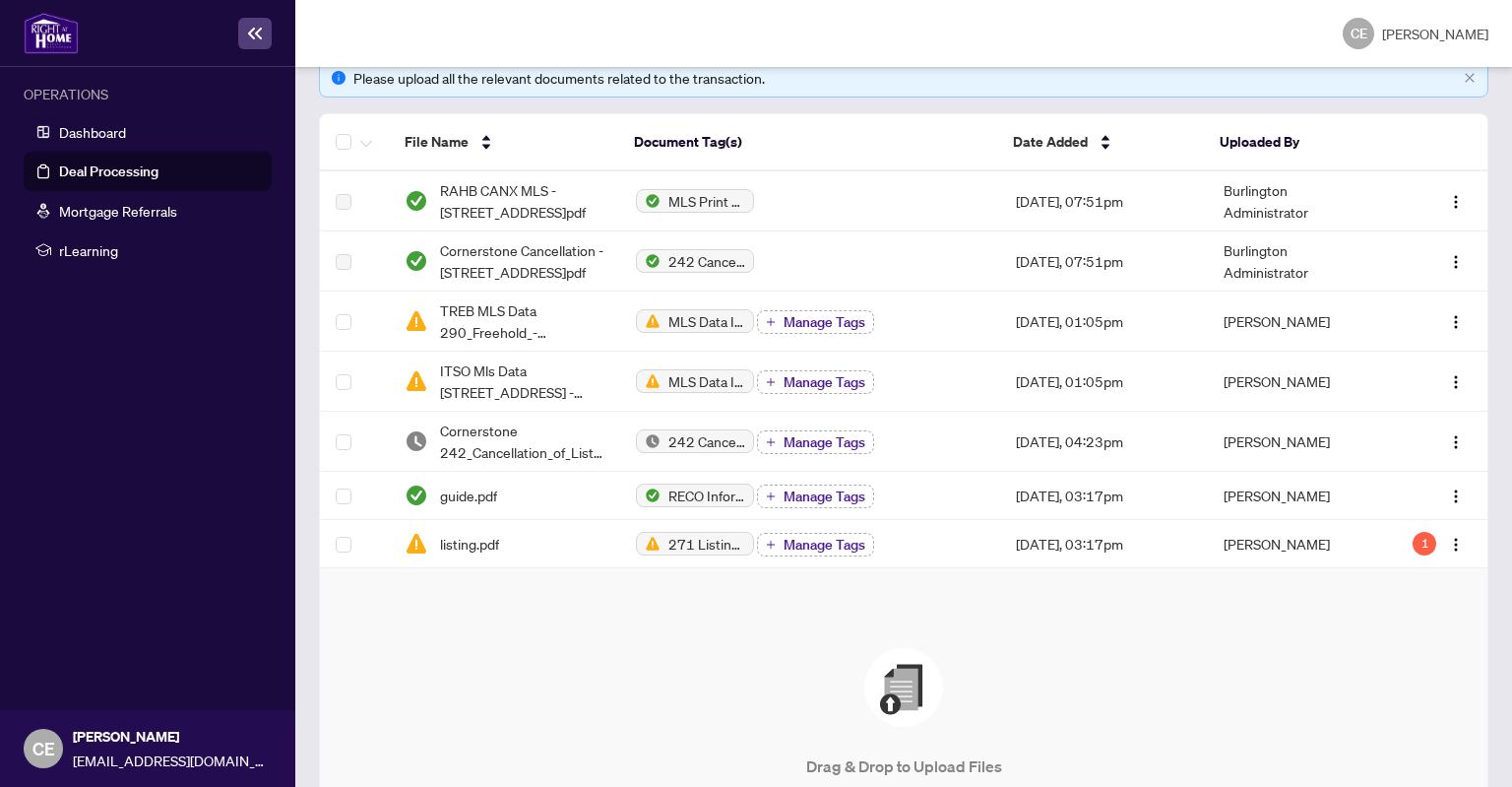 scroll, scrollTop: 492, scrollLeft: 0, axis: vertical 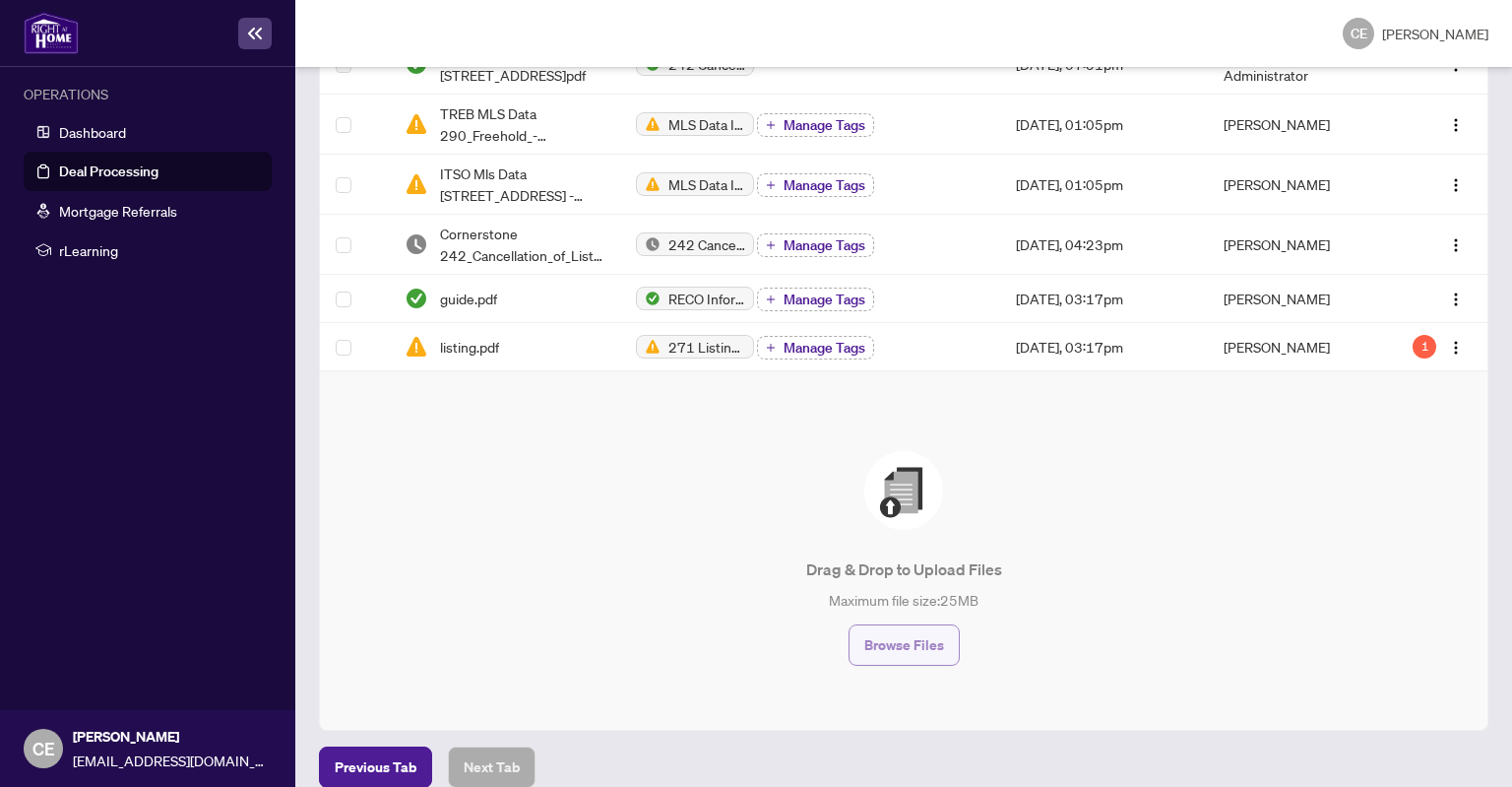 click on "Browse Files" at bounding box center [904, 645] 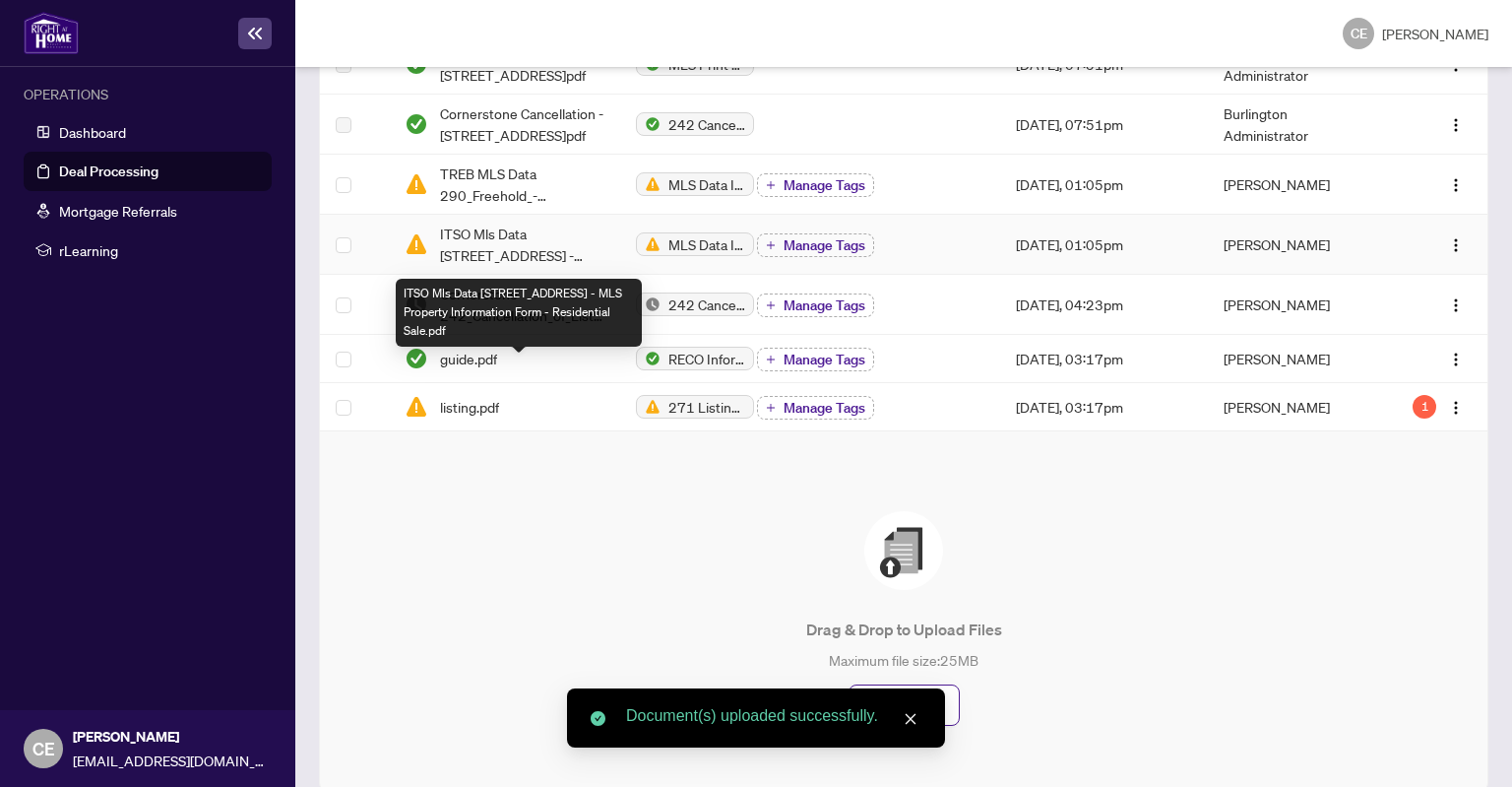 scroll, scrollTop: 197, scrollLeft: 0, axis: vertical 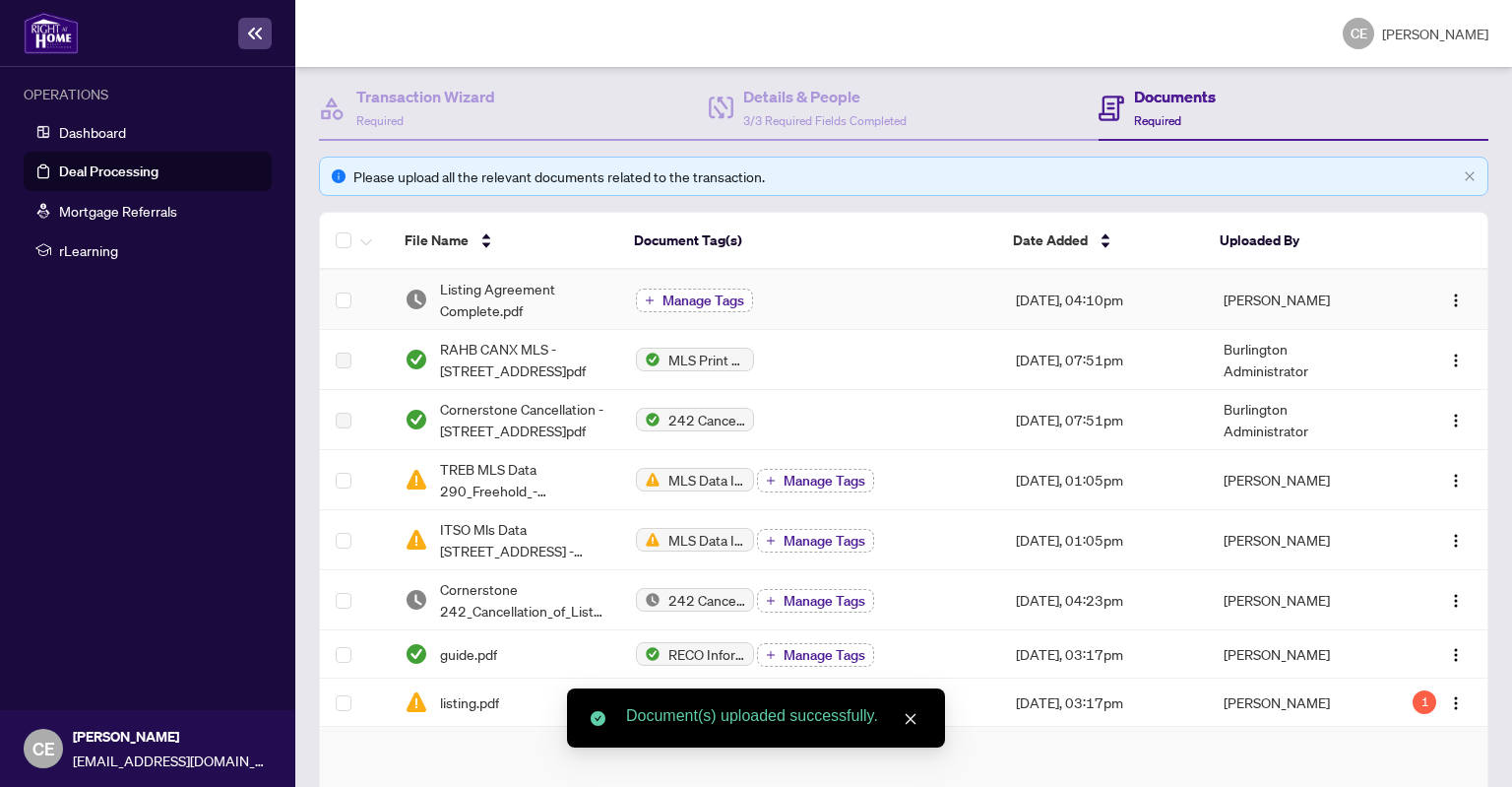 click on "Manage Tags" at bounding box center (703, 300) 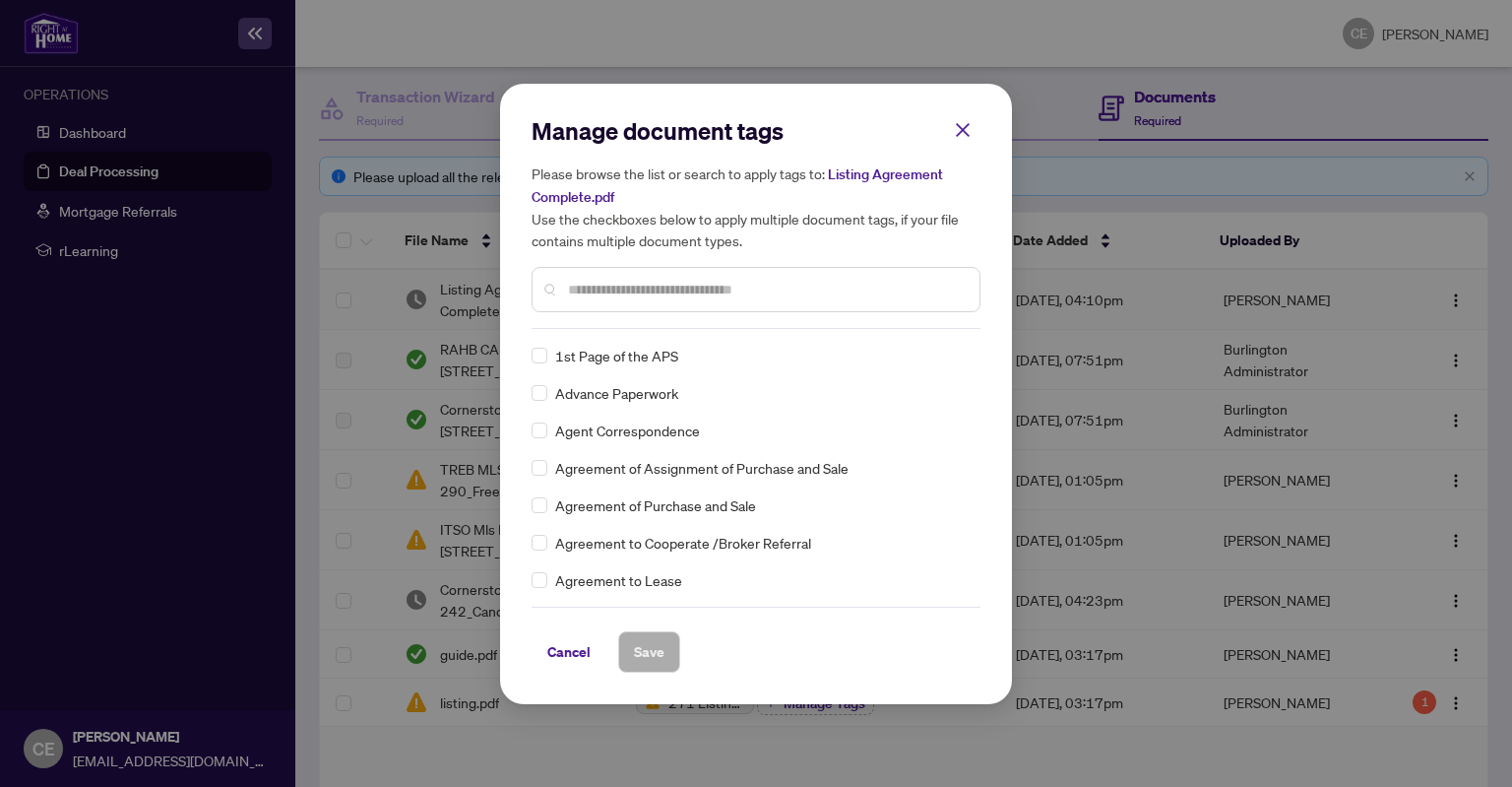 click at bounding box center (766, 290) 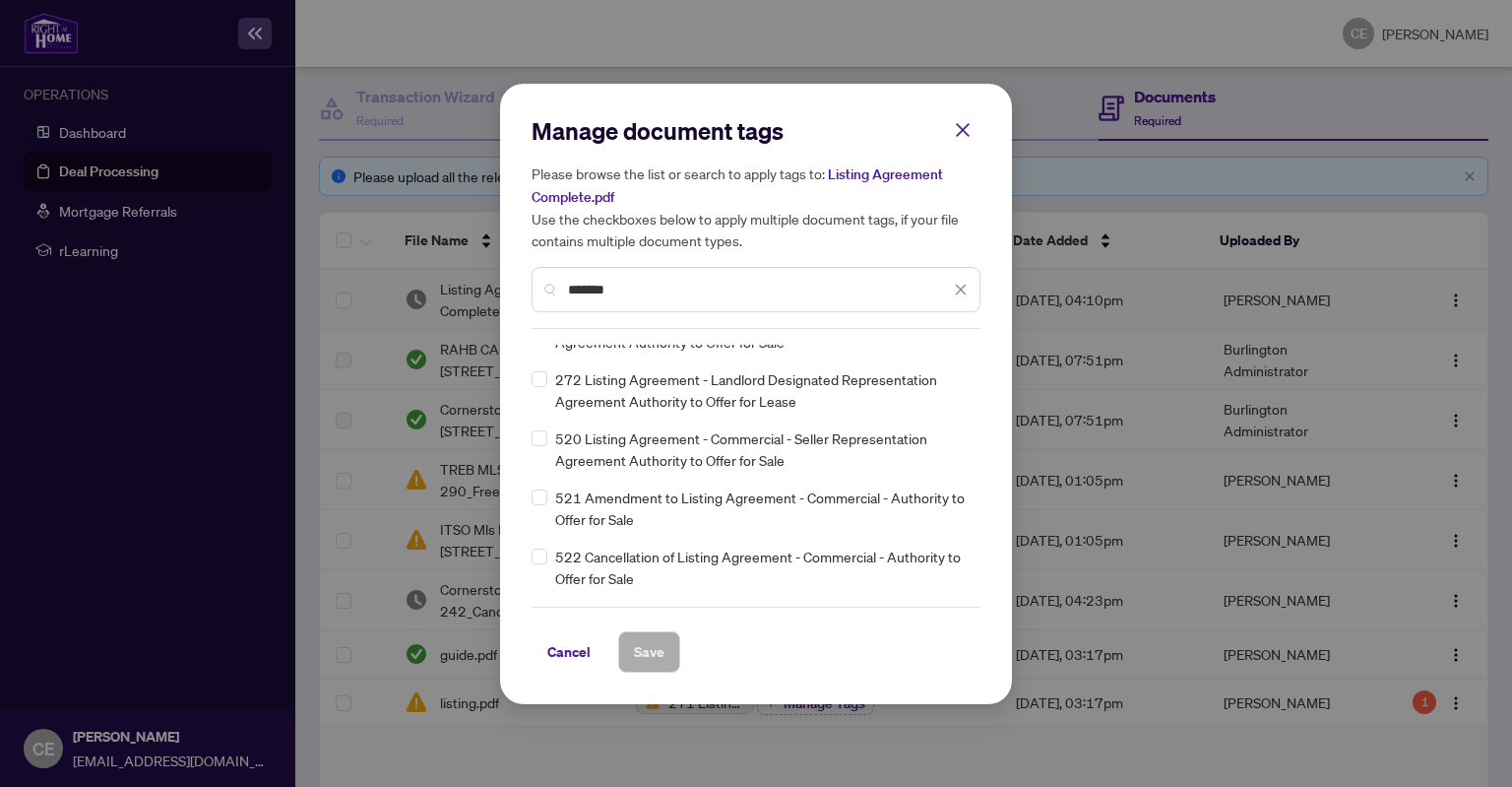scroll, scrollTop: 591, scrollLeft: 0, axis: vertical 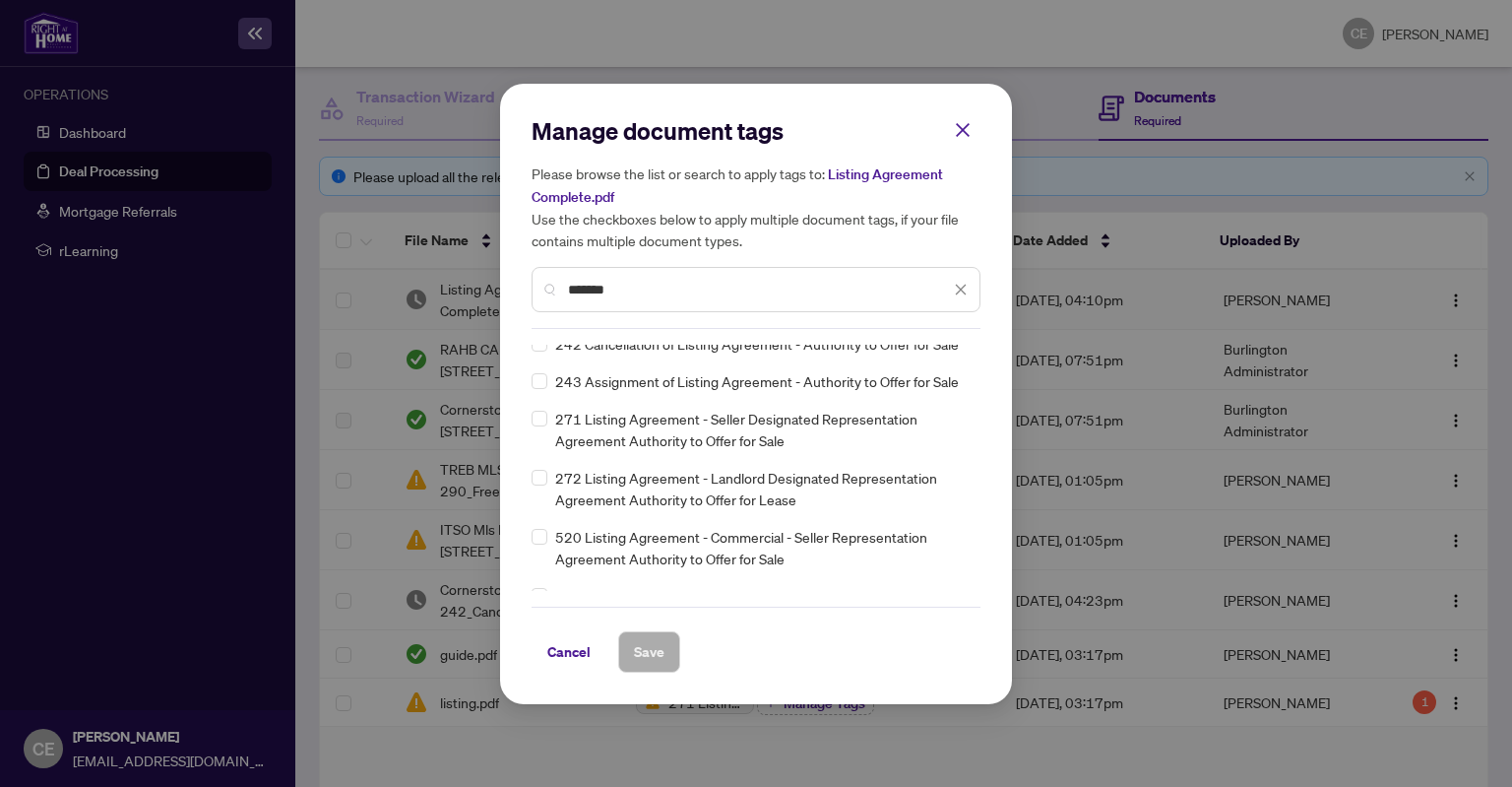type on "*******" 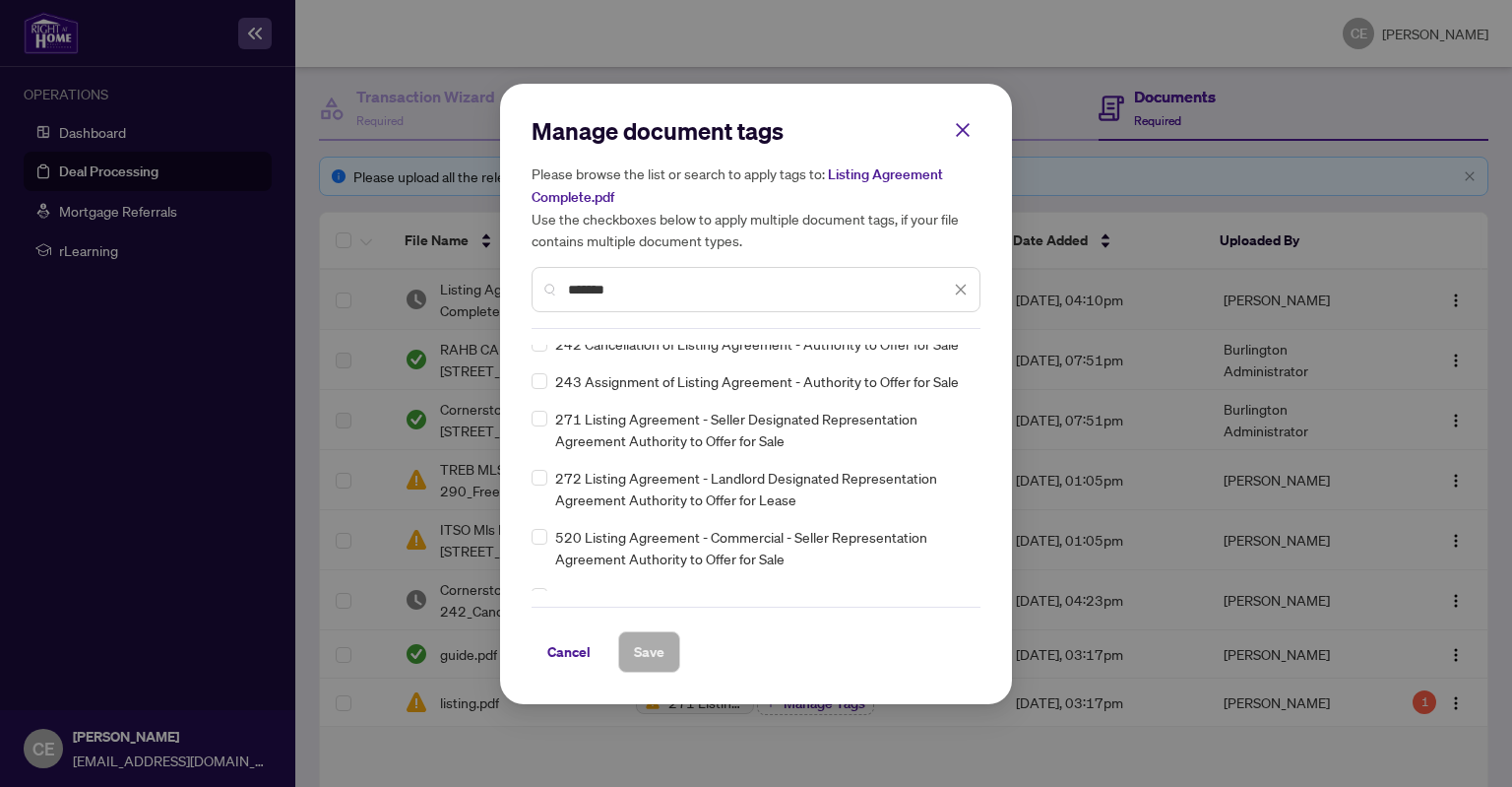 scroll, scrollTop: 0, scrollLeft: 0, axis: both 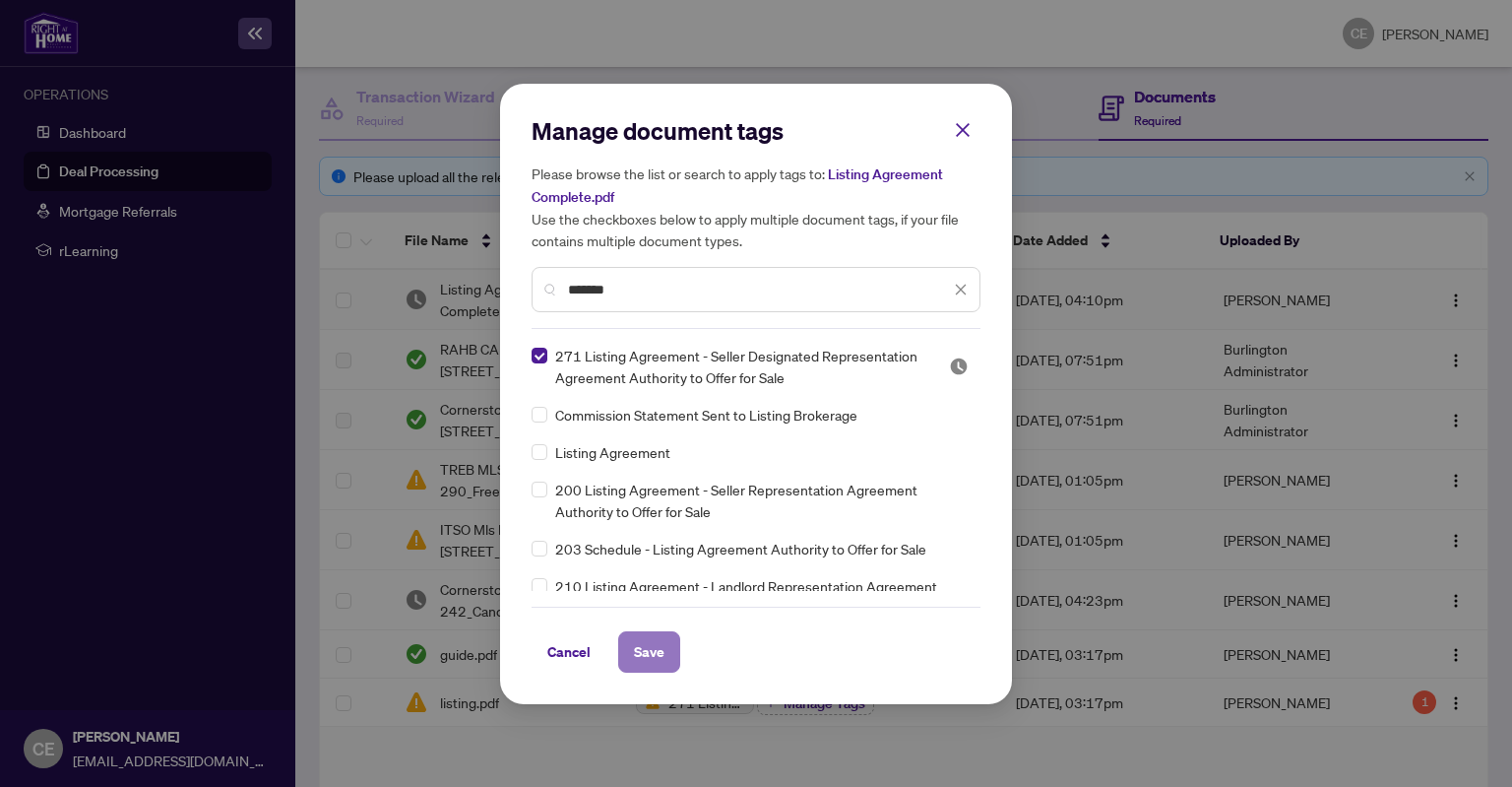 click on "Save" at bounding box center (649, 652) 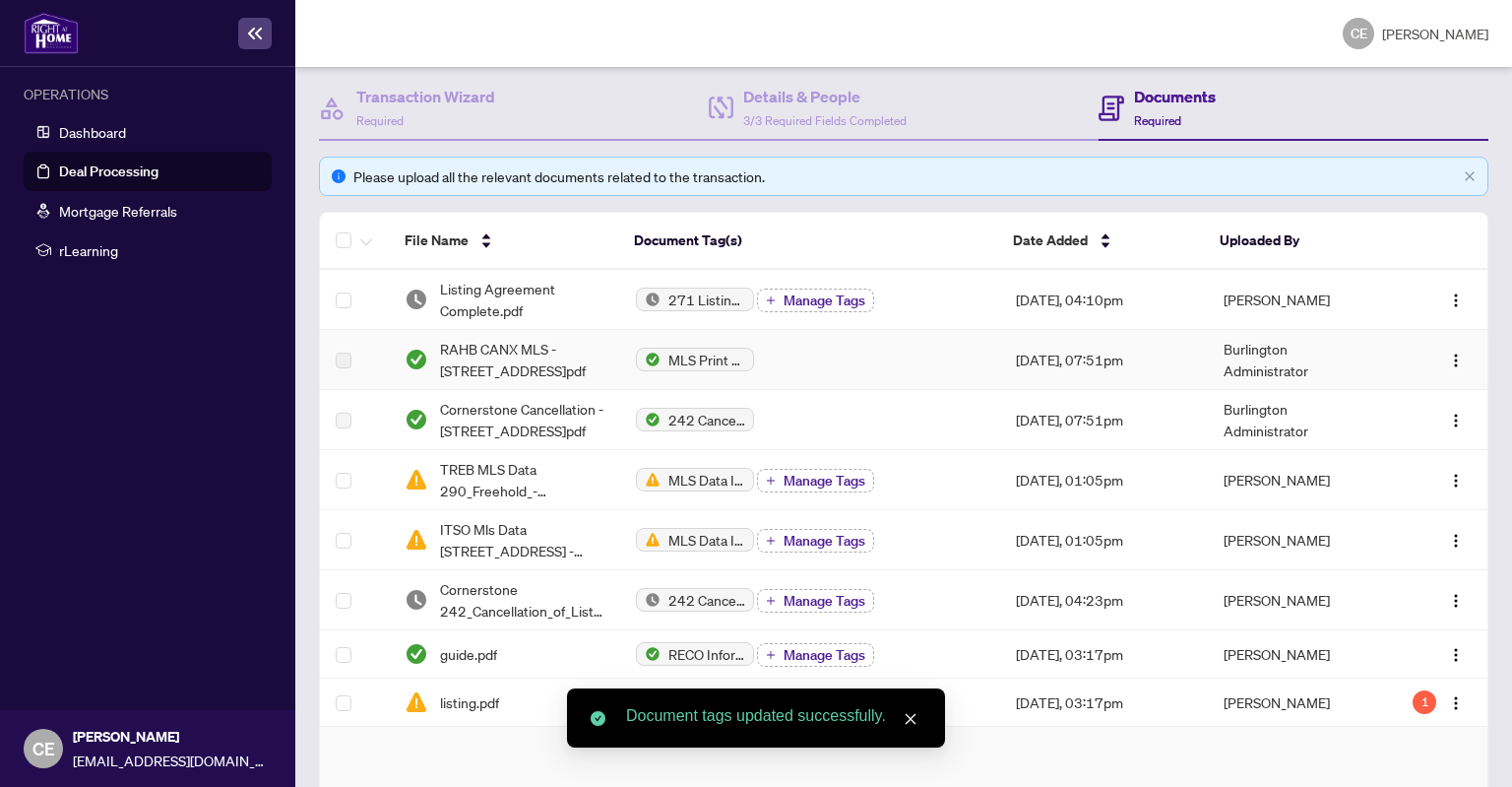 scroll, scrollTop: 0, scrollLeft: 0, axis: both 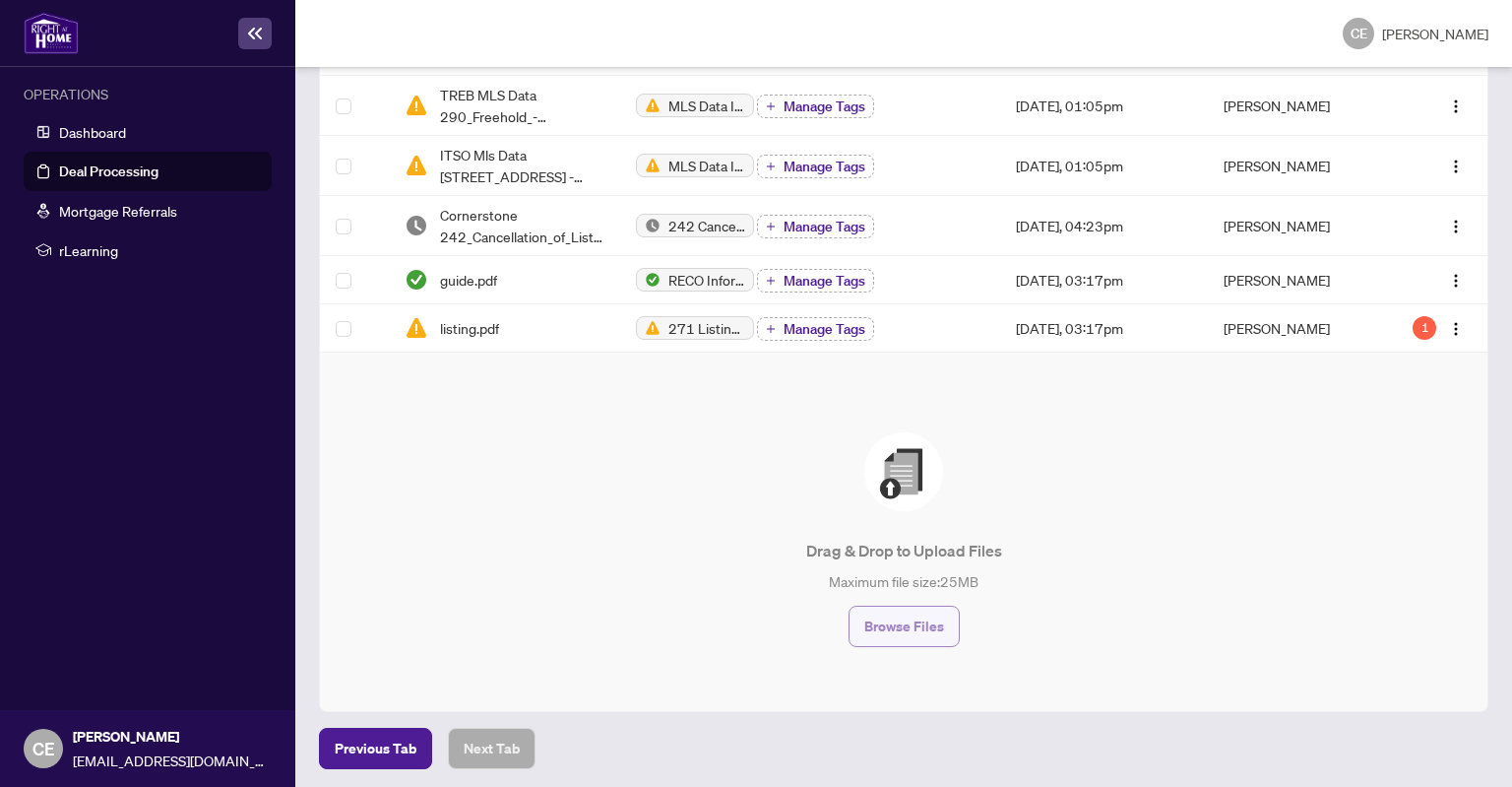click on "Browse Files" at bounding box center (904, 626) 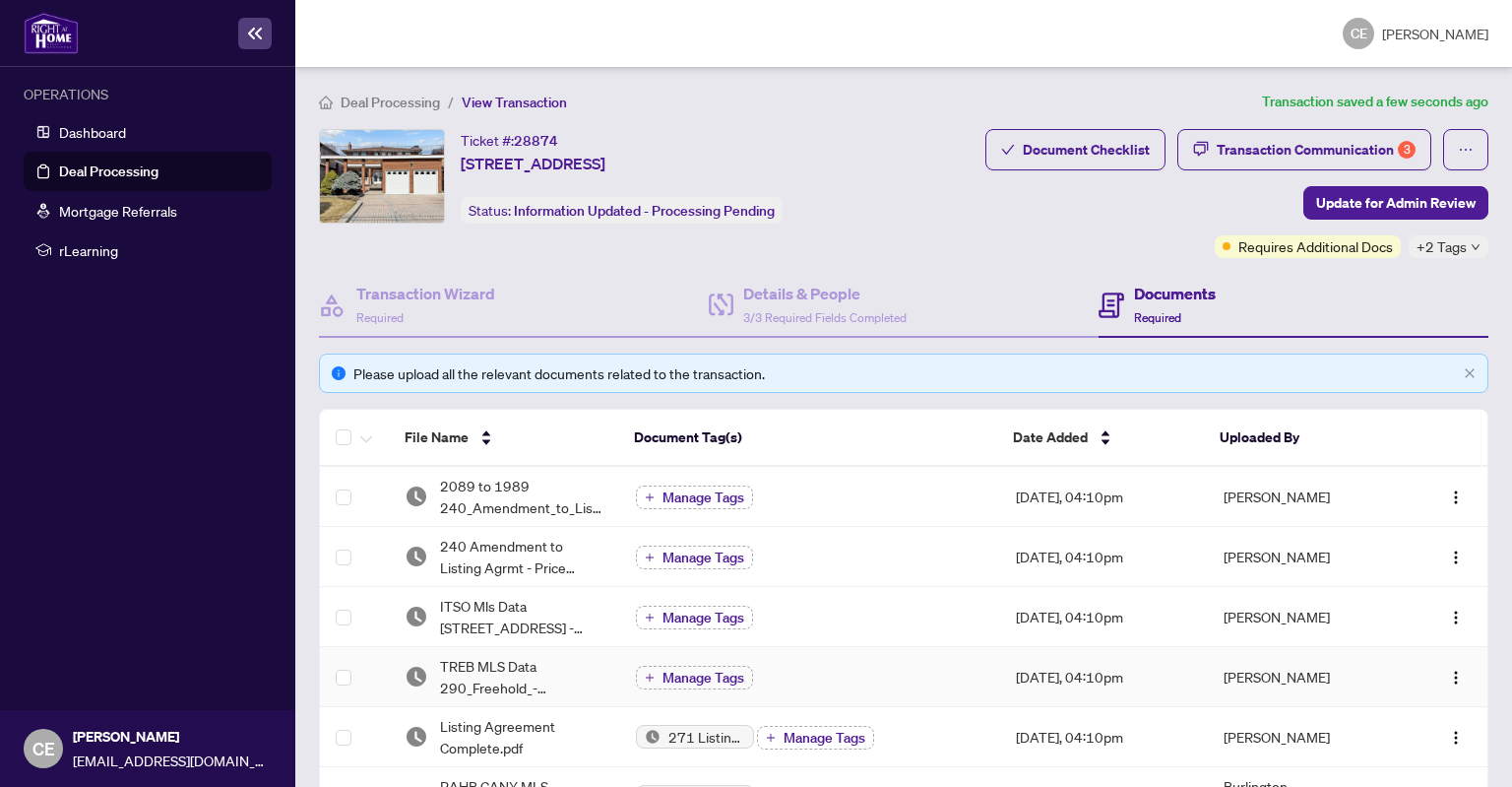 scroll, scrollTop: 197, scrollLeft: 0, axis: vertical 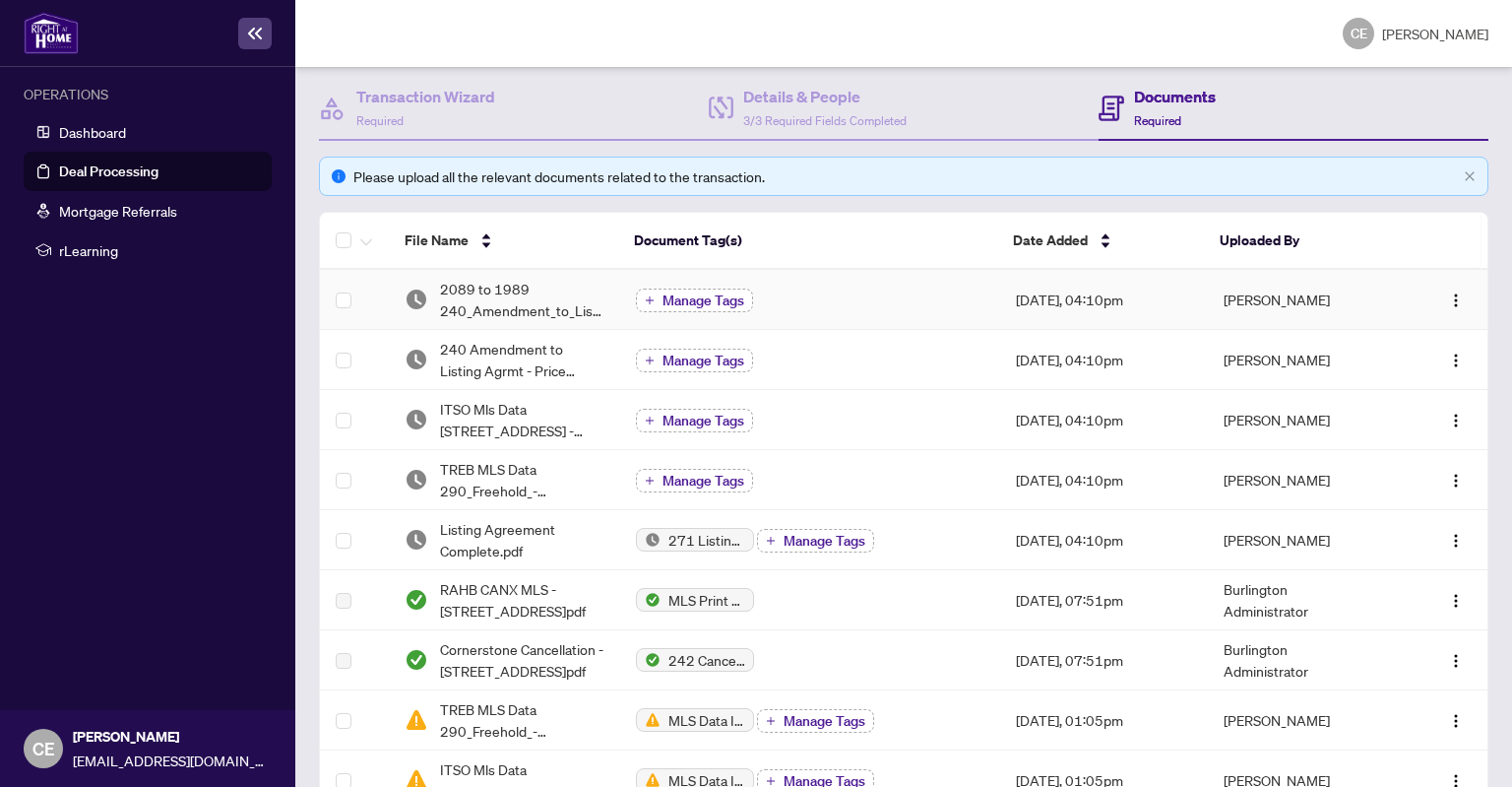 click on "Manage Tags" at bounding box center [703, 300] 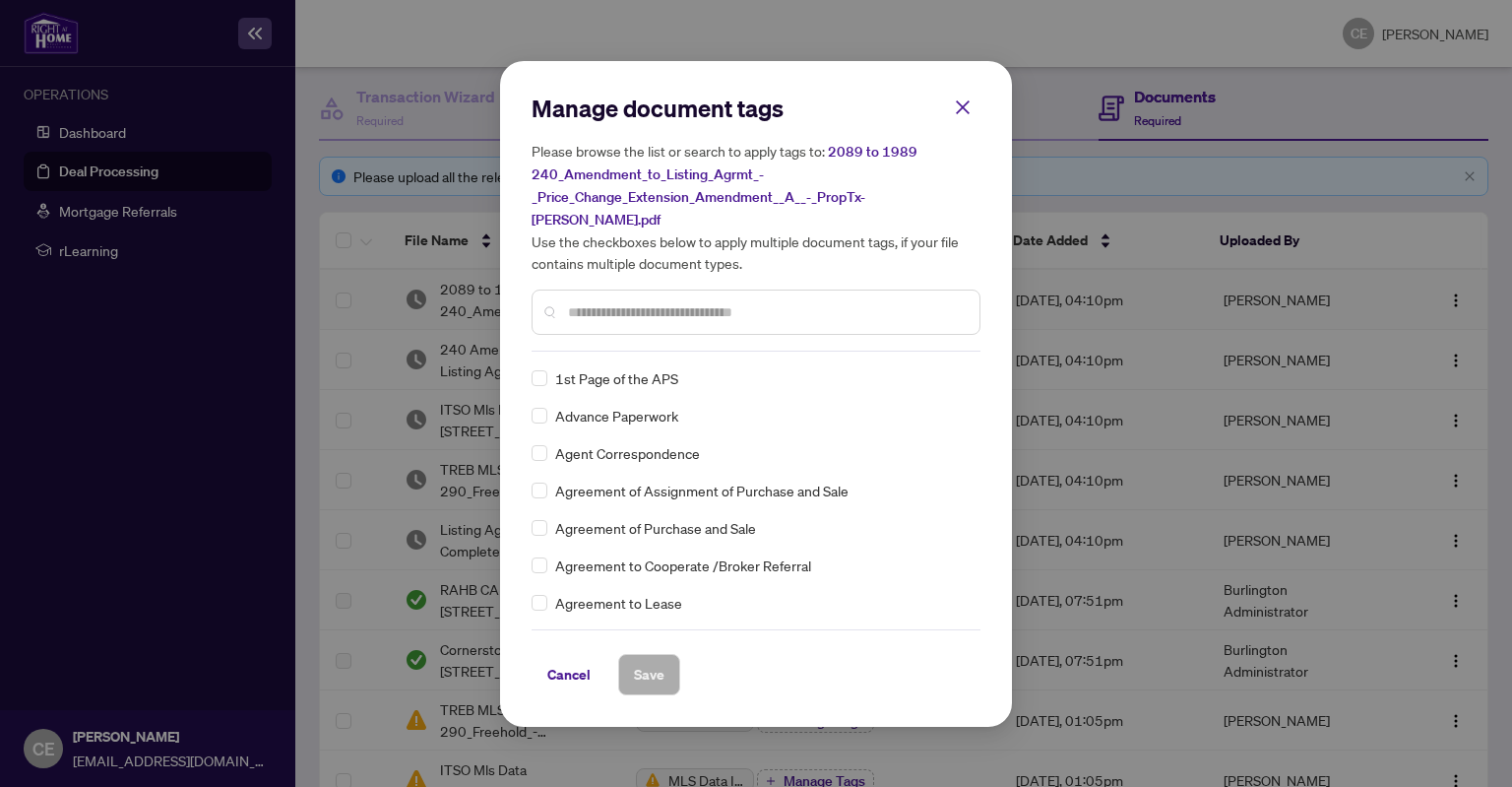 click on "Manage document tags Please browse the list or search to apply tags to:   2089 to 1989 240_Amendment_to_Listing_Agrmt_-_Price_Change_Extension_Amendment__A__-_PropTx-[PERSON_NAME].pdf   Use the checkboxes below to apply multiple document tags, if your file contains multiple document types." at bounding box center [756, 222] 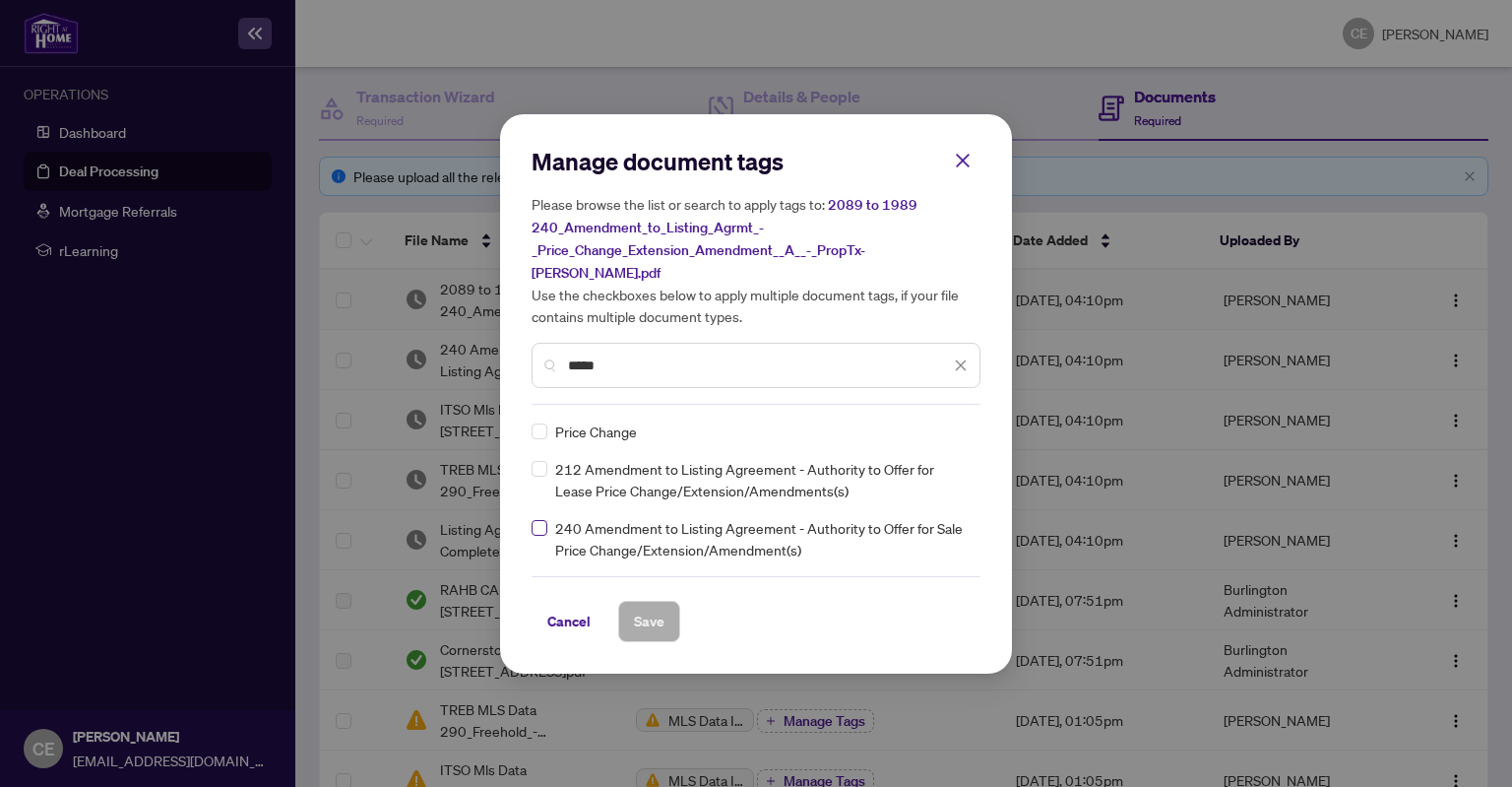 type on "*****" 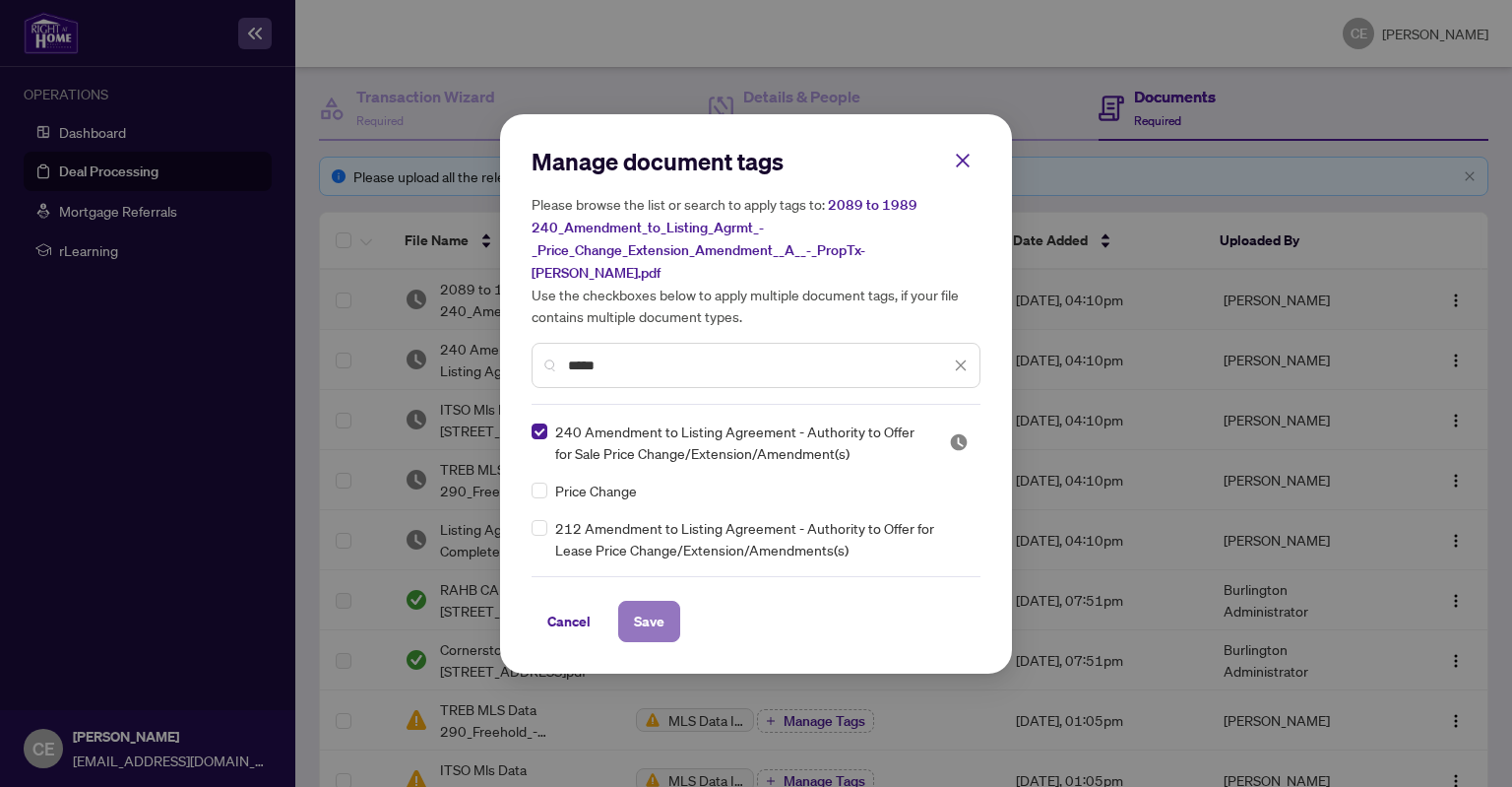 click on "Save" at bounding box center (649, 622) 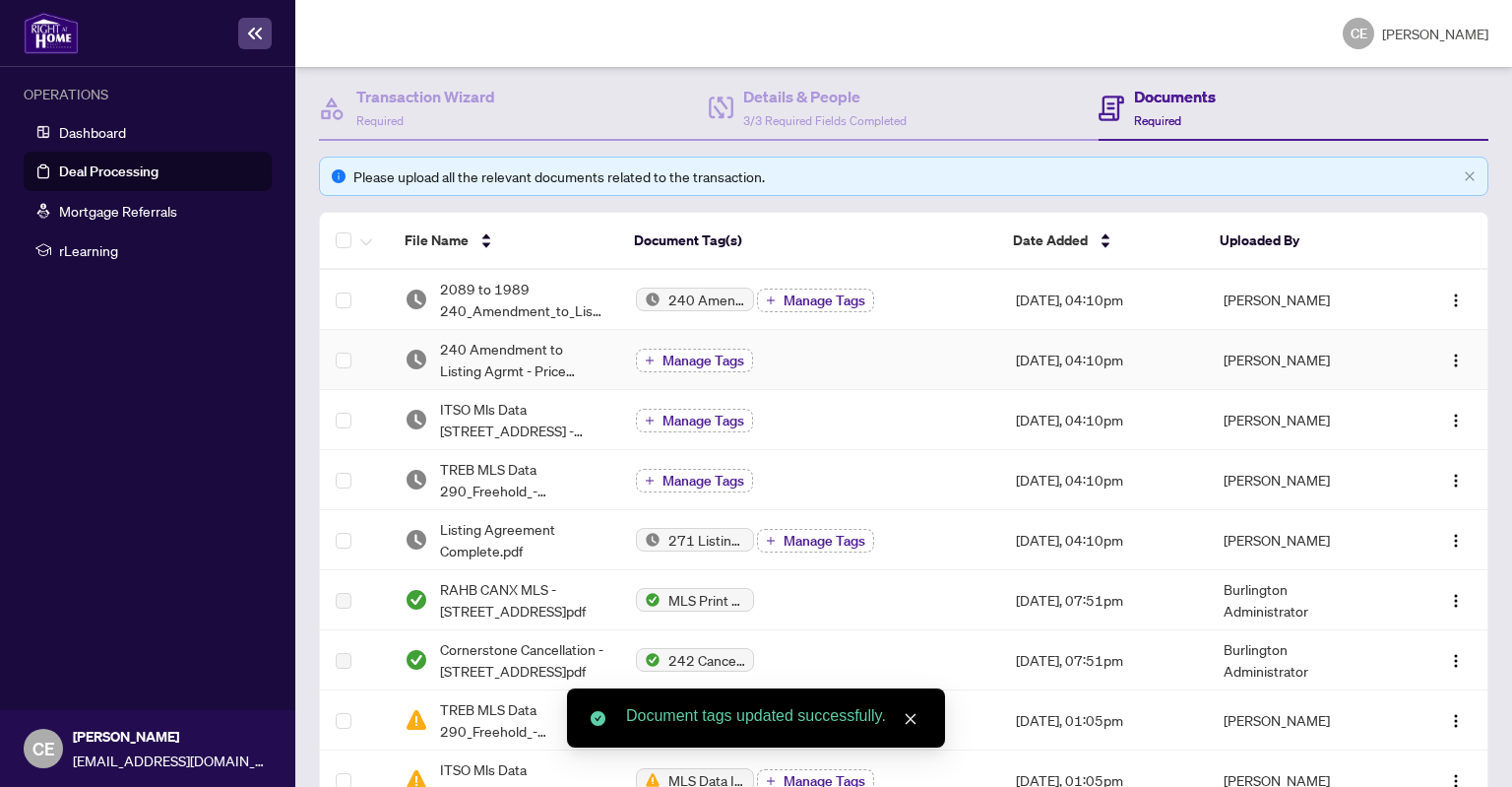 click on "Manage Tags" at bounding box center (703, 361) 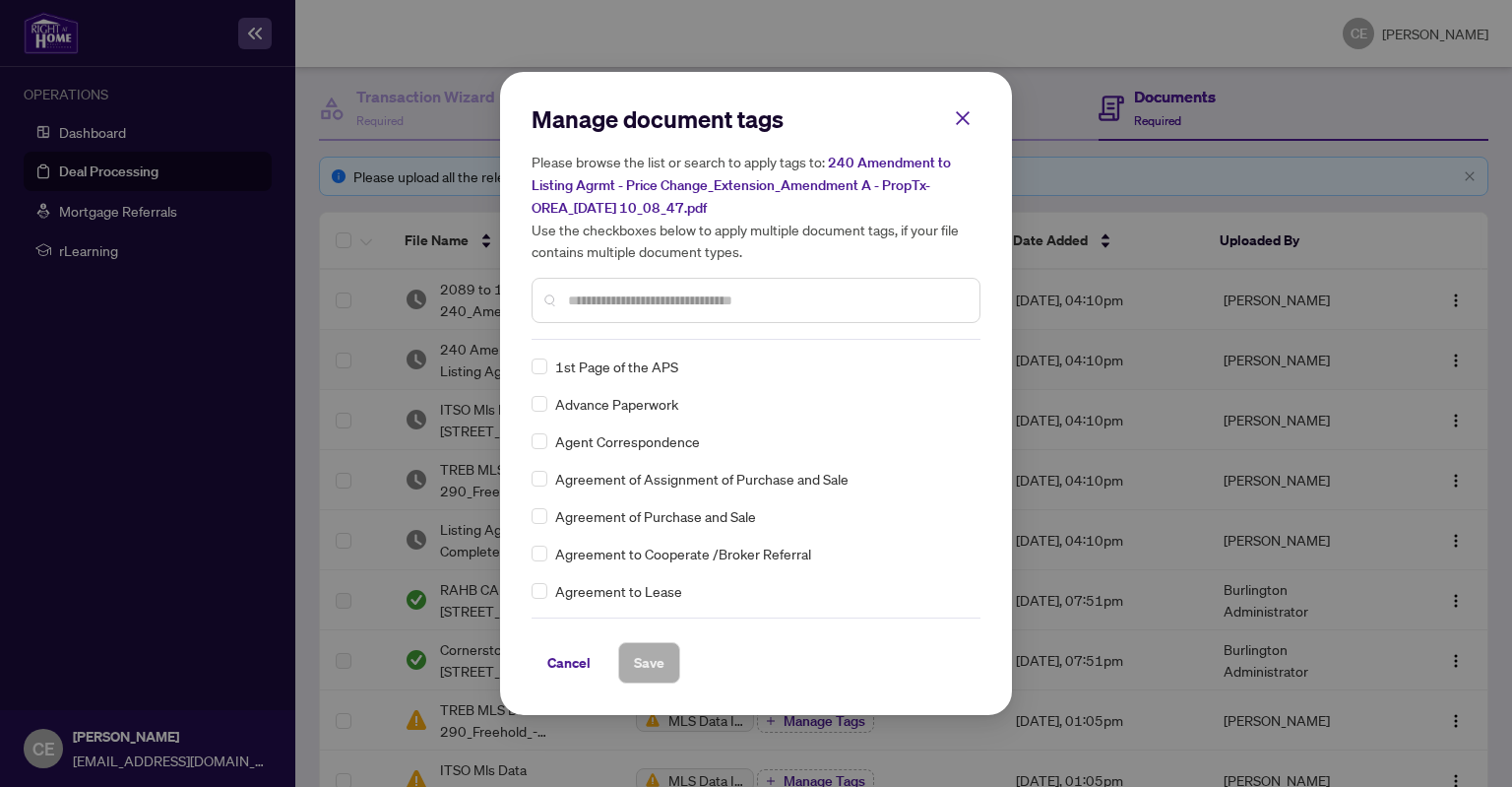 click at bounding box center (766, 300) 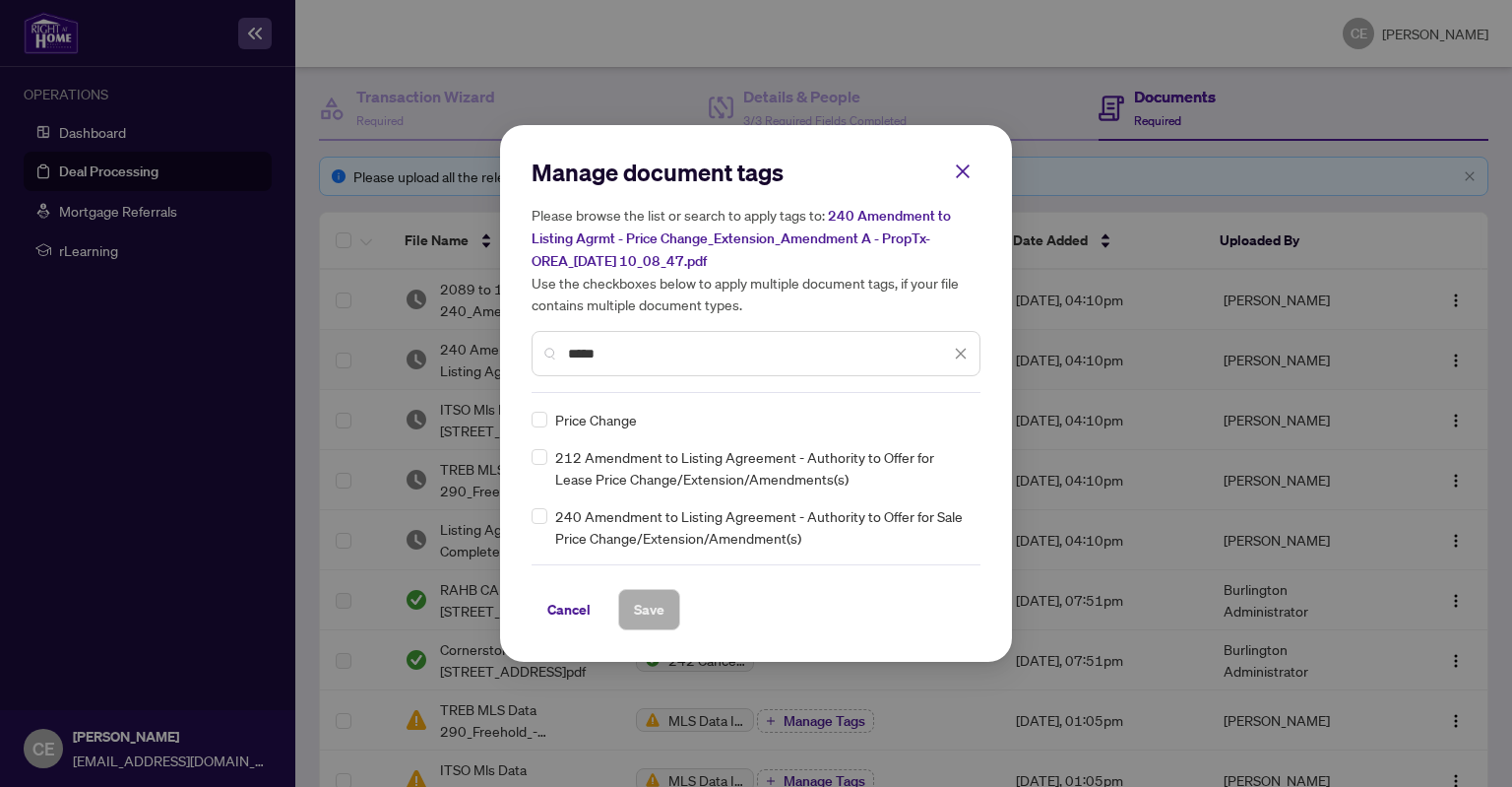 type on "*****" 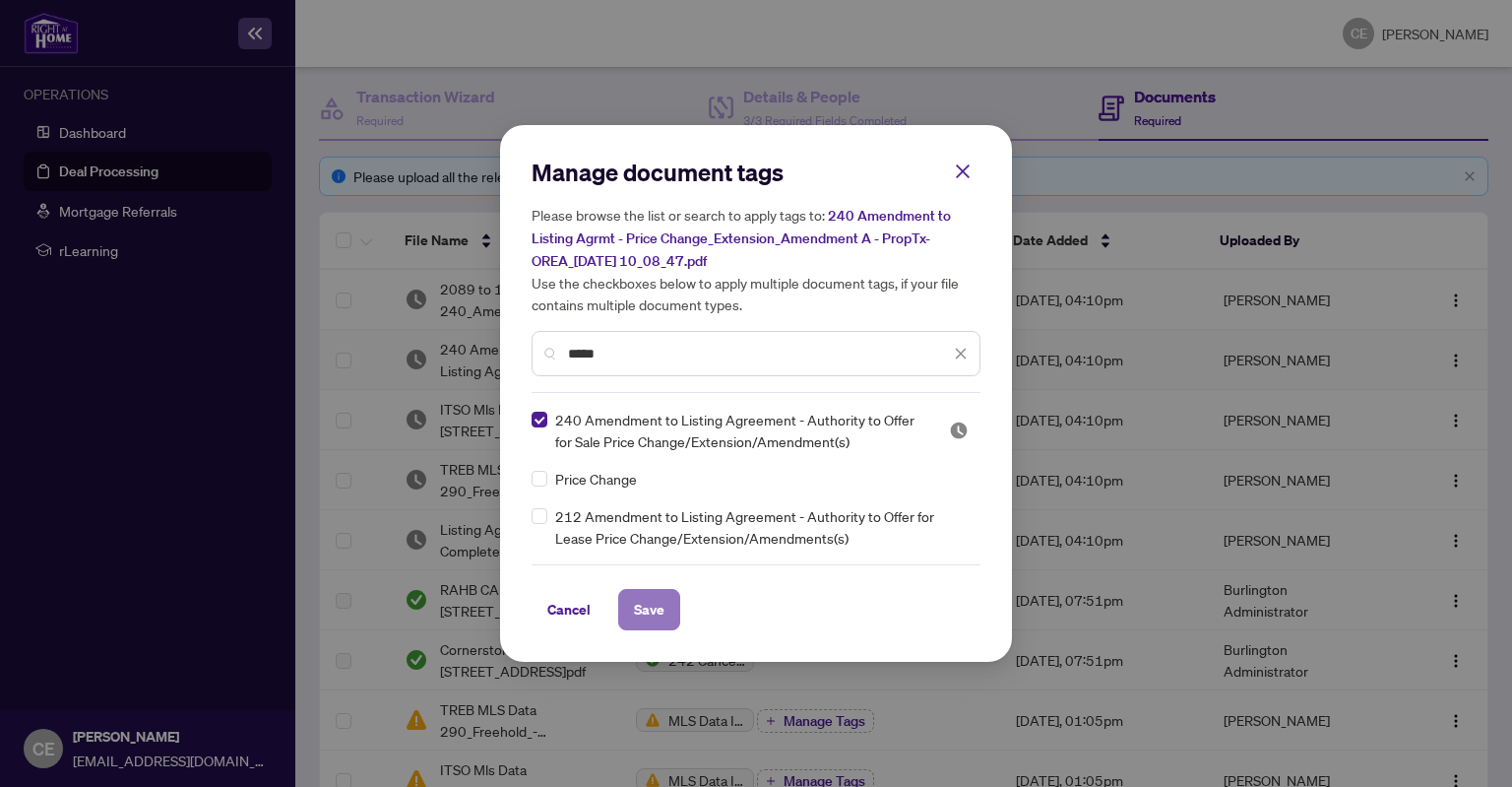 click on "Save" at bounding box center (649, 610) 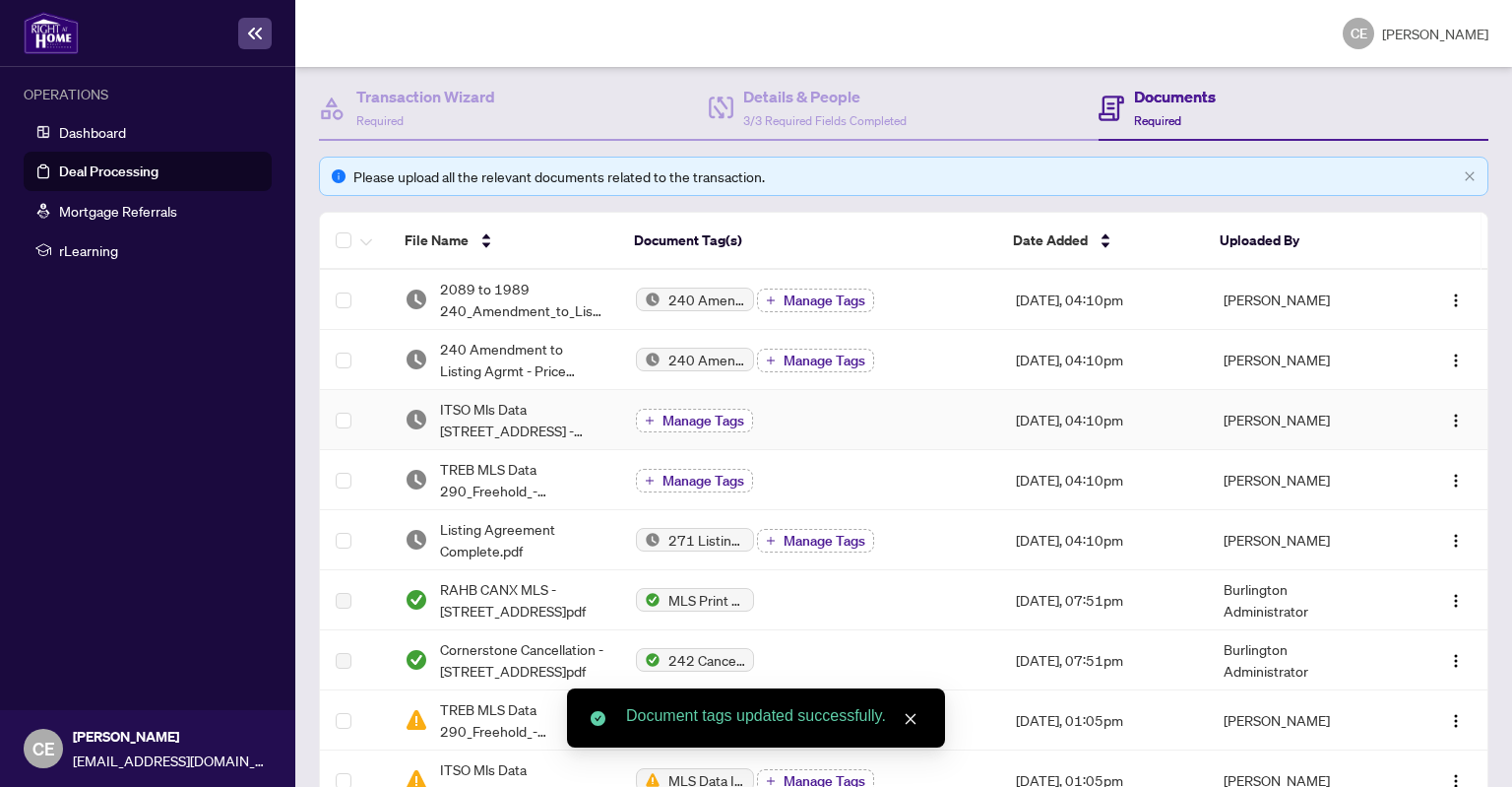 click on "Manage Tags" at bounding box center [703, 421] 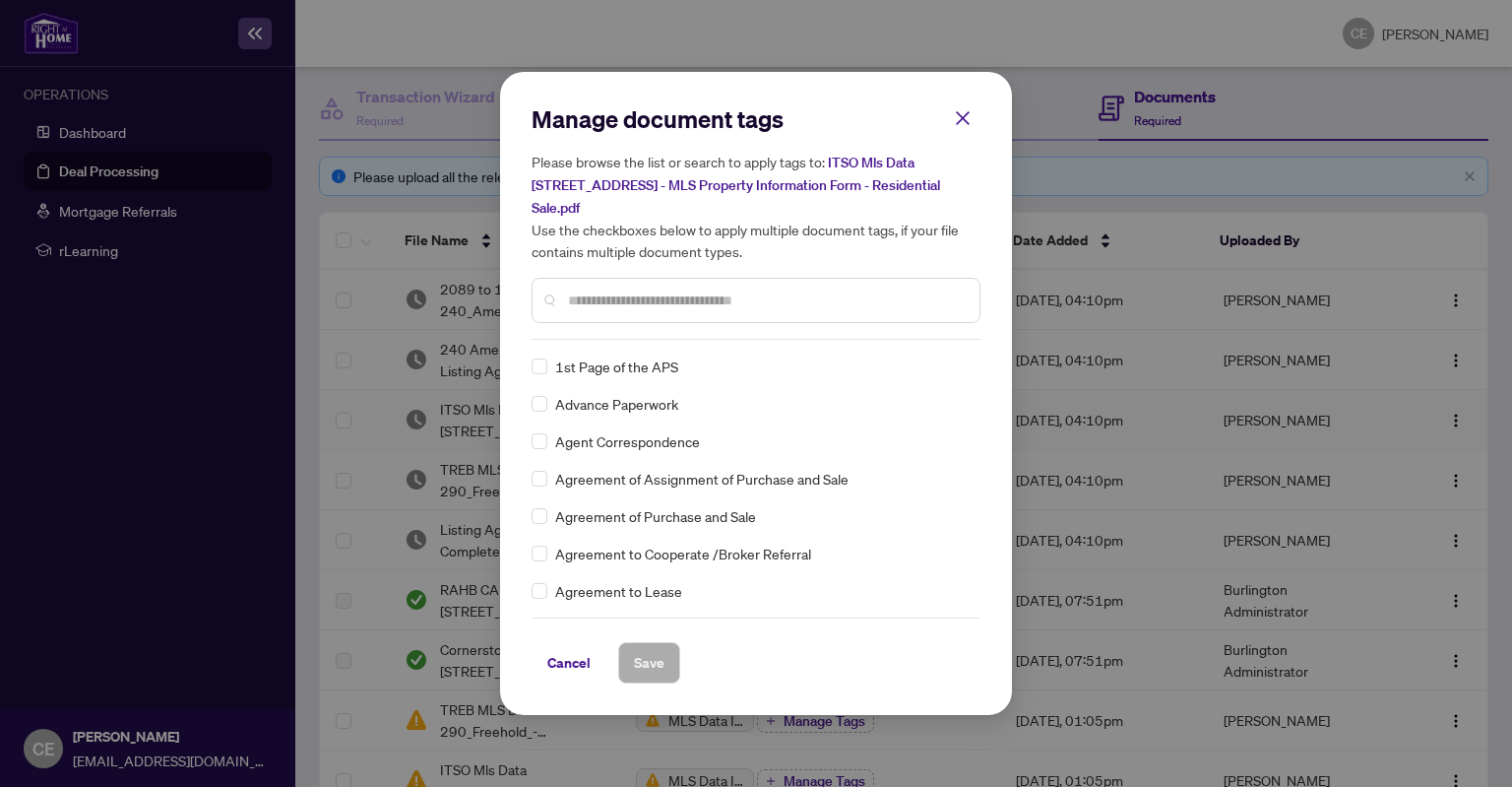 click at bounding box center (766, 300) 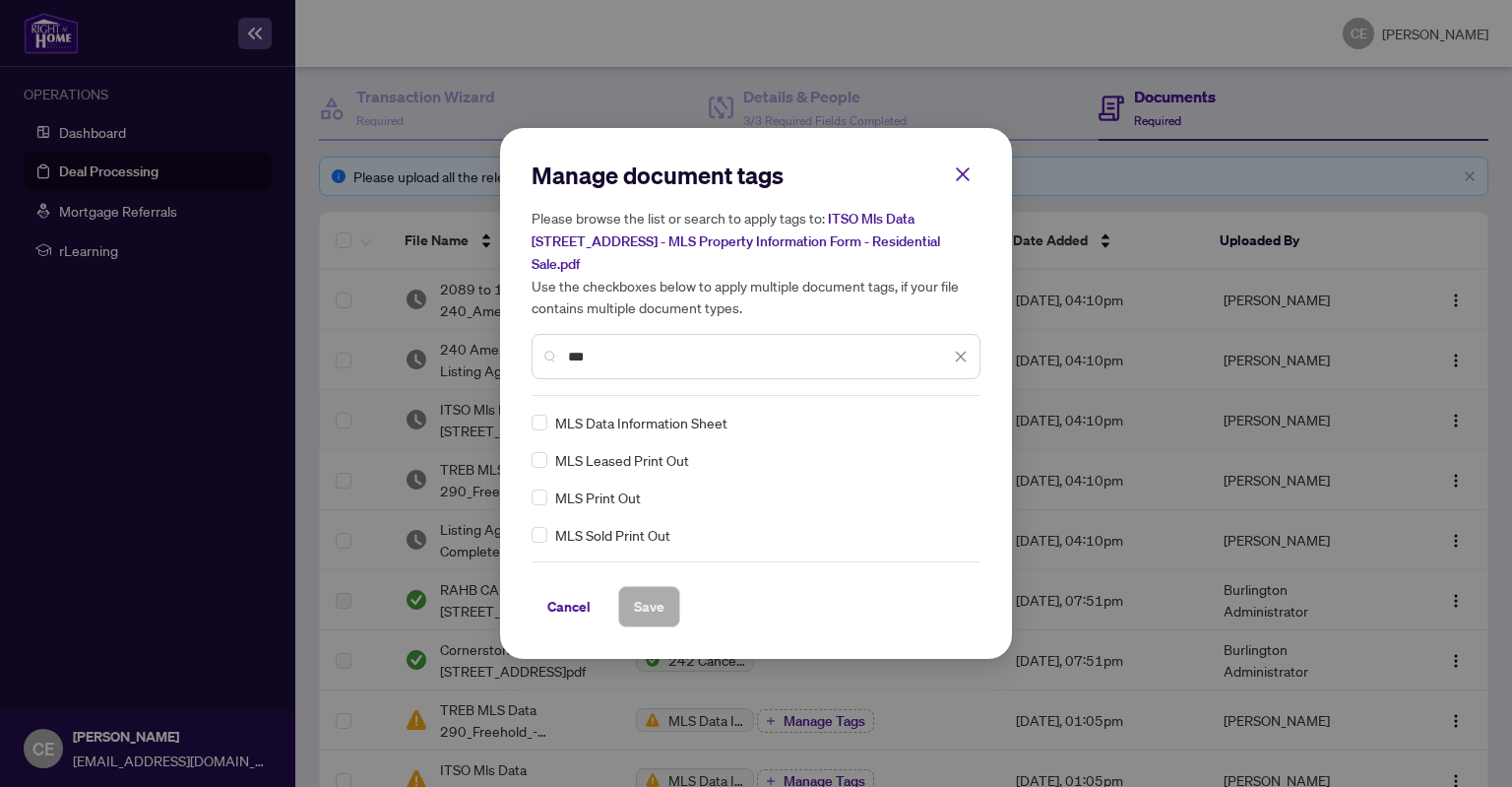 type on "***" 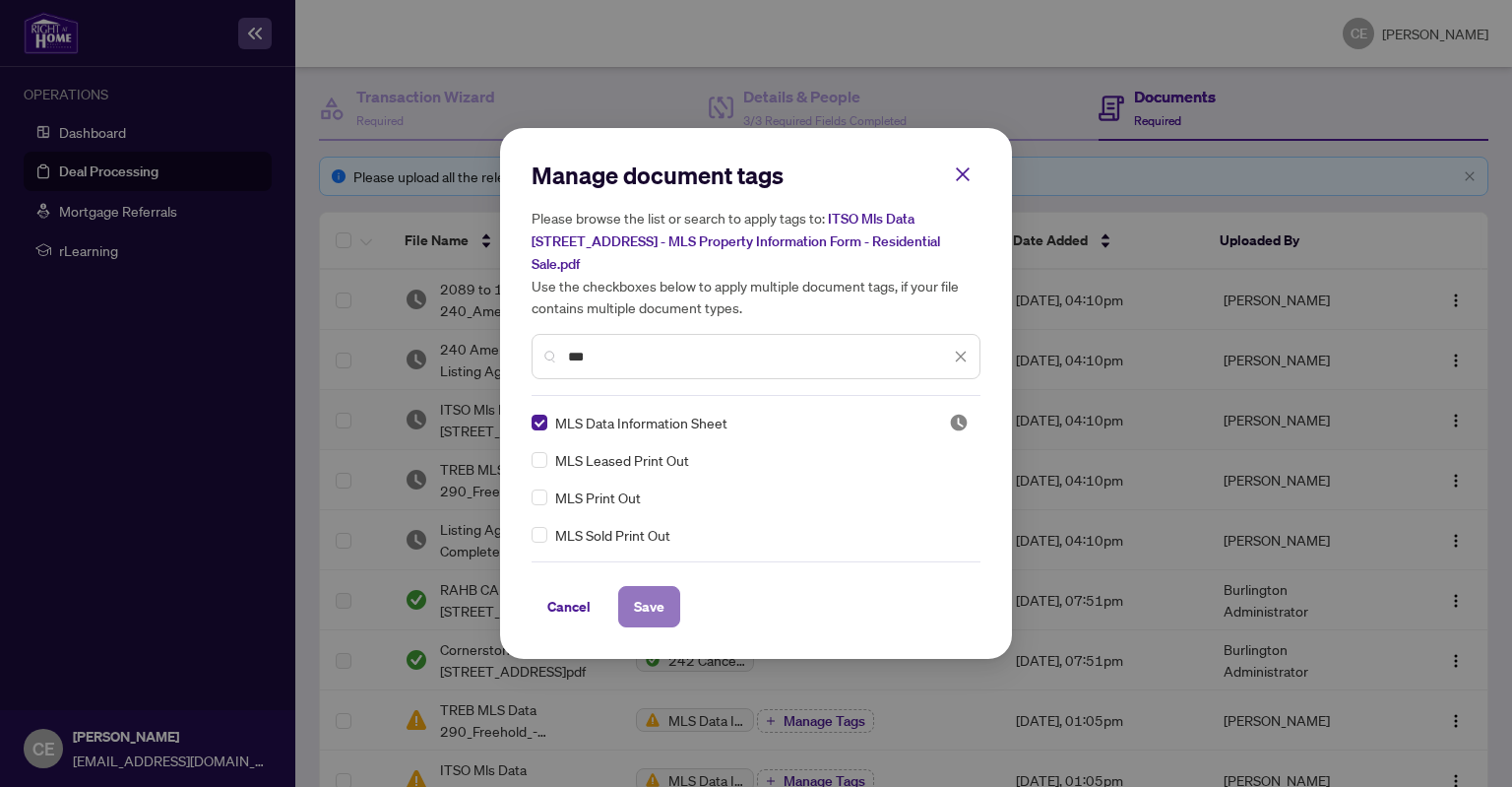 click on "Save" at bounding box center (649, 607) 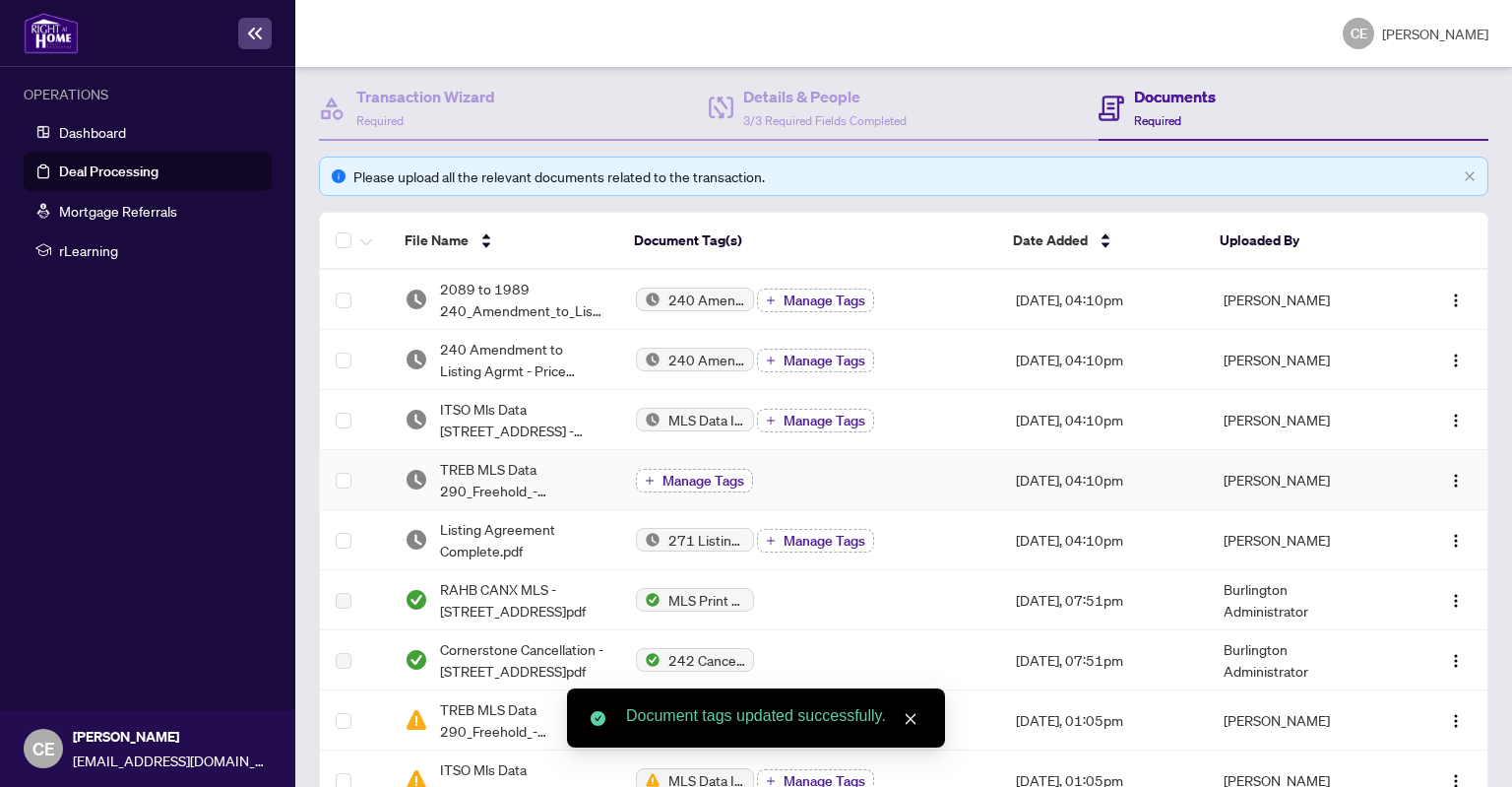 click on "Manage Tags" at bounding box center (703, 481) 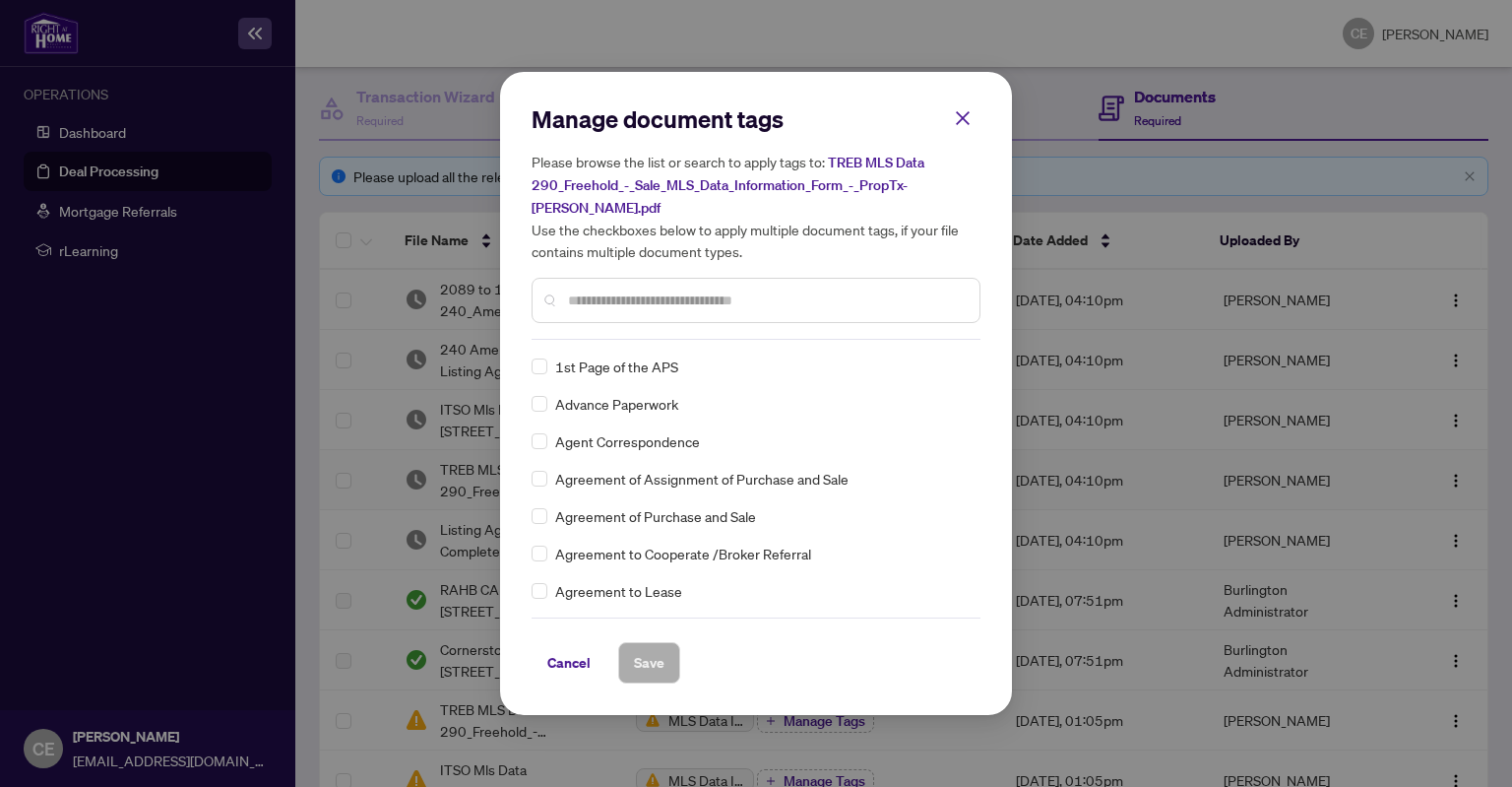 click at bounding box center [766, 300] 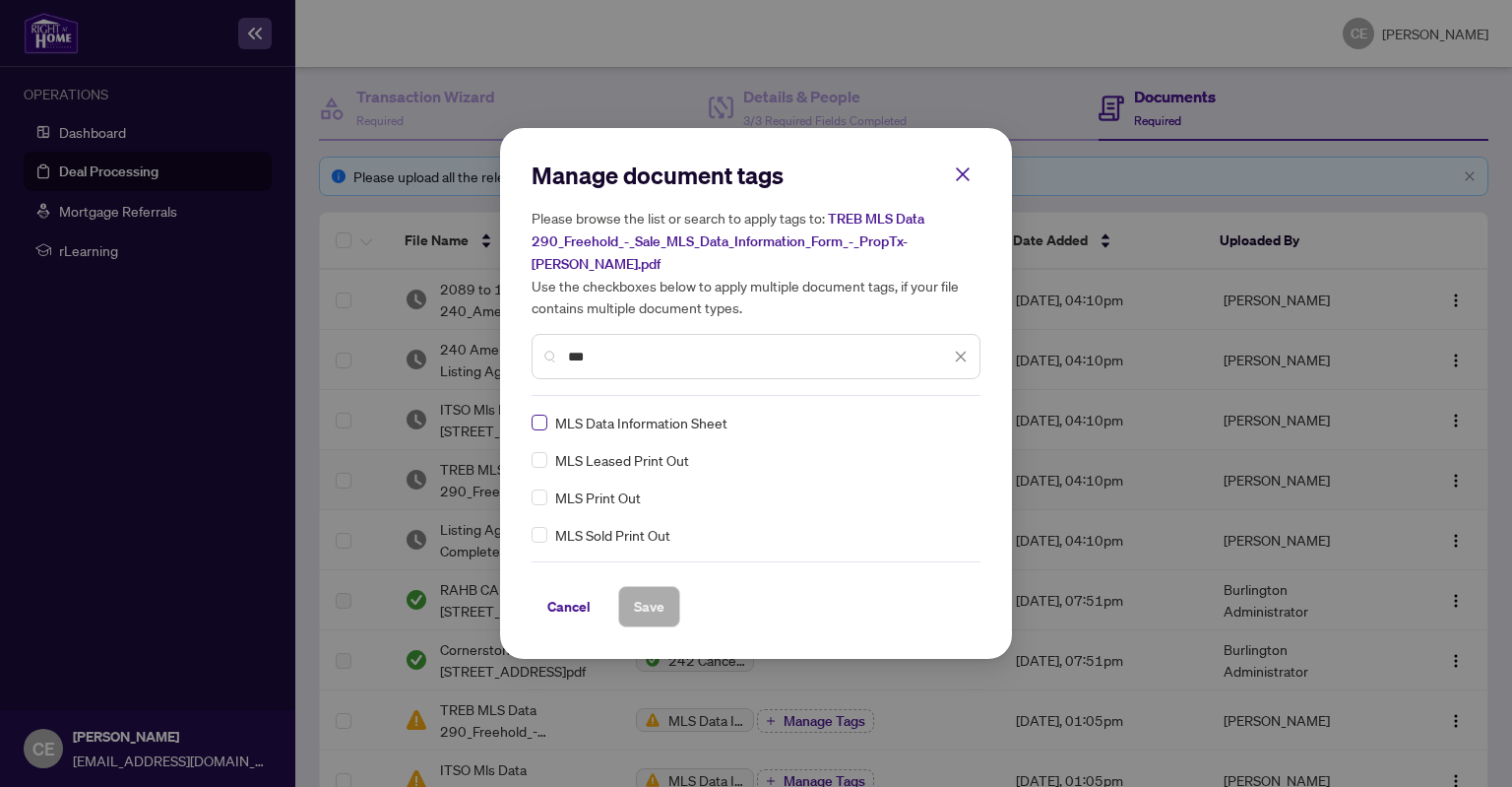 type on "***" 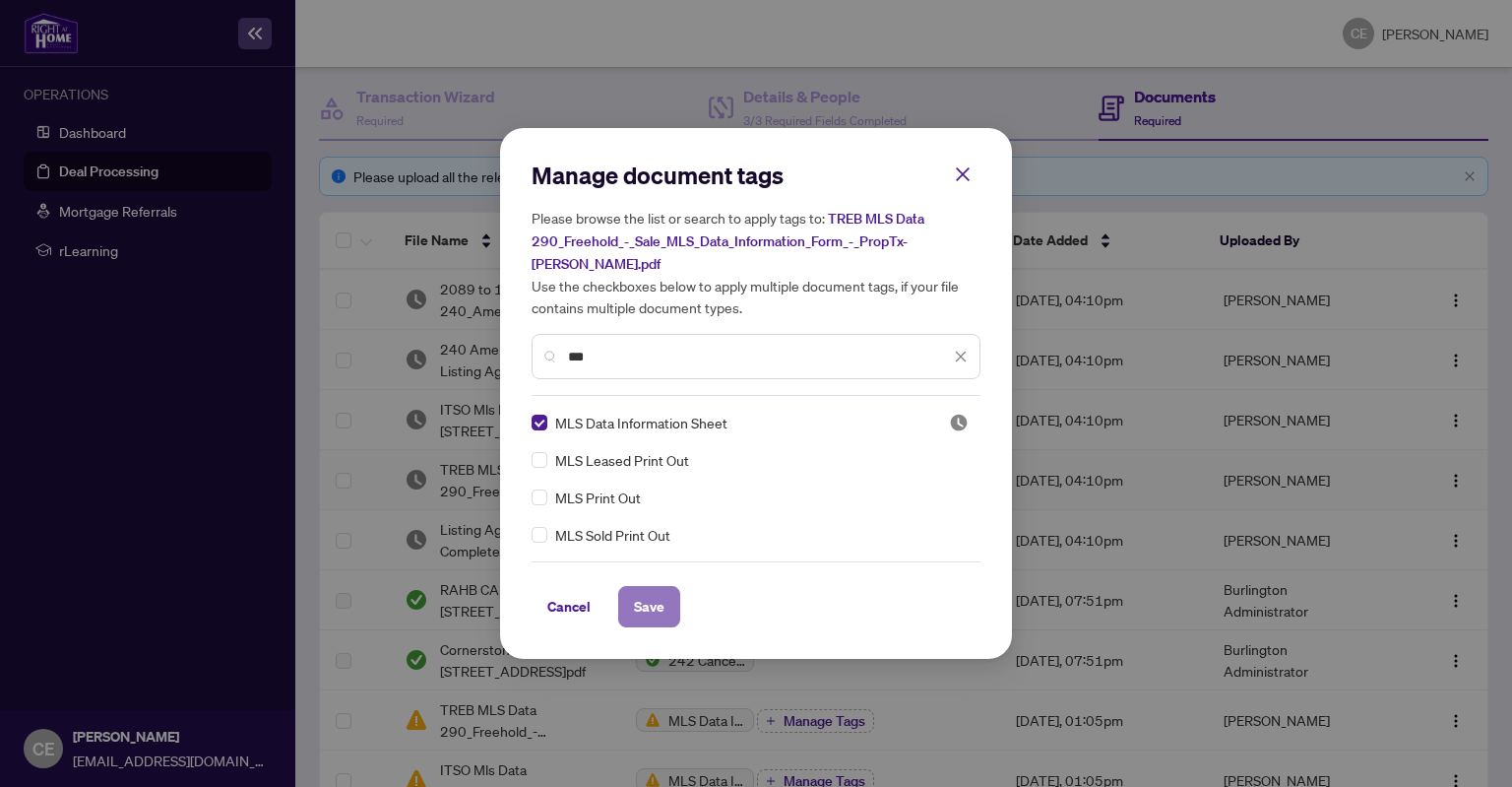 click on "Save" at bounding box center [649, 607] 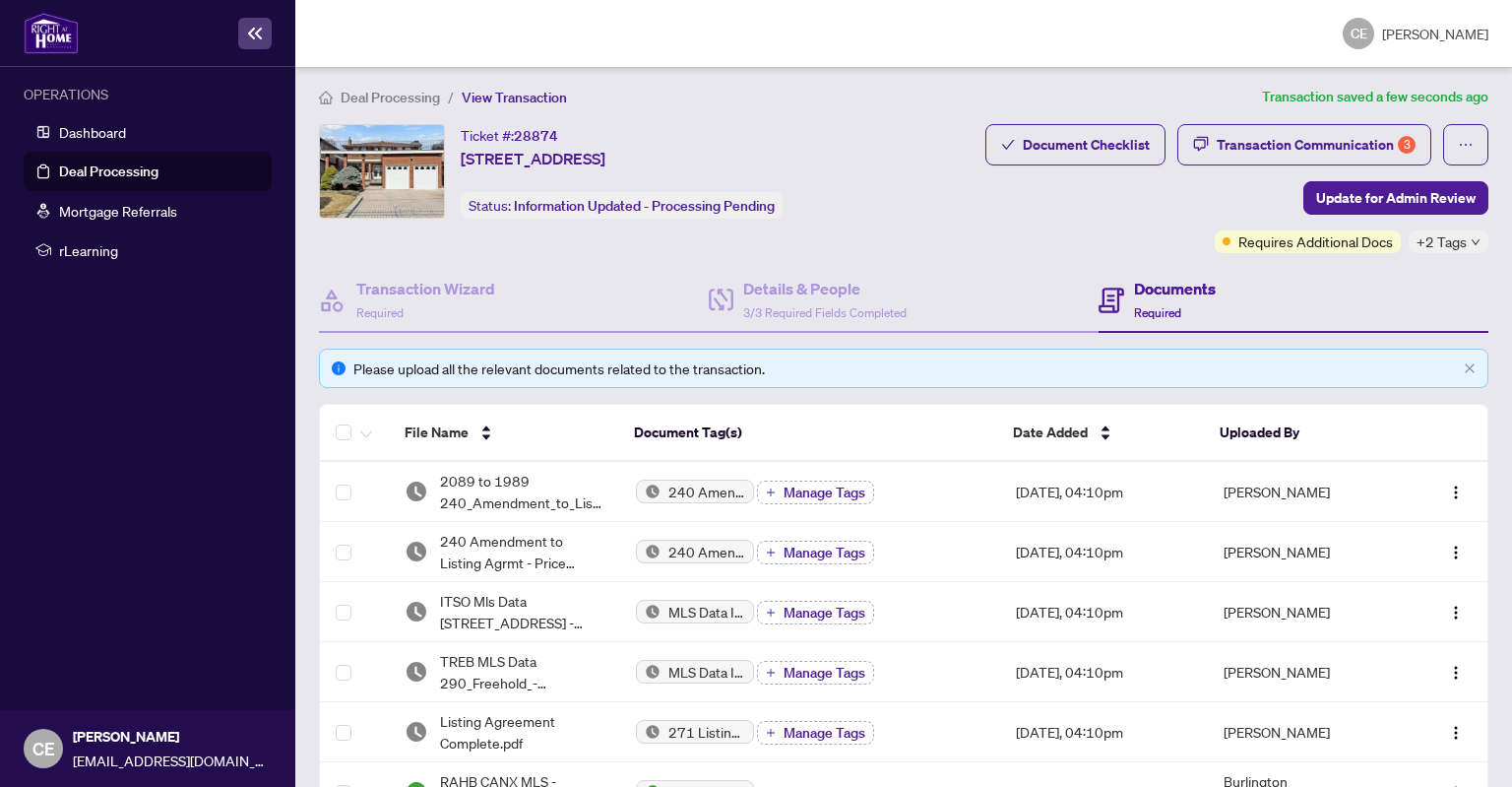 scroll, scrollTop: 0, scrollLeft: 0, axis: both 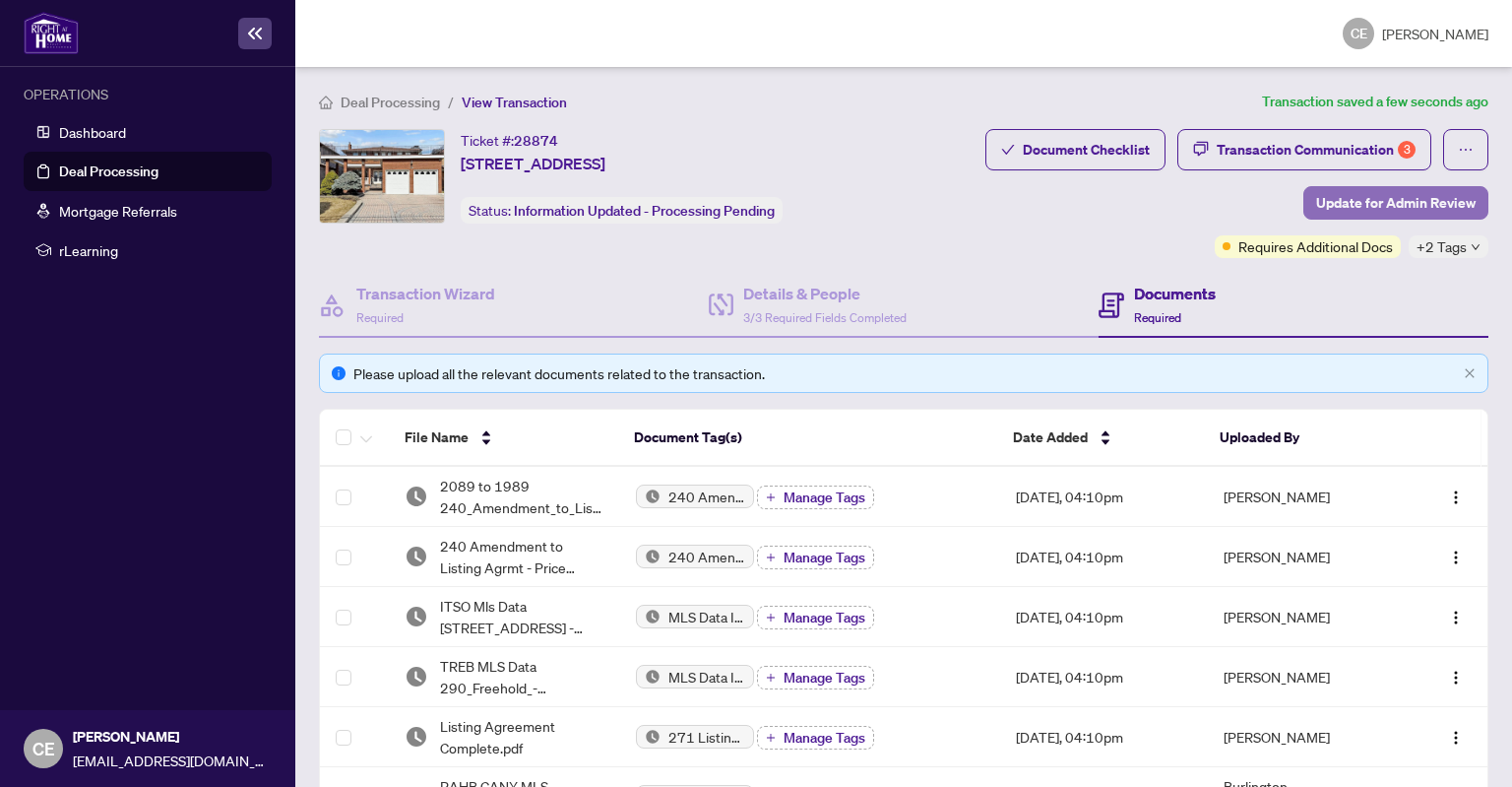 click on "Update for Admin Review" at bounding box center [1396, 203] 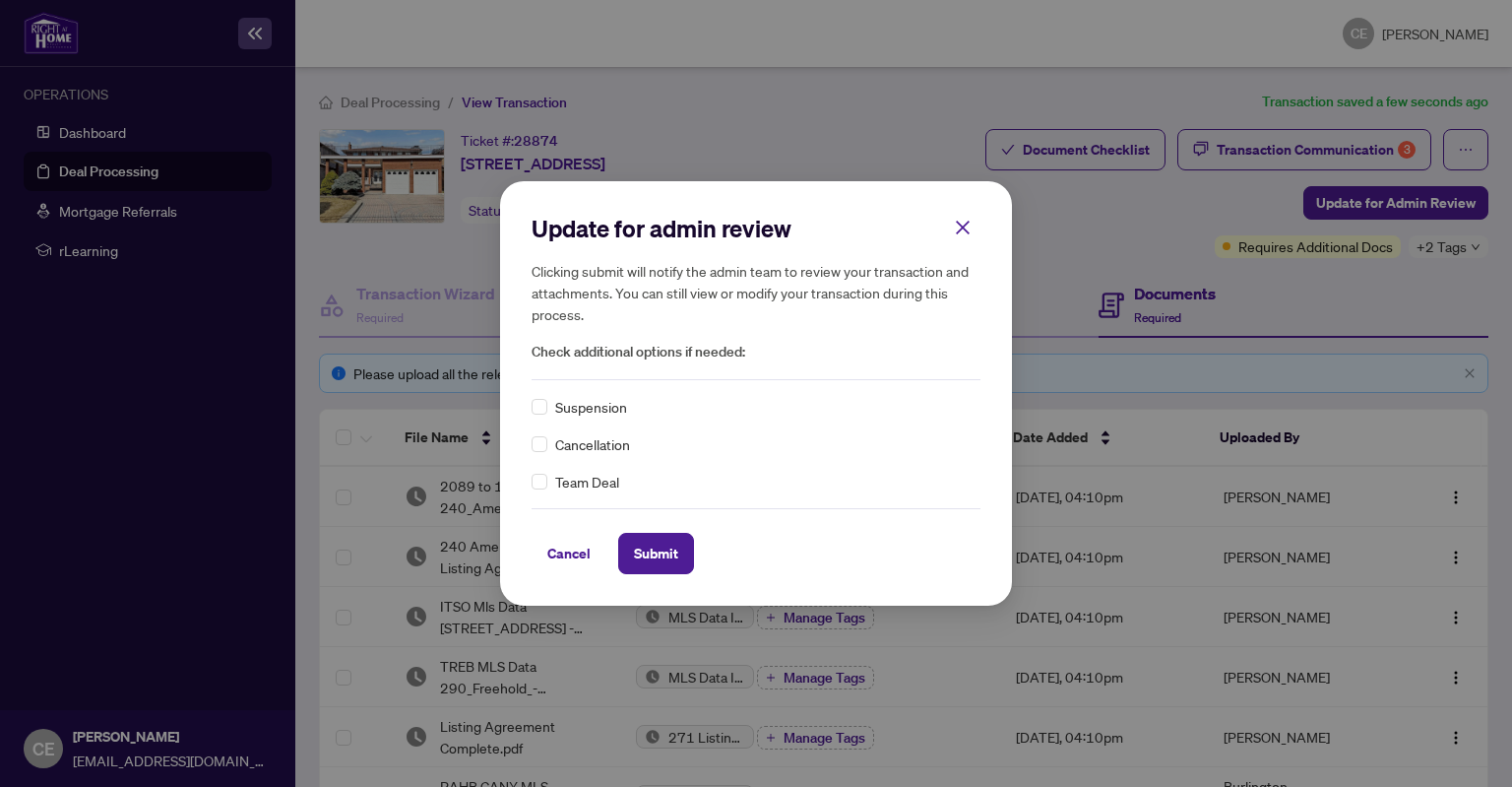 click on "Cancellation" at bounding box center [593, 444] 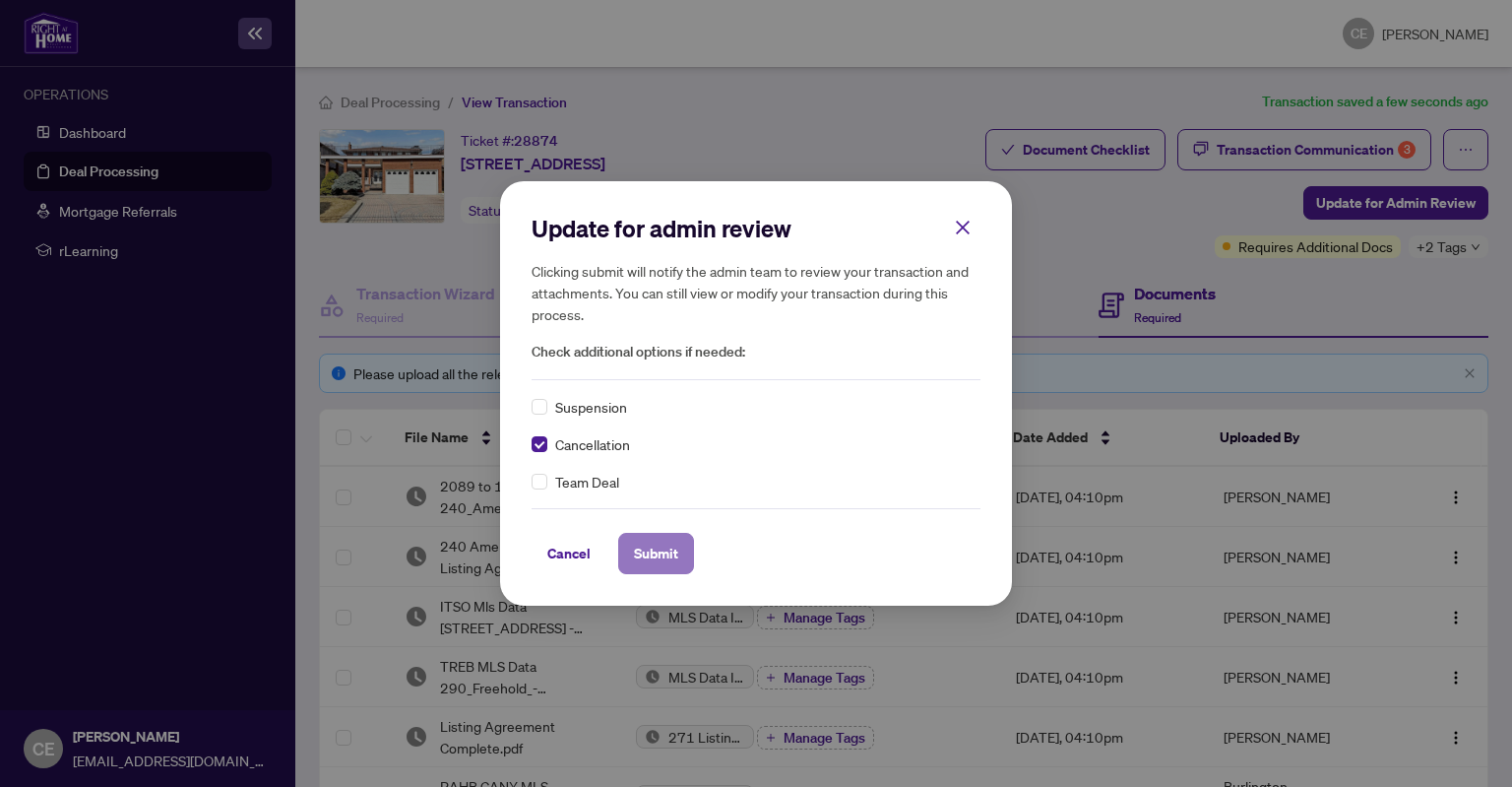 click on "Submit" at bounding box center [656, 554] 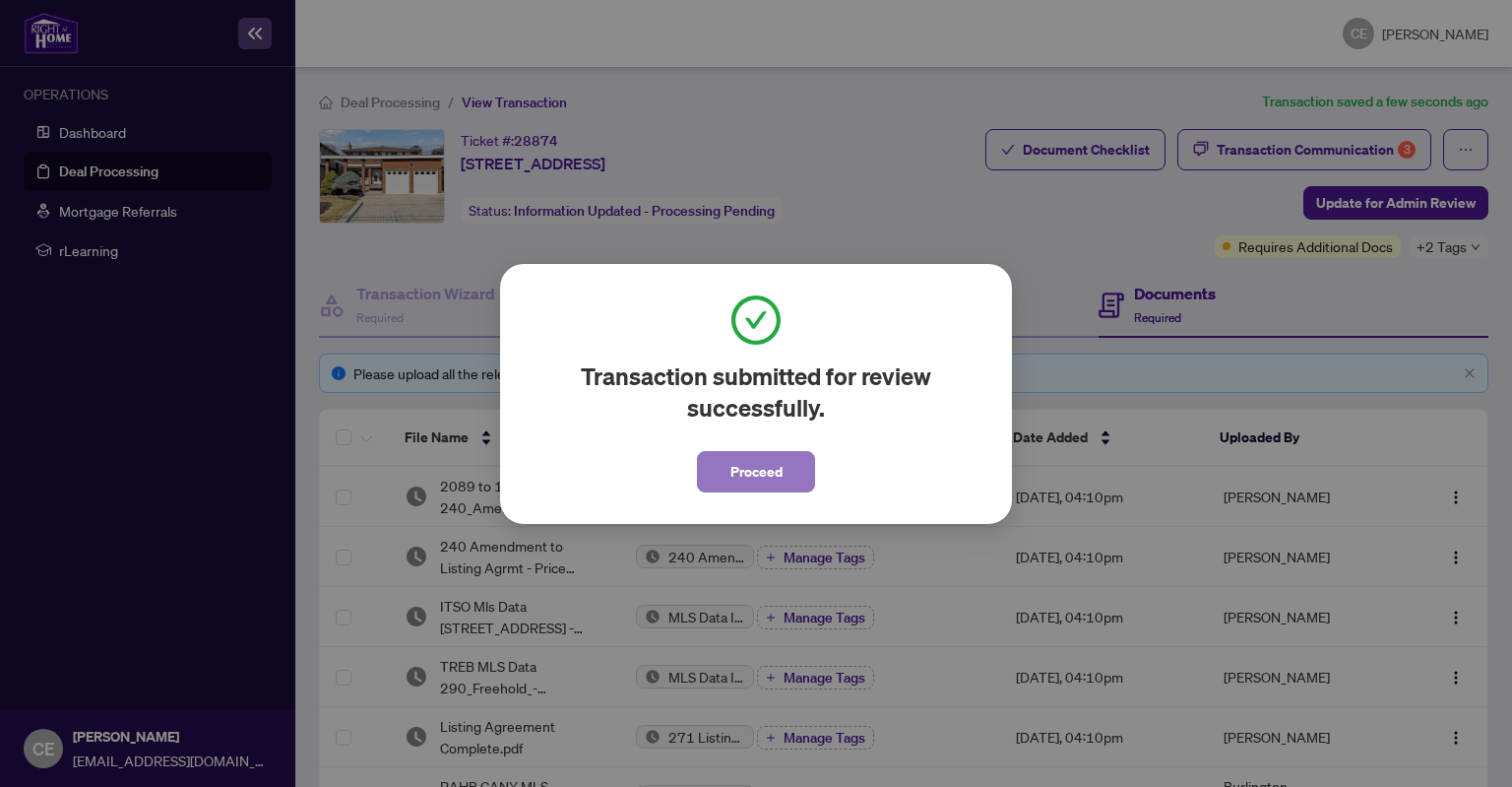 click on "Proceed" at bounding box center [756, 472] 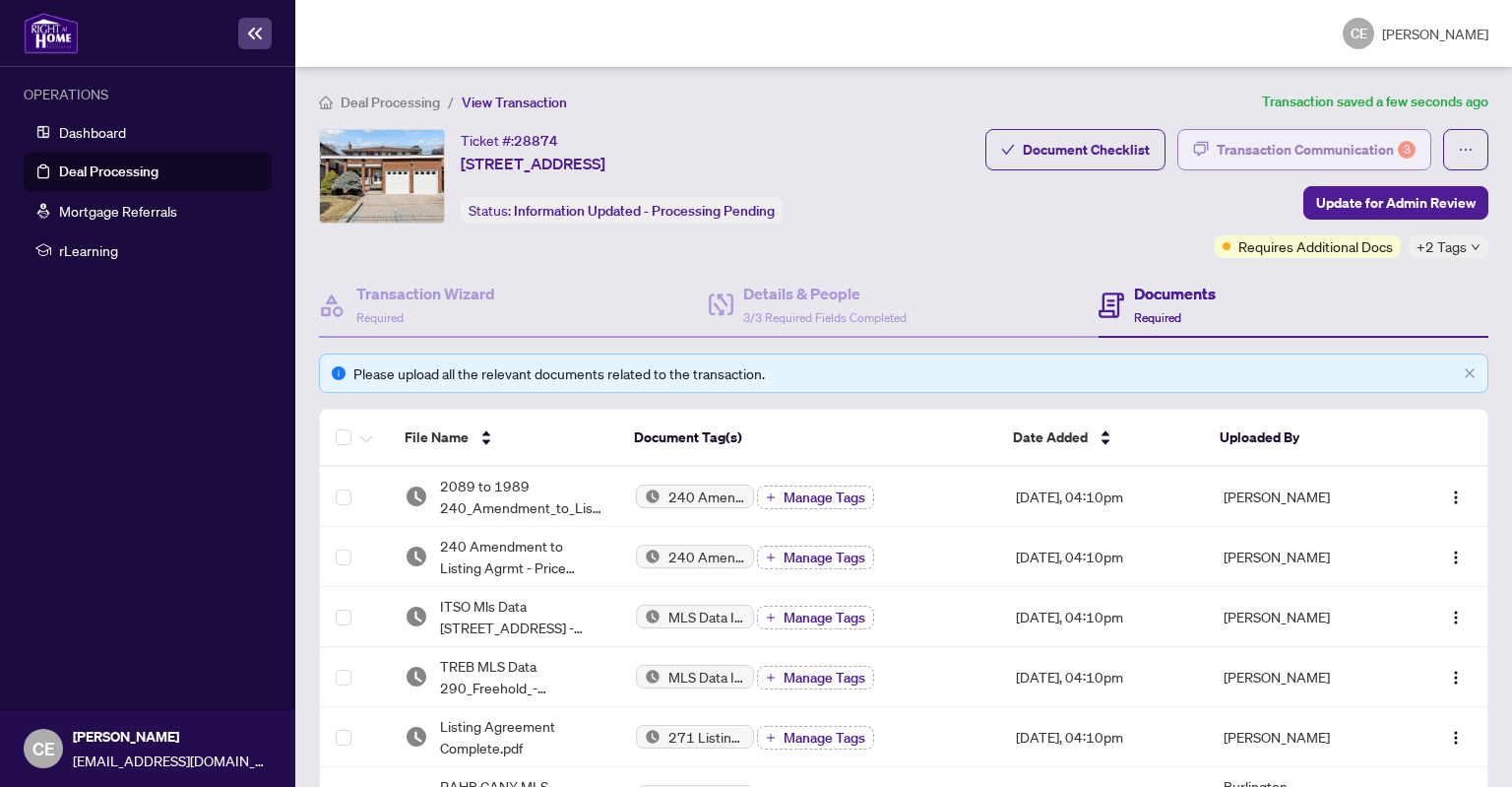 click on "Transaction Communication 3" at bounding box center (1316, 150) 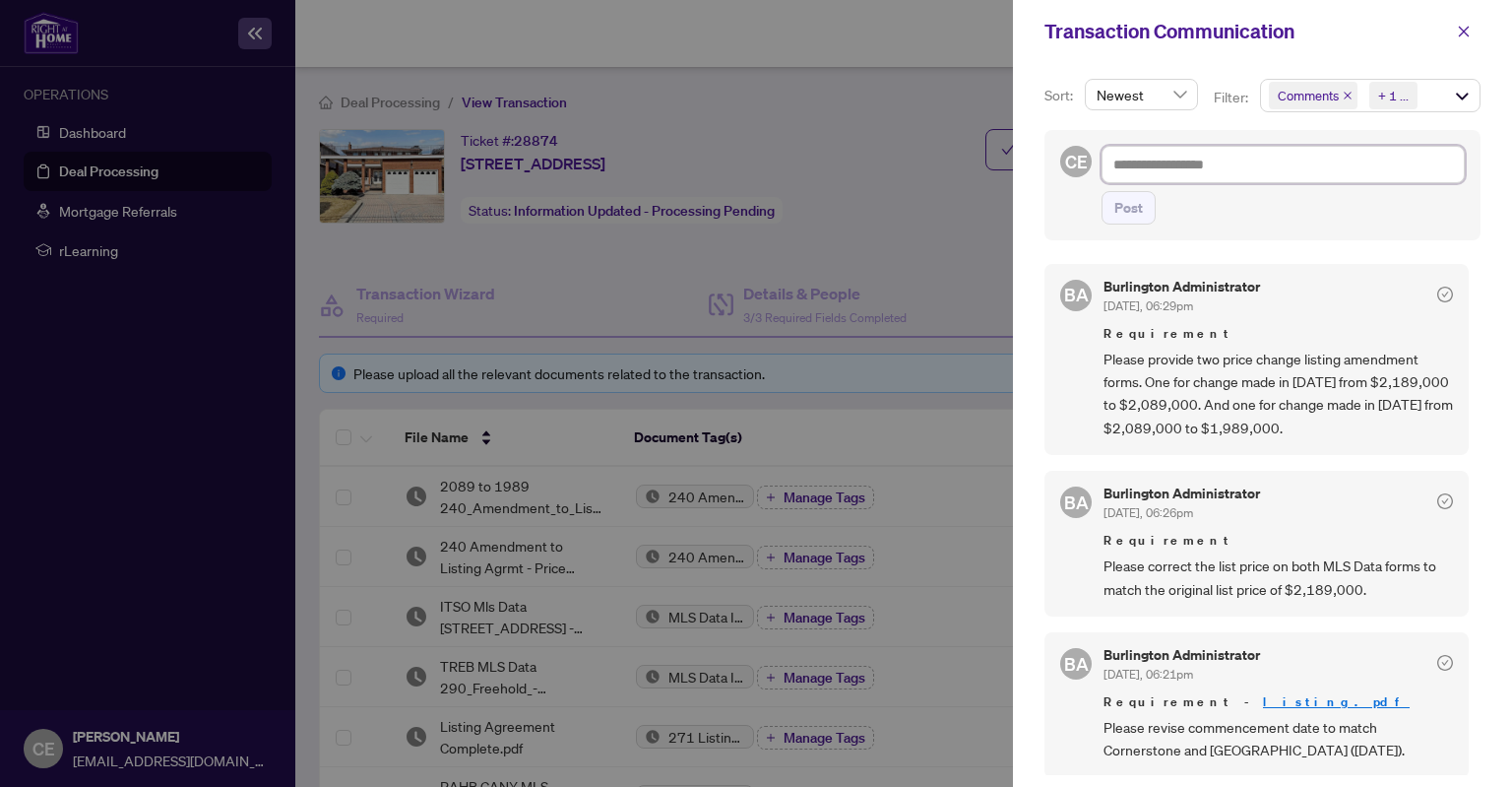 click at bounding box center (1283, 164) 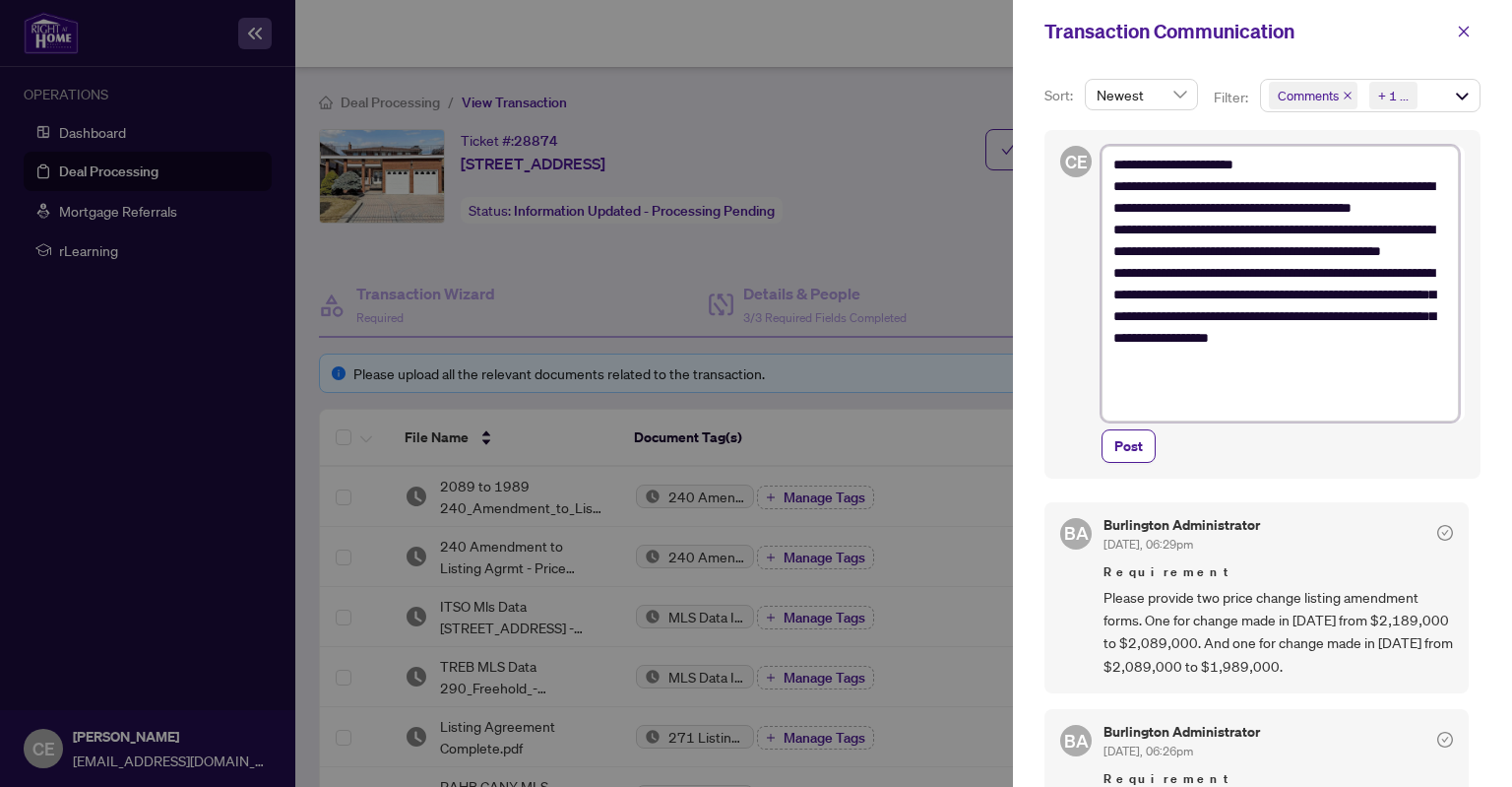 click on "**********" at bounding box center [1280, 284] 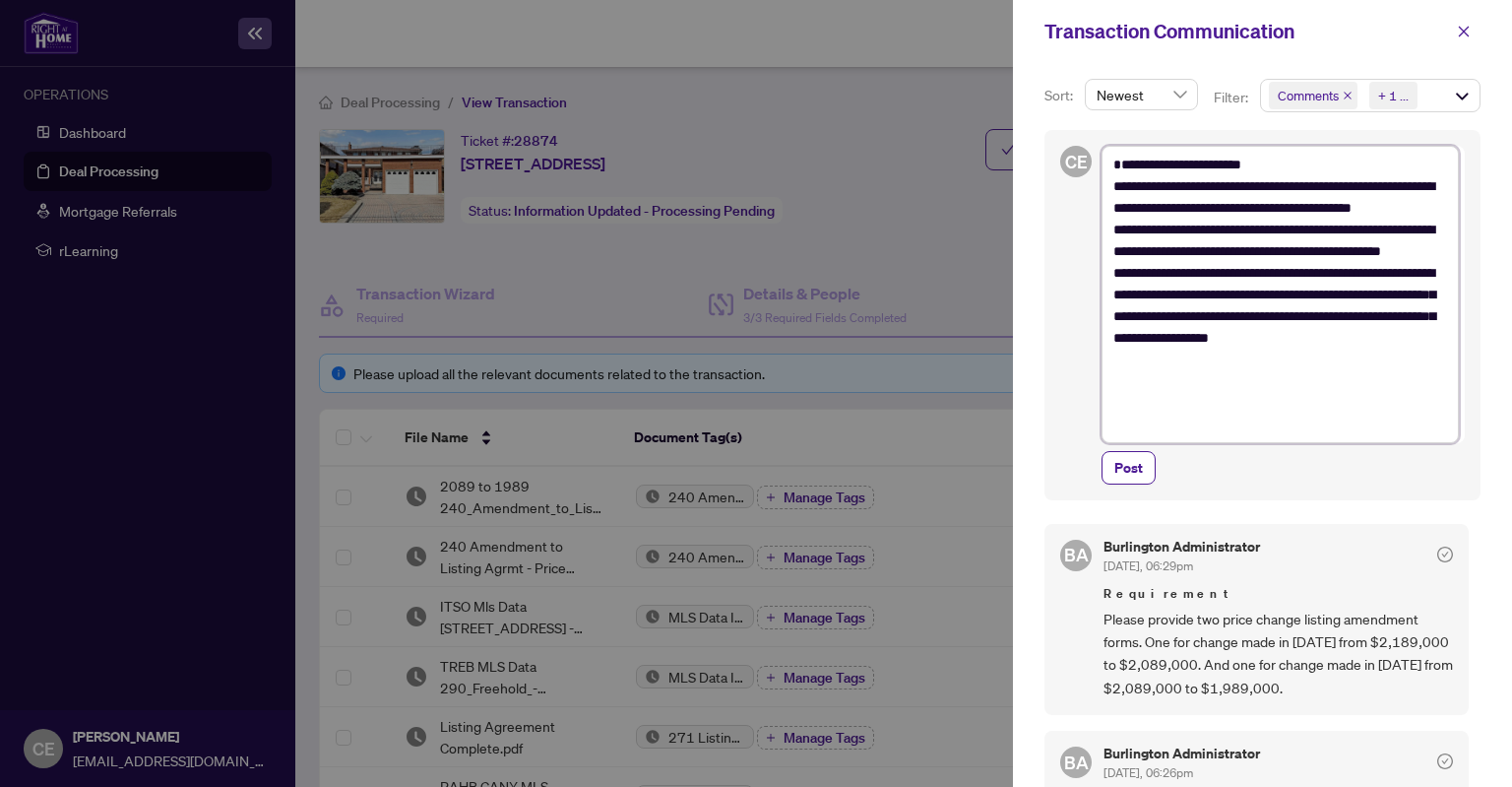 type on "**********" 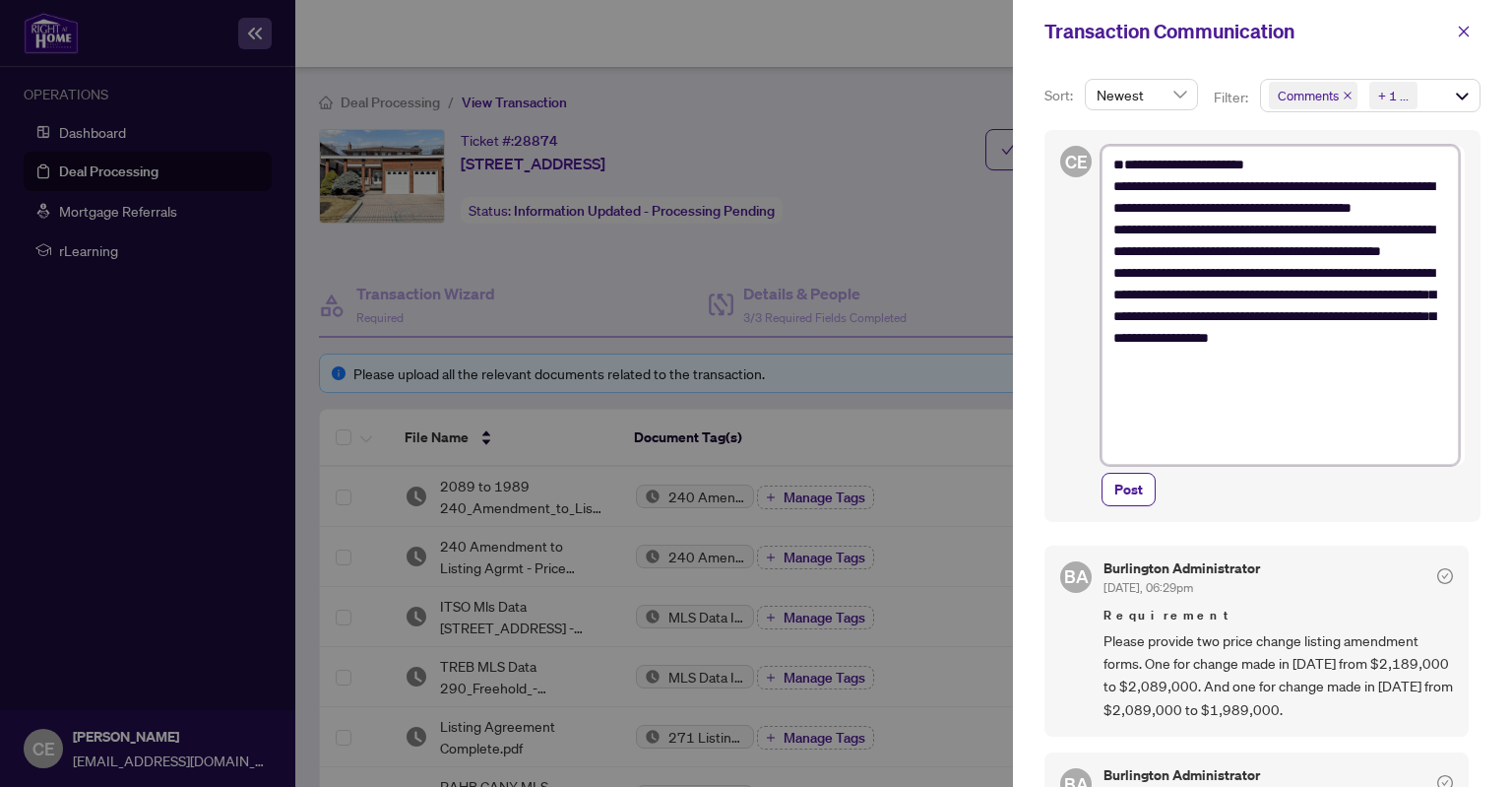 click on "**********" at bounding box center (1280, 305) 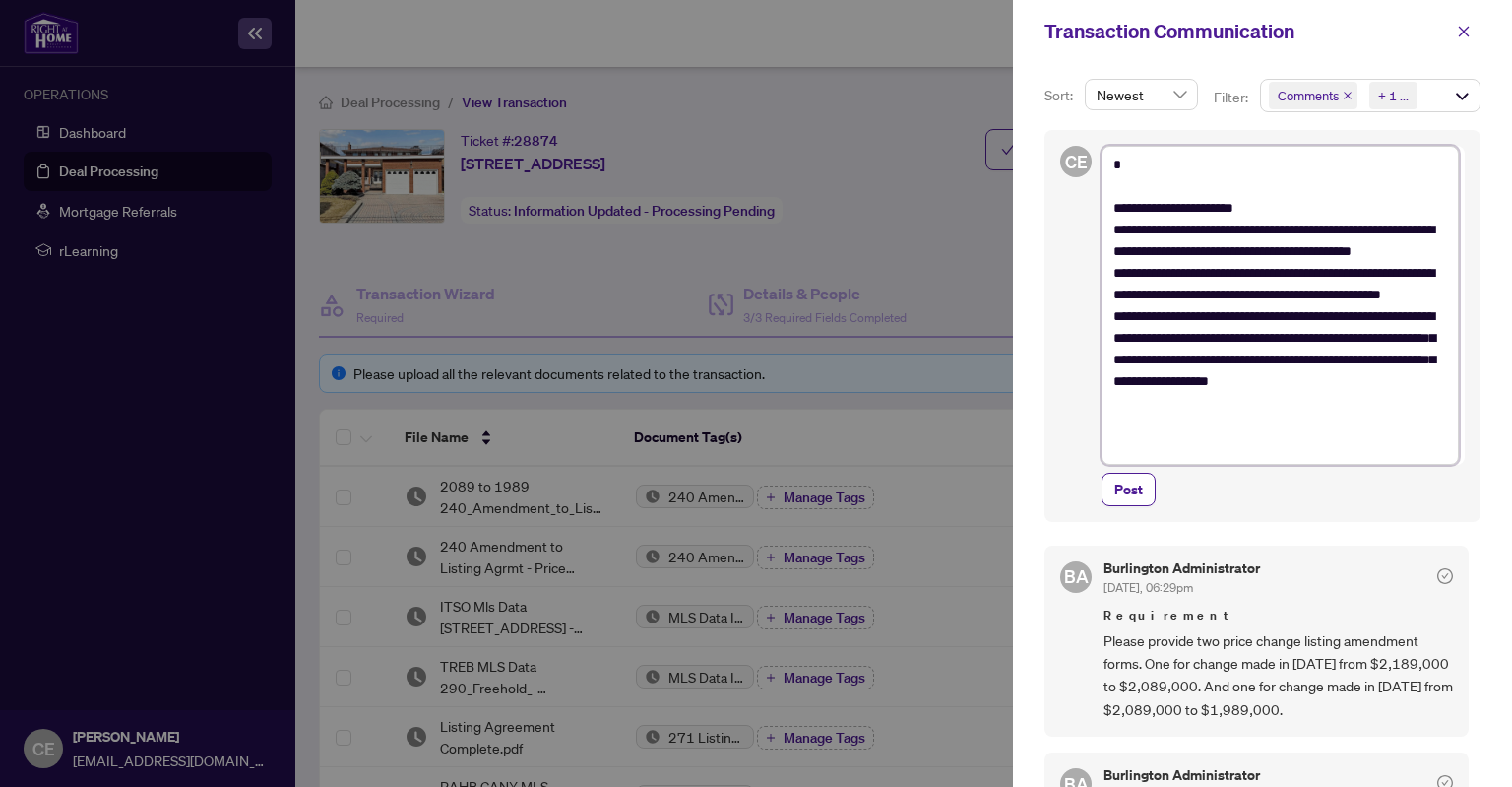 type on "**********" 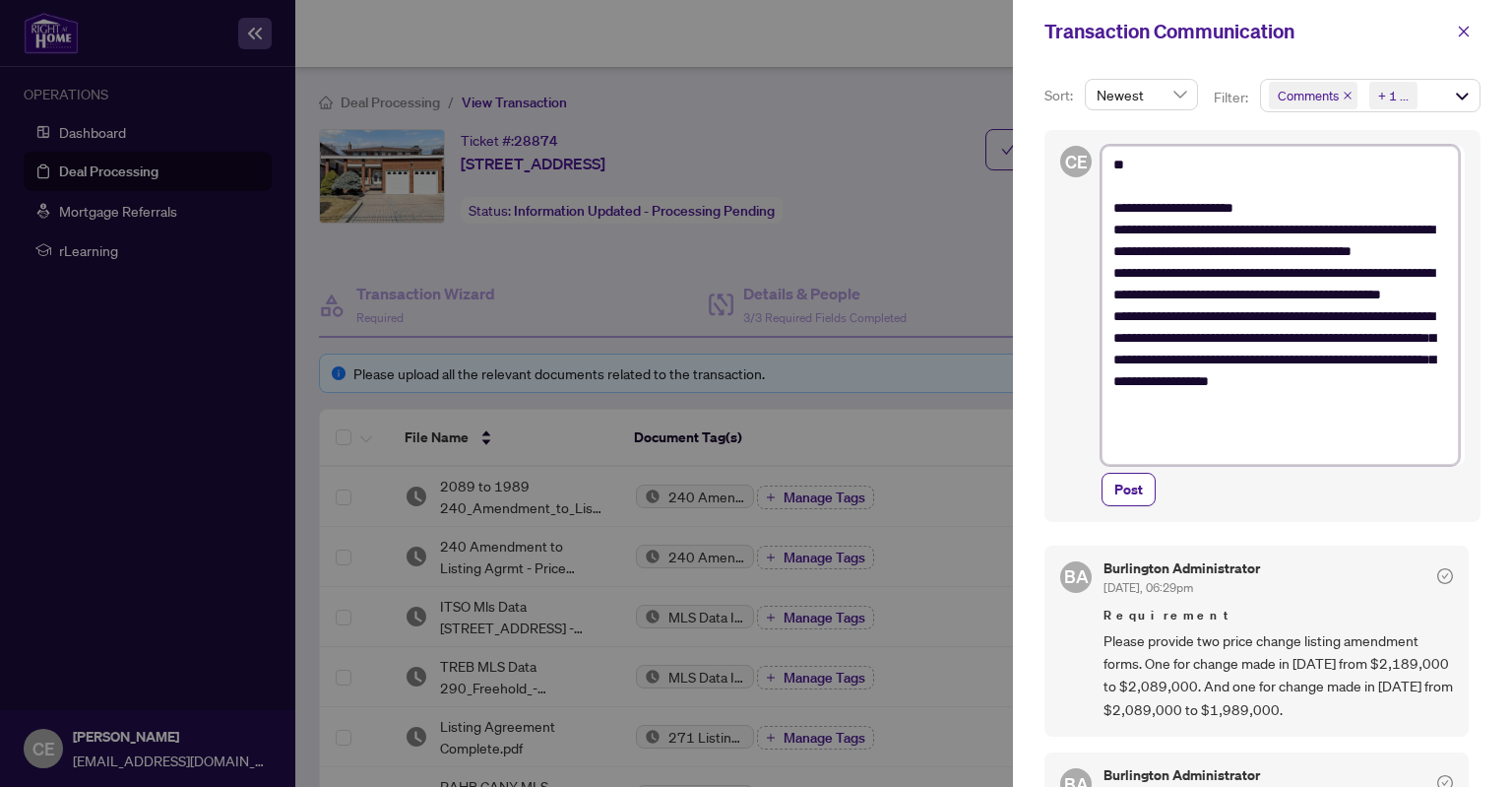 type on "**********" 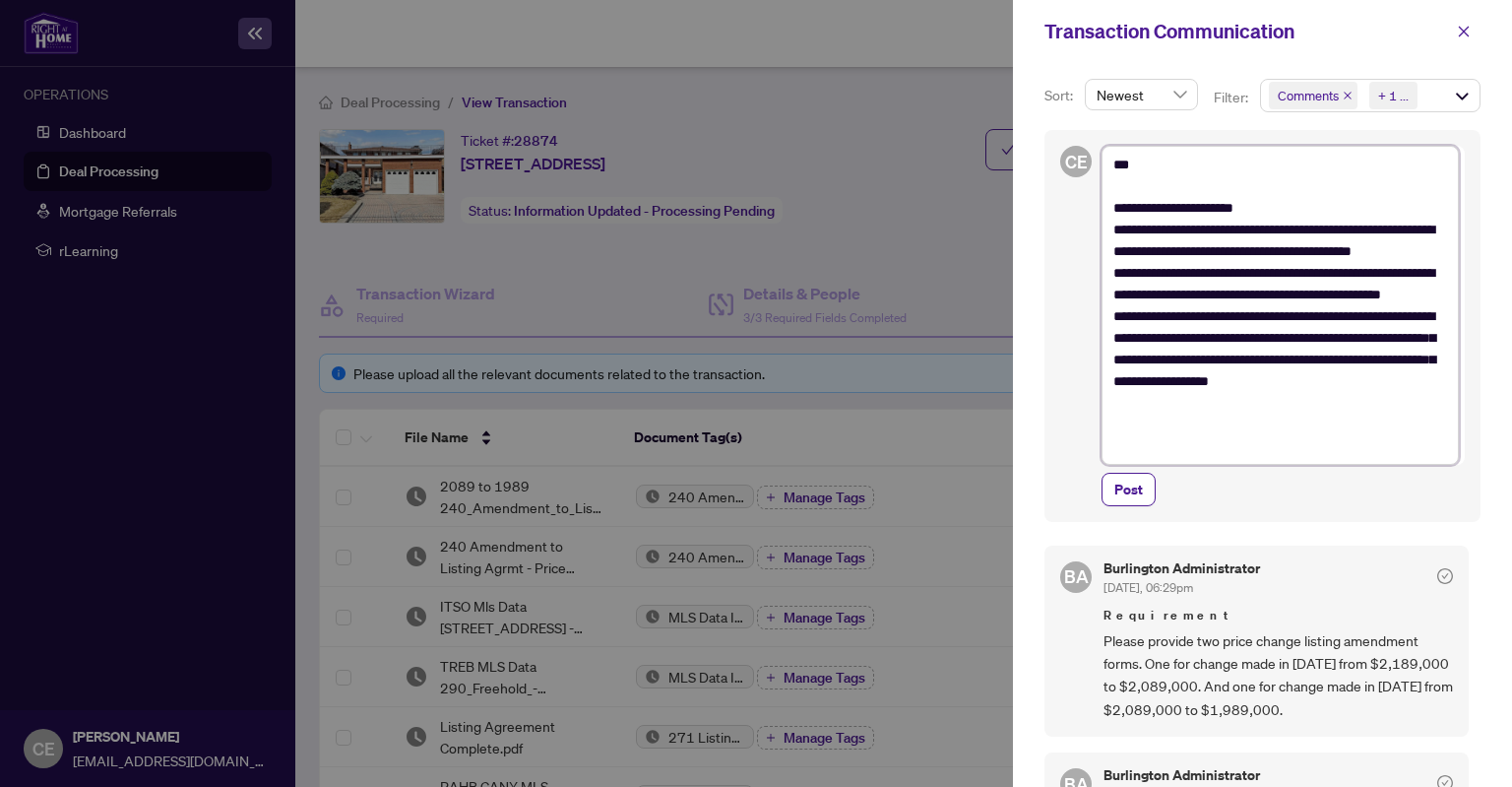 type on "**********" 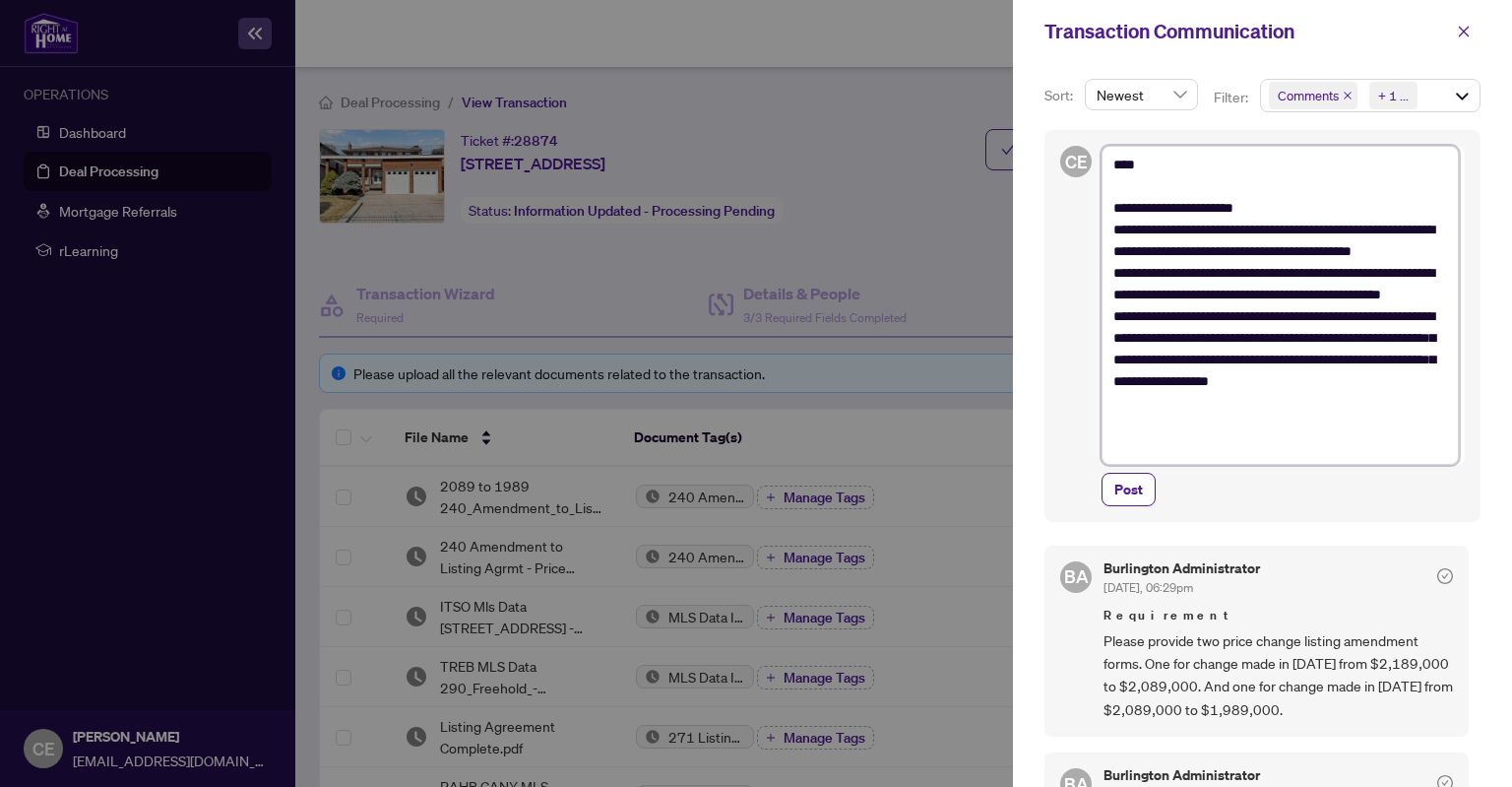 type on "**********" 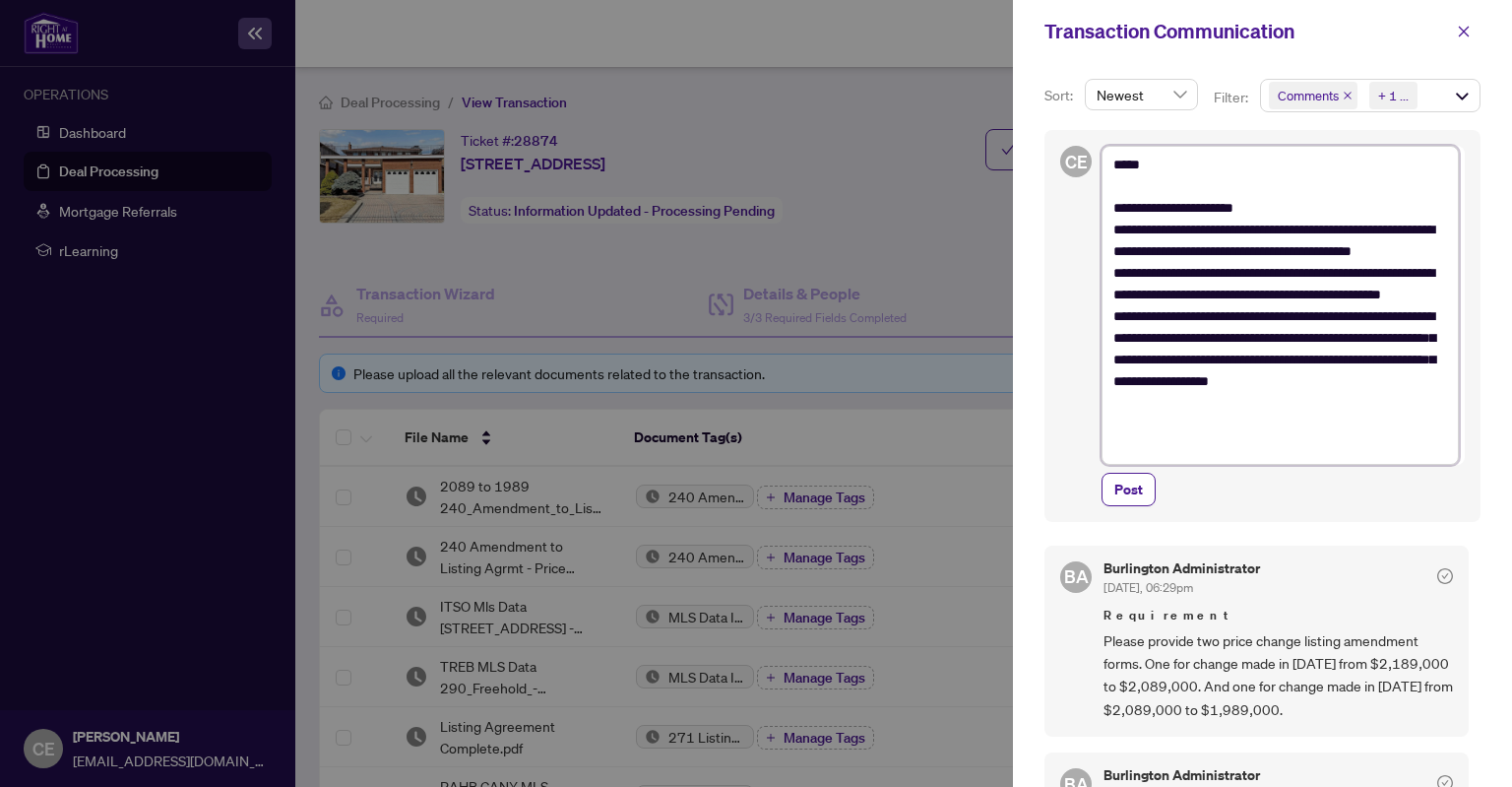 type on "**********" 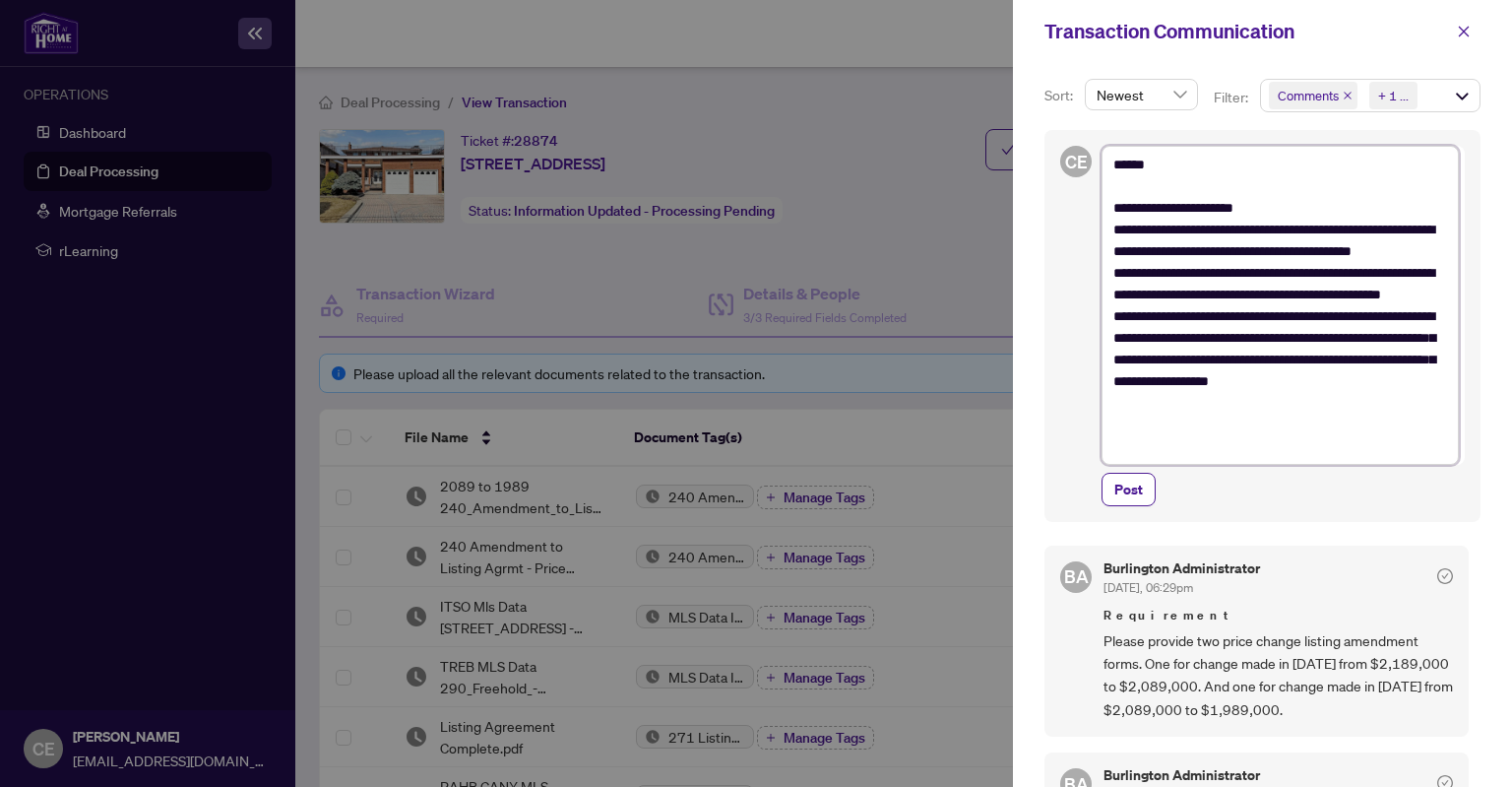 type on "**********" 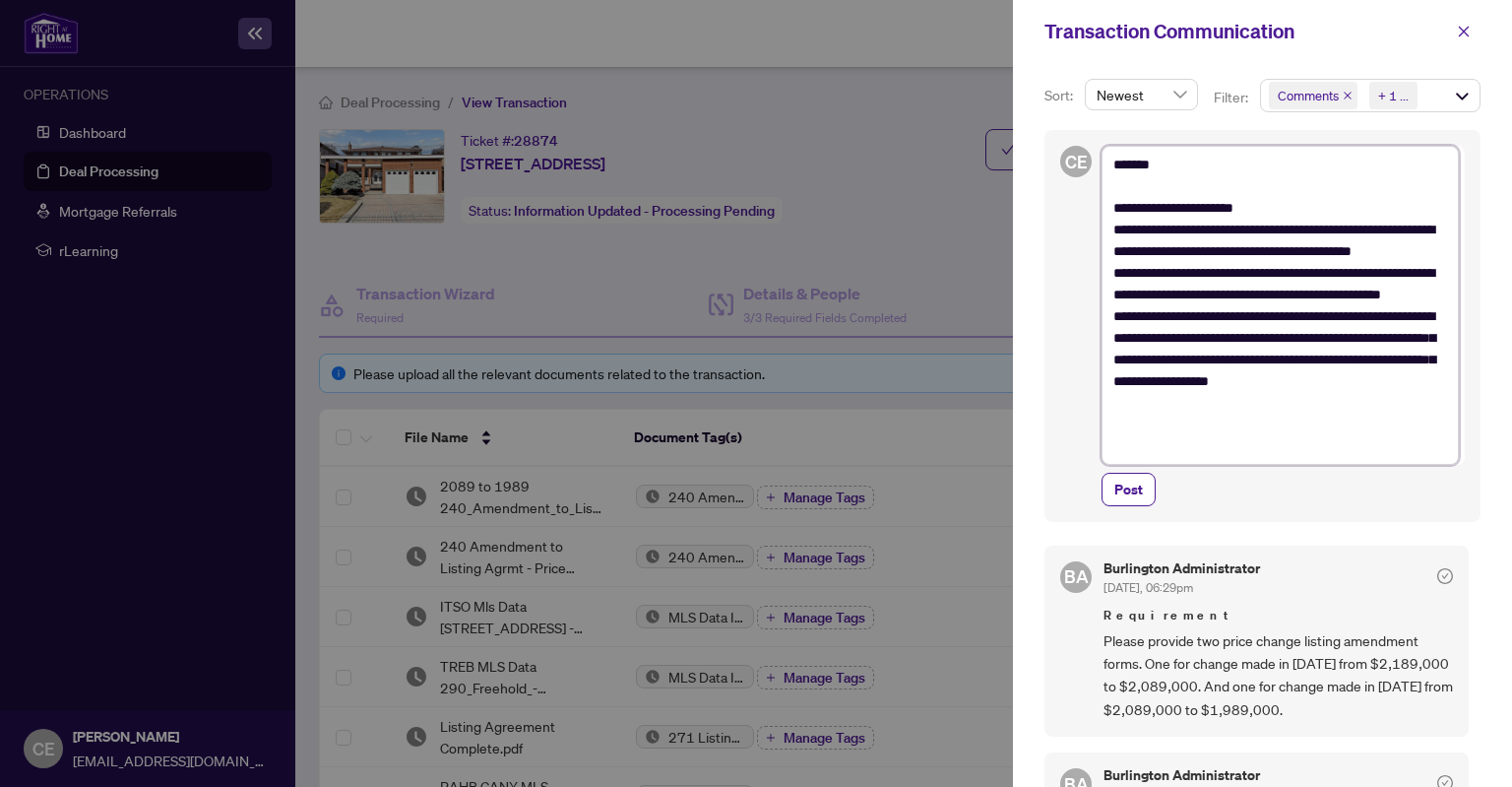 type on "**********" 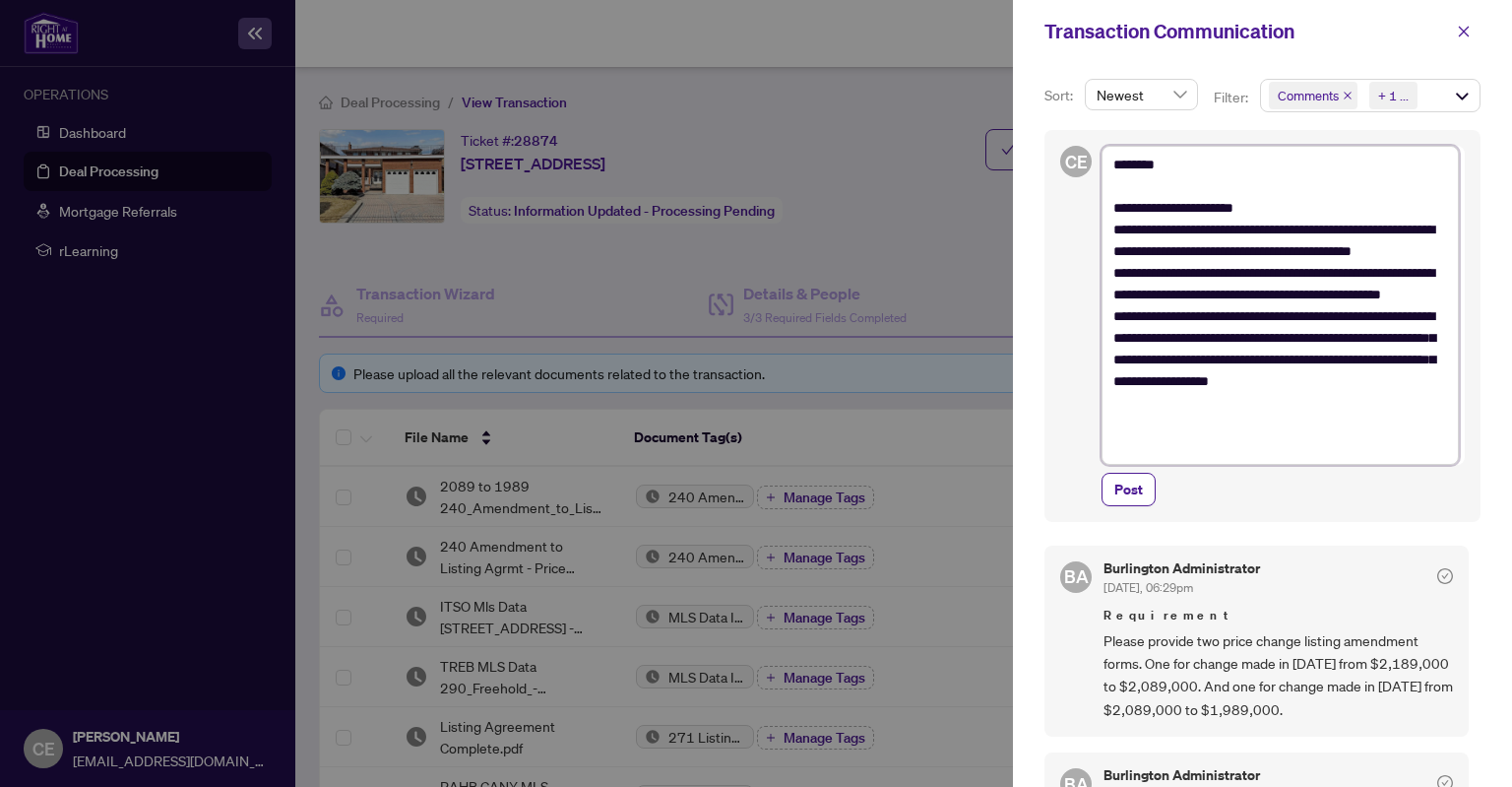 type on "**********" 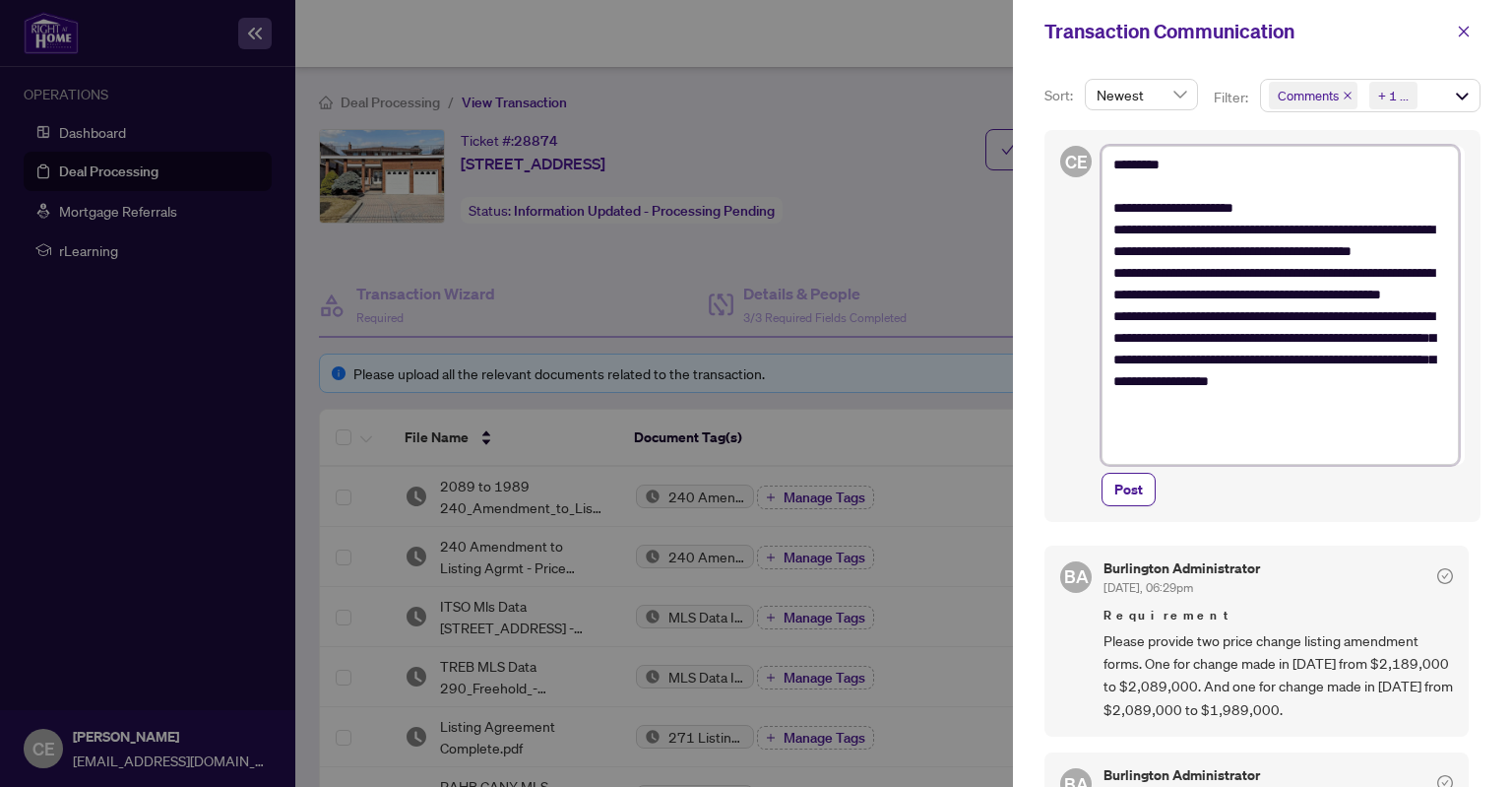type on "**********" 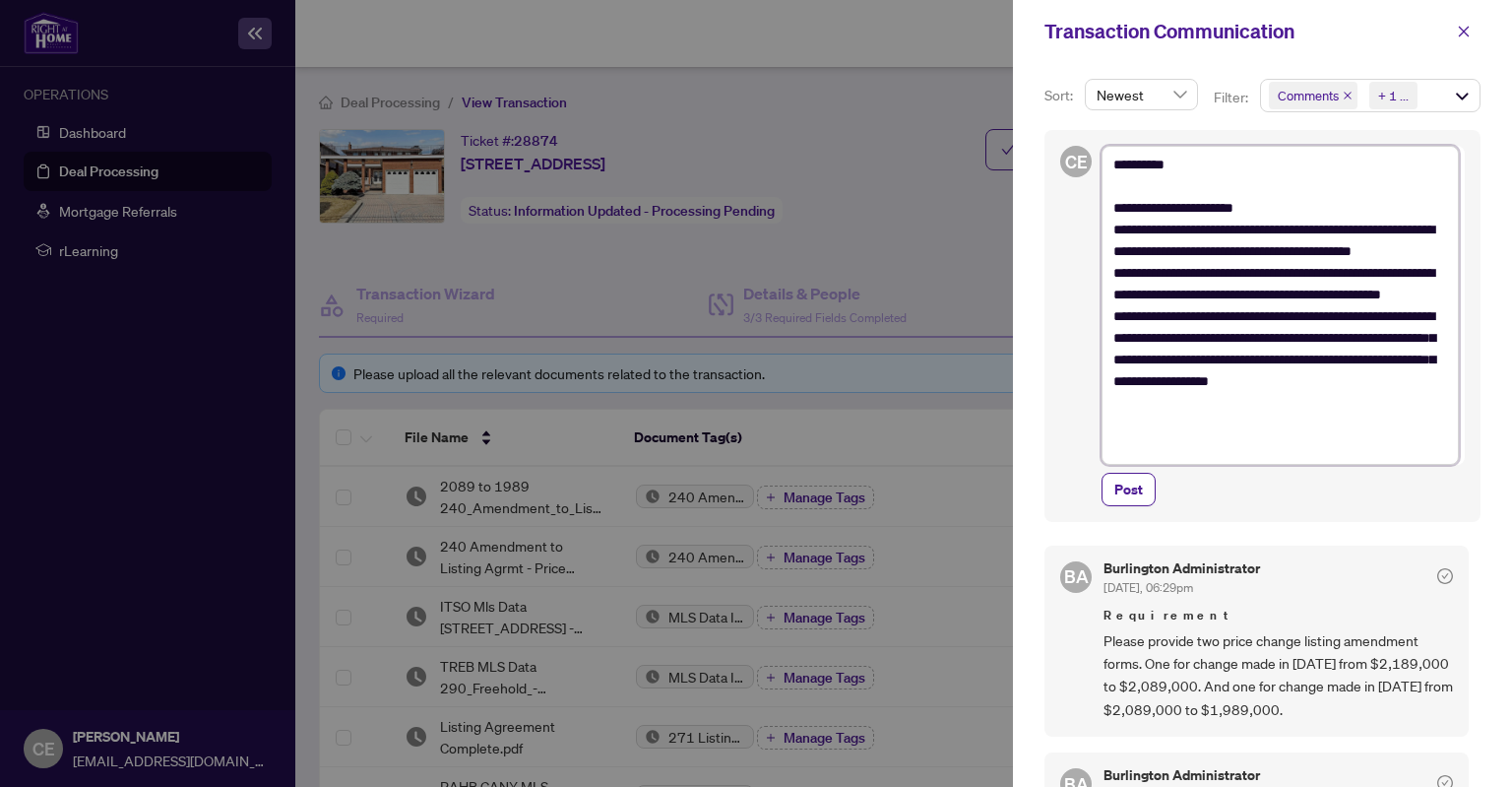type on "**********" 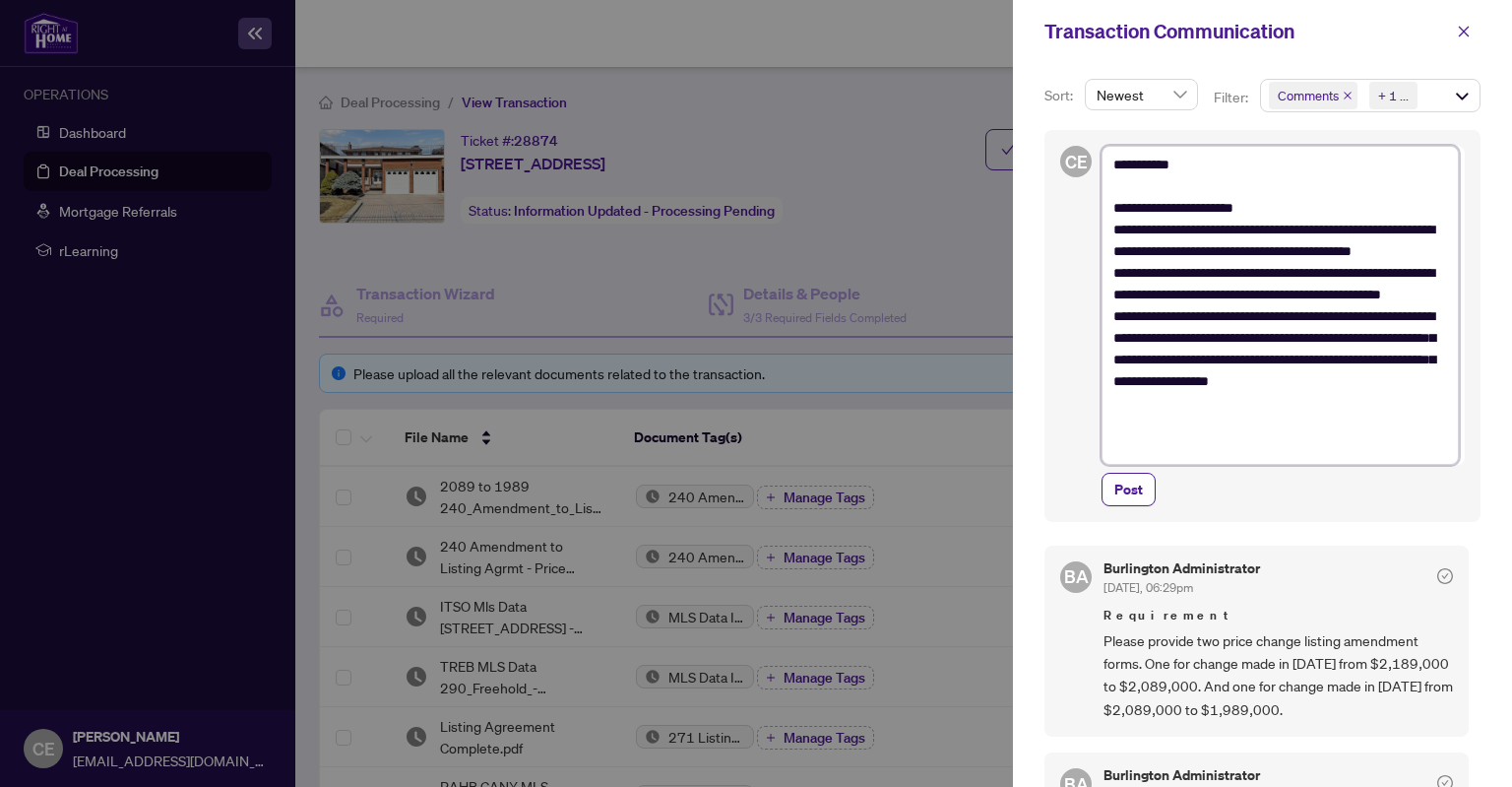type on "**********" 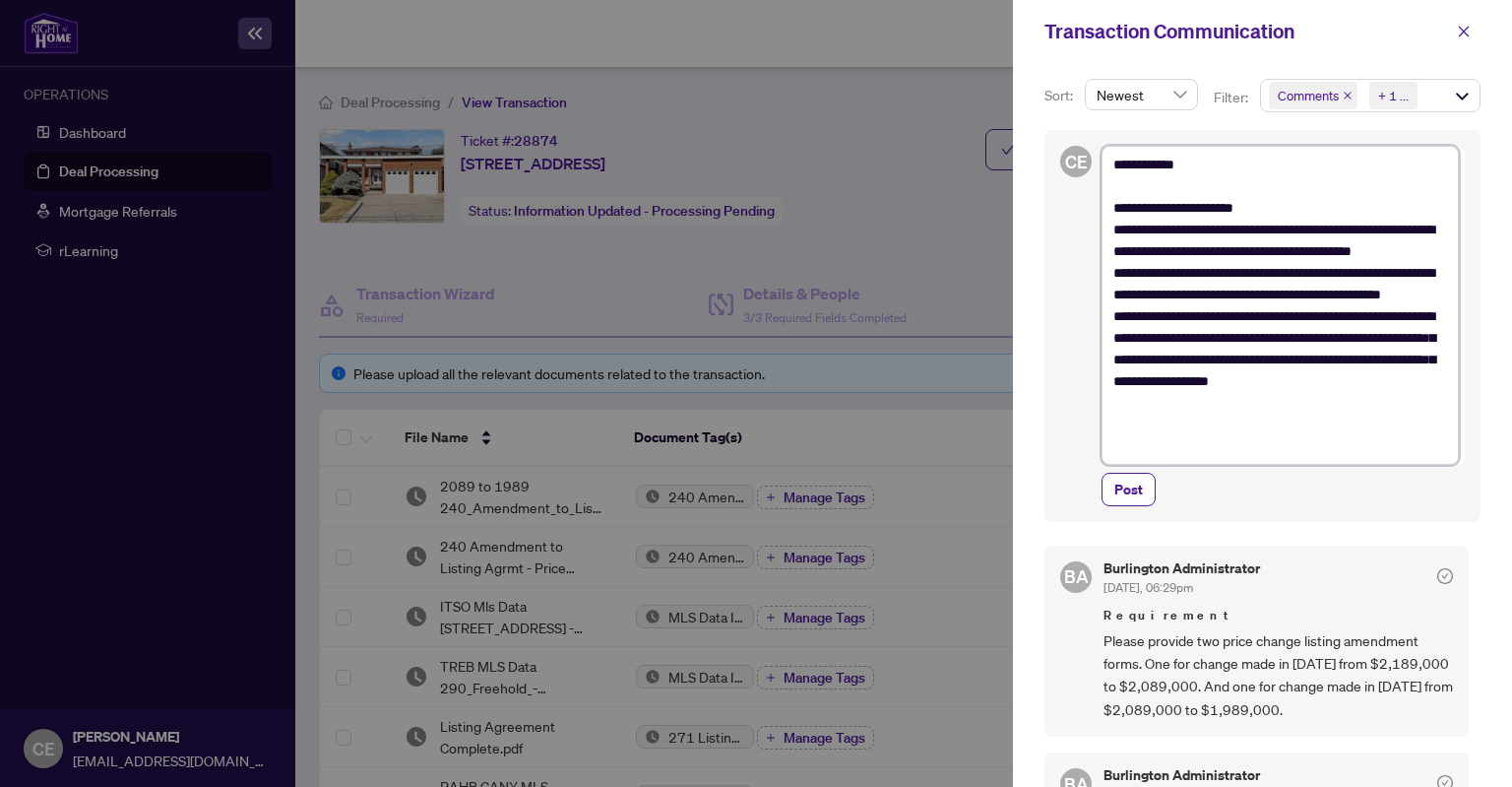 type 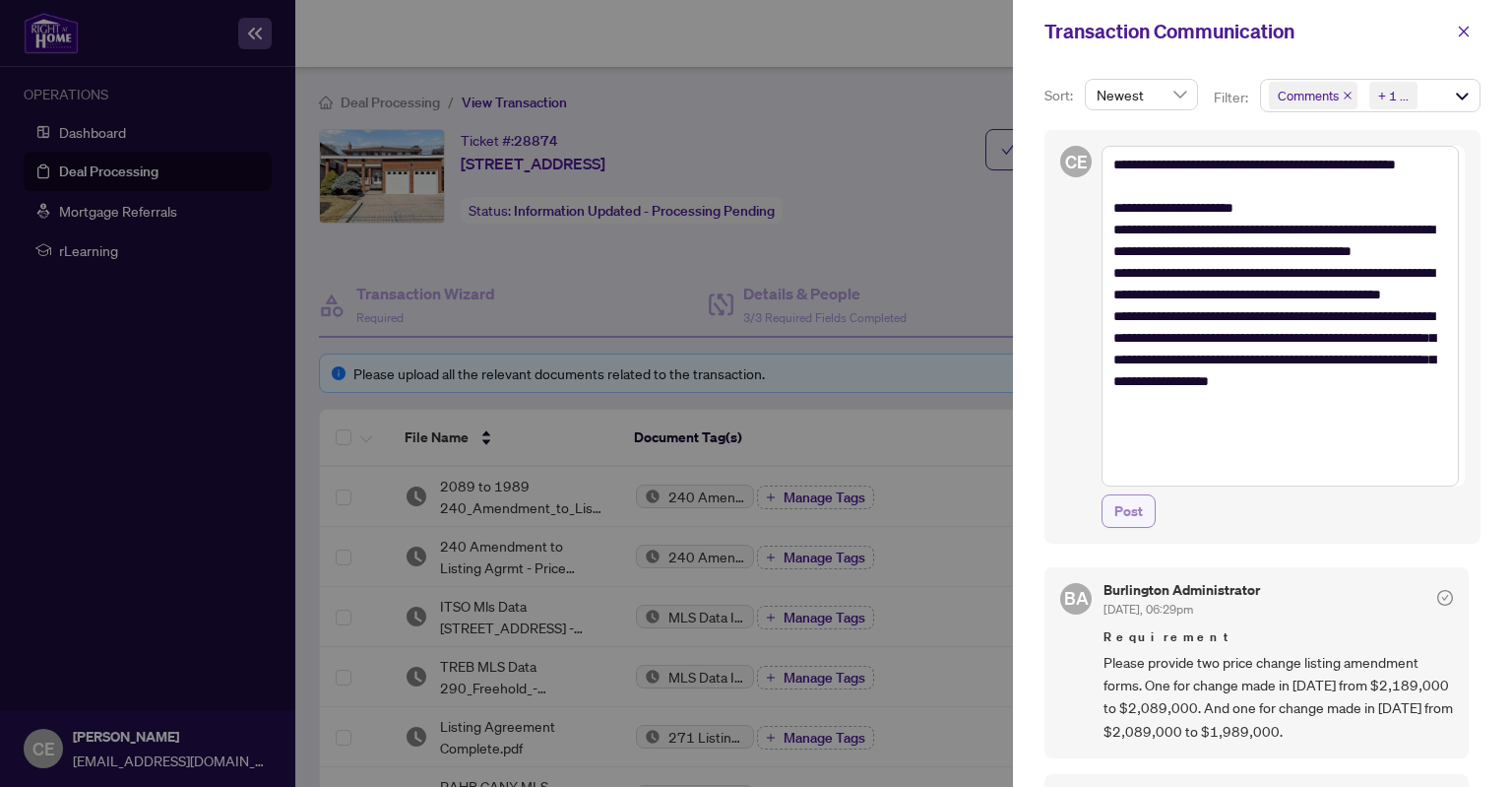 click on "Post" at bounding box center [1128, 511] 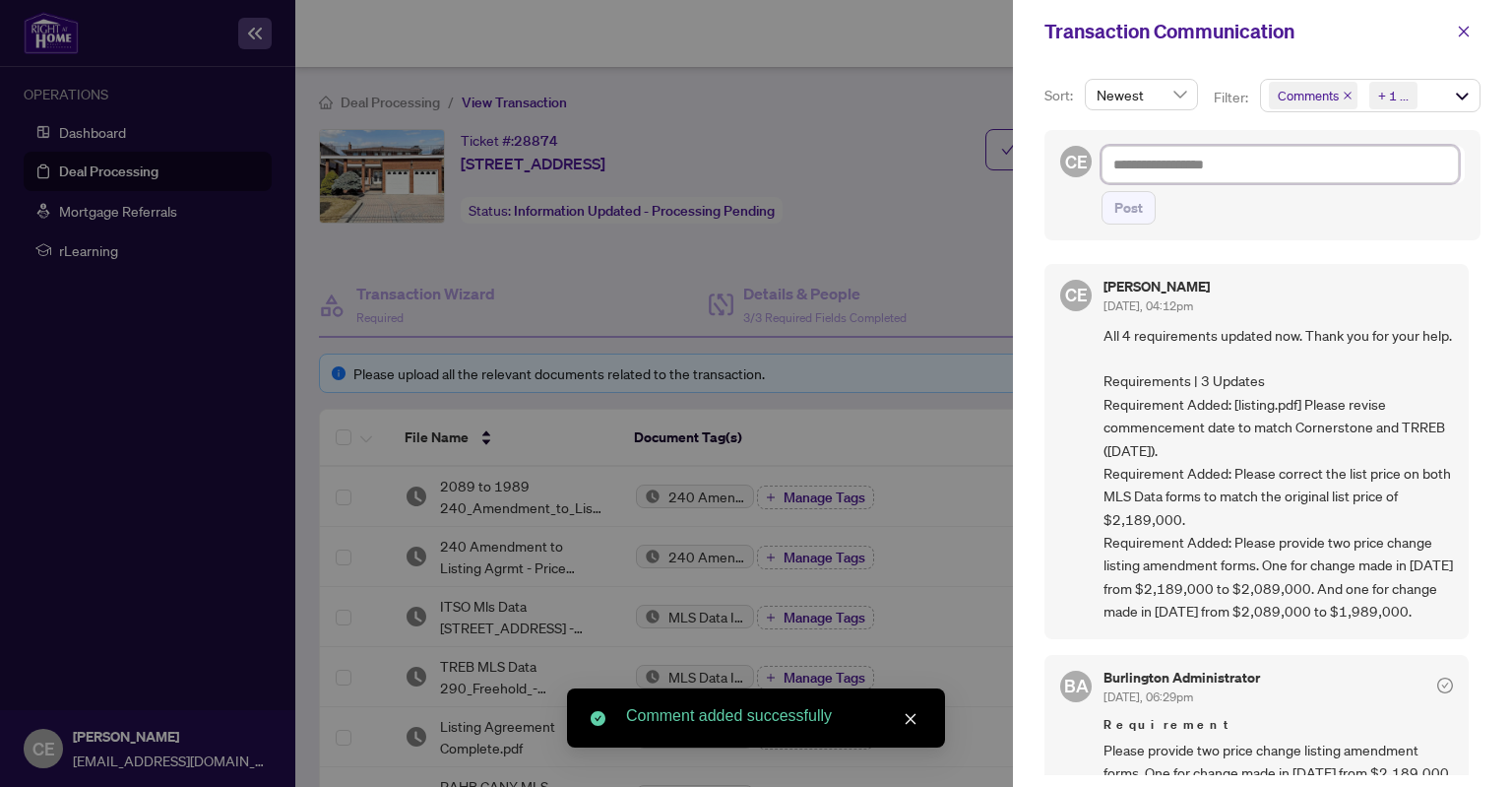 click at bounding box center [1280, 164] 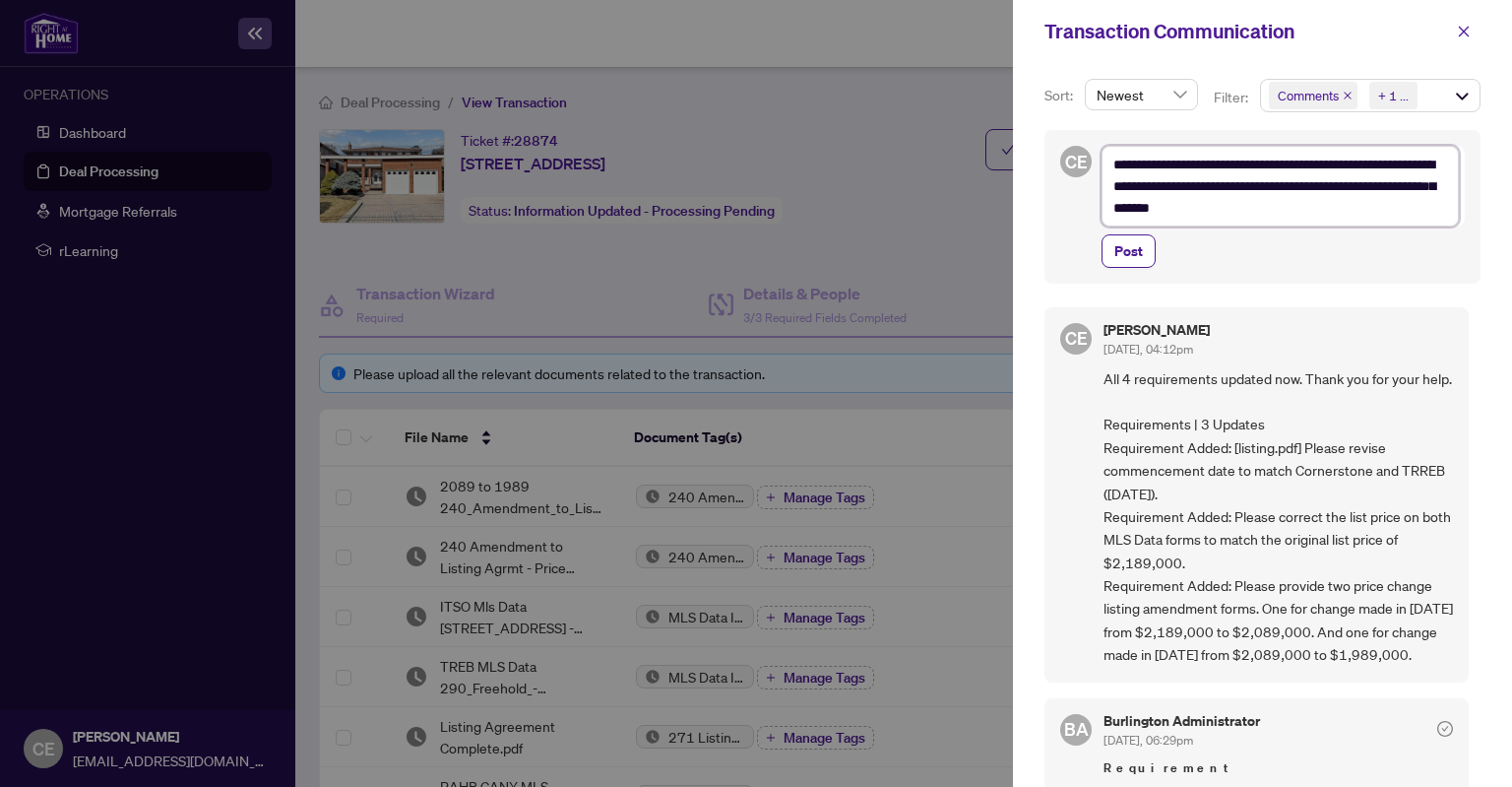 drag, startPoint x: 1398, startPoint y: 206, endPoint x: 1110, endPoint y: 155, distance: 292.481 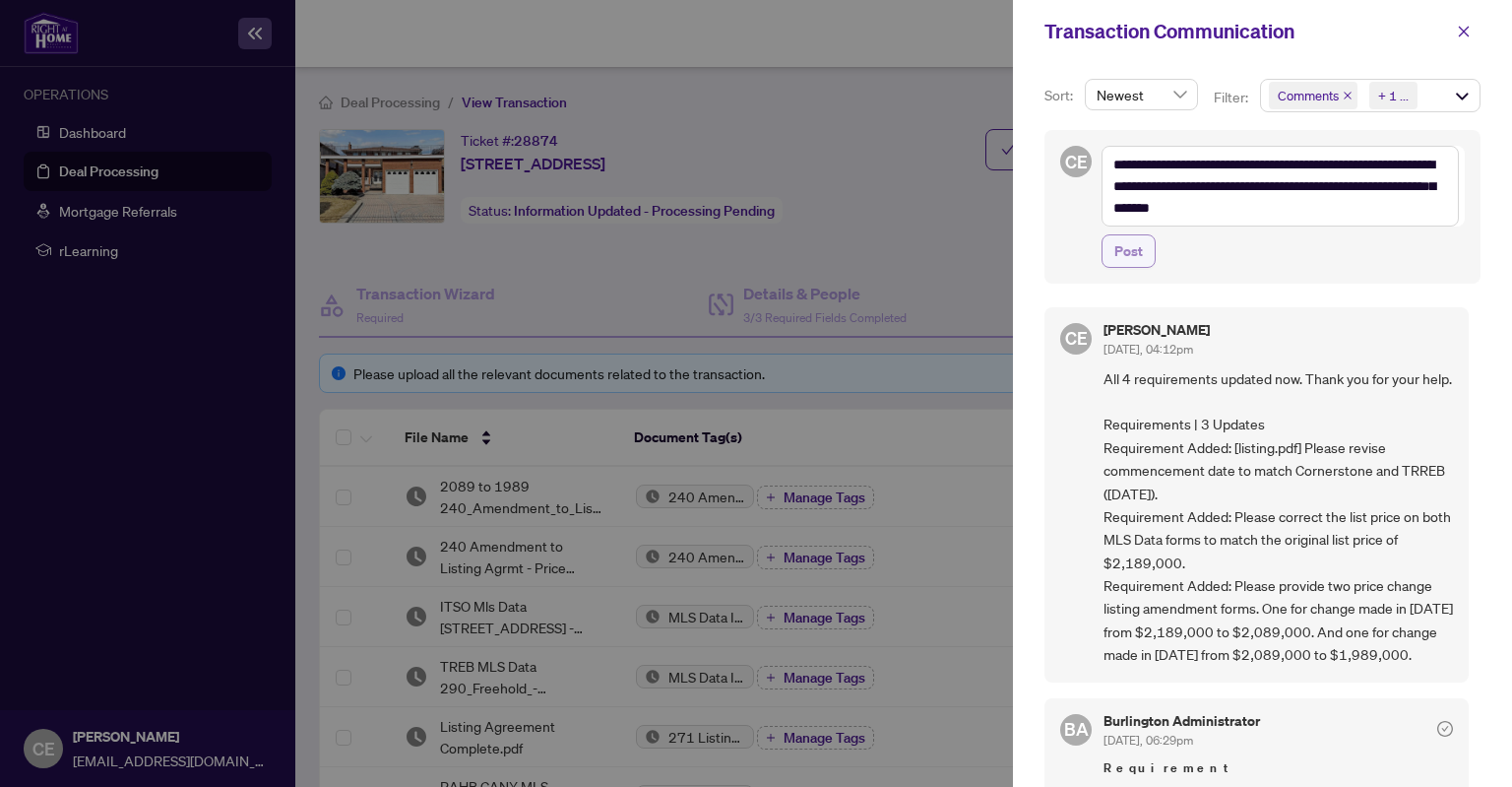 click on "Post" at bounding box center (1128, 251) 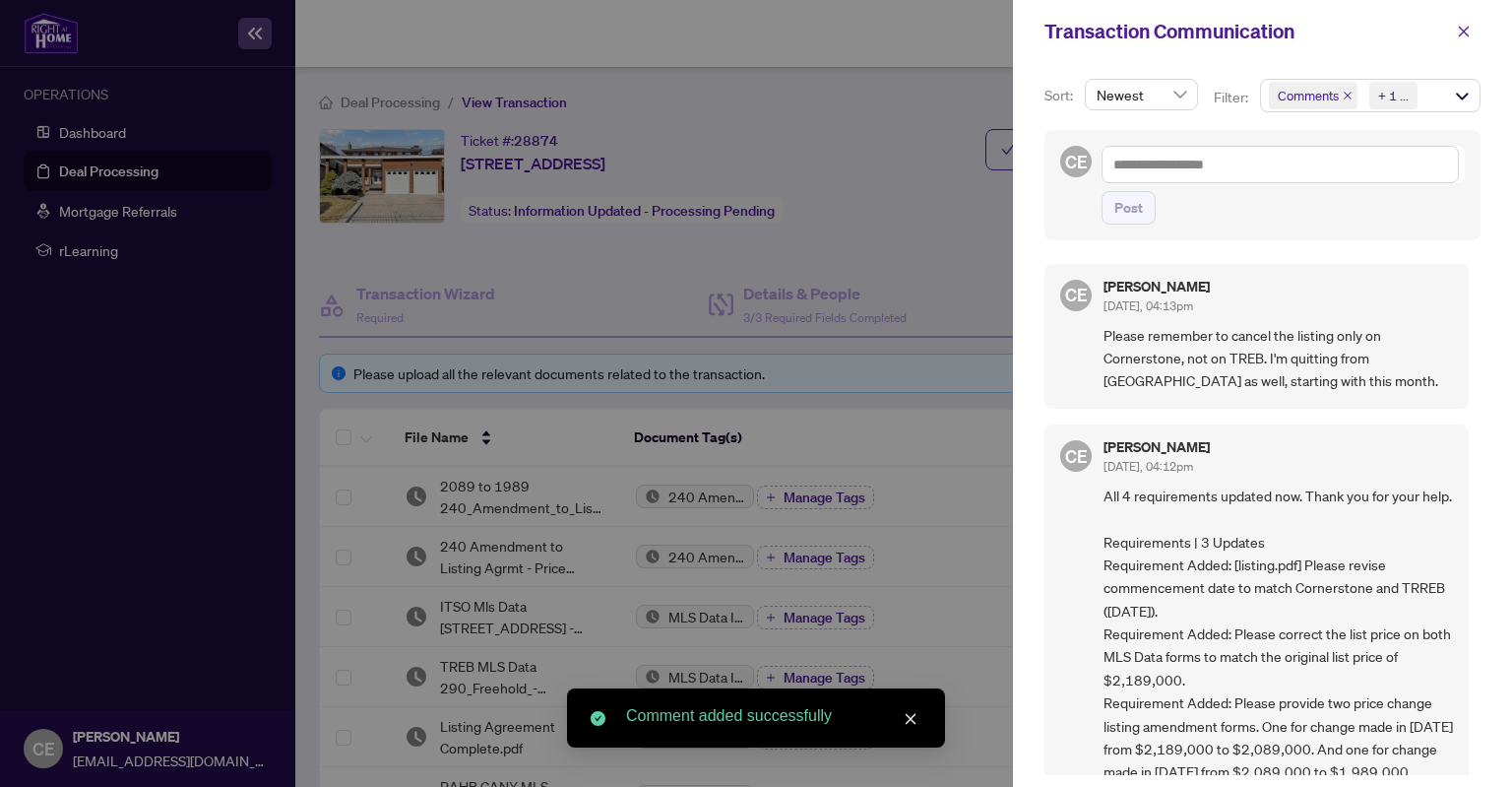 drag, startPoint x: 1468, startPoint y: 32, endPoint x: 1443, endPoint y: 31, distance: 25.019992 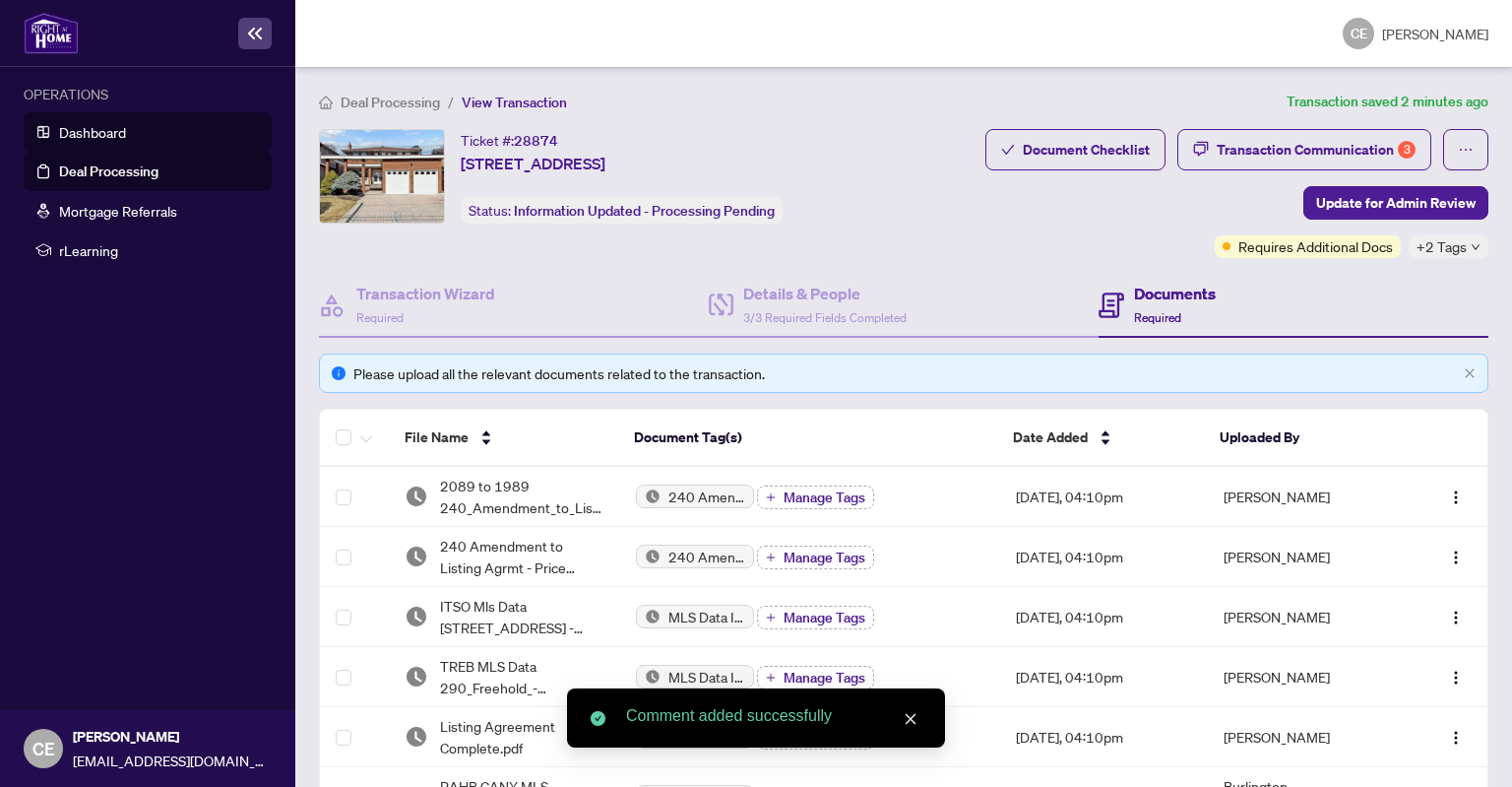 click on "Dashboard" at bounding box center (93, 132) 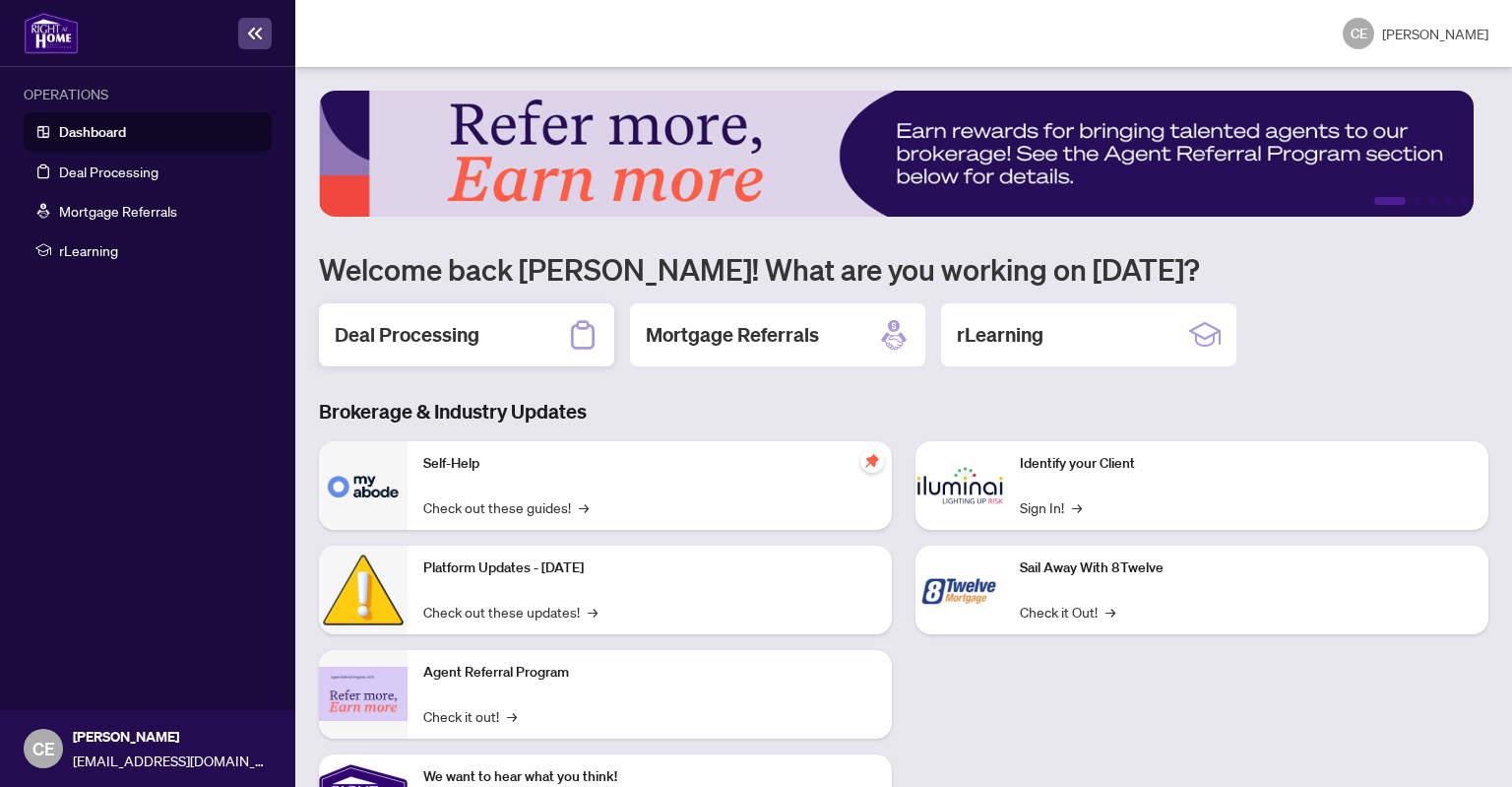 click on "Deal Processing" at bounding box center [407, 335] 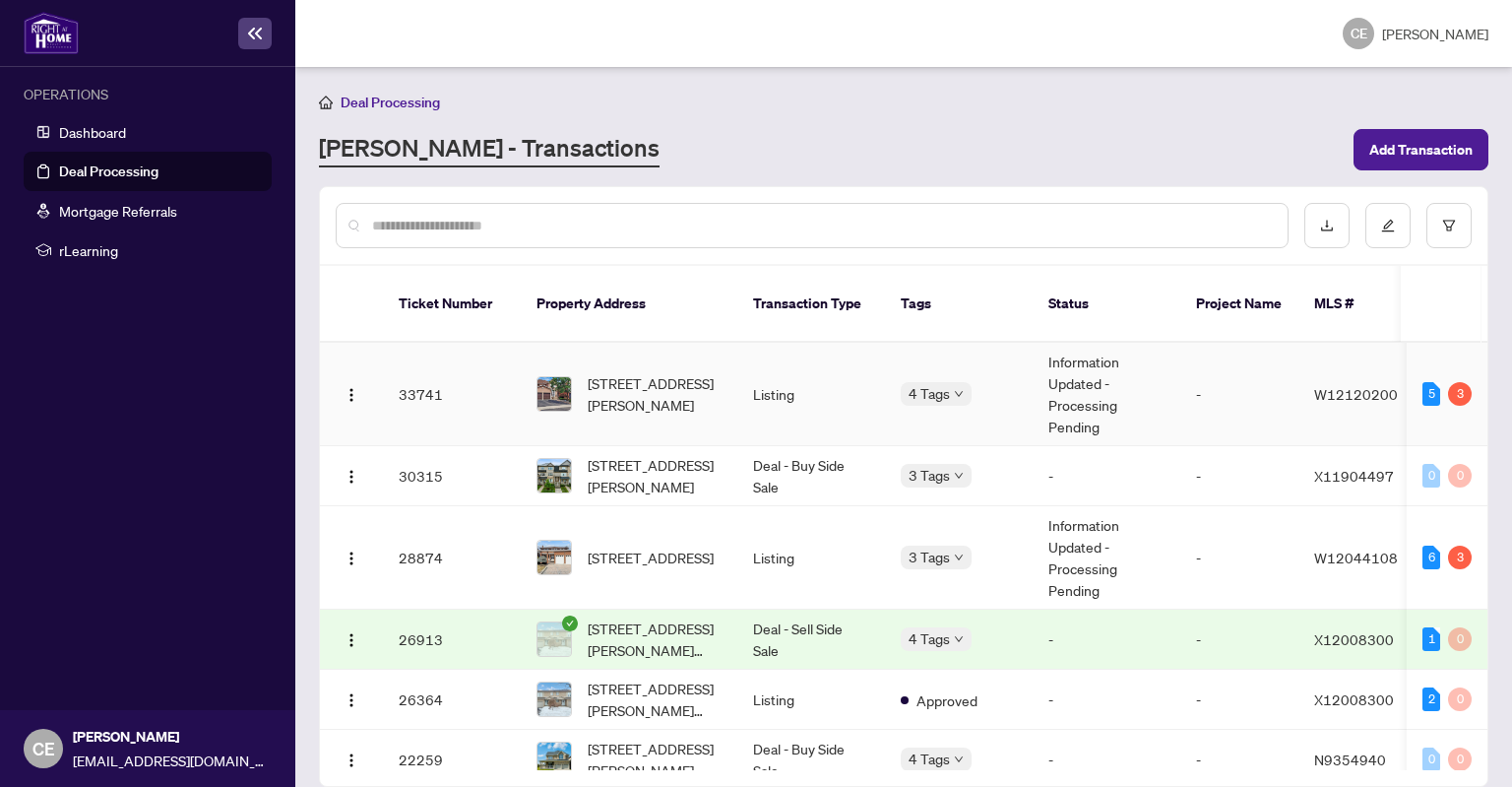 click on "[STREET_ADDRESS][PERSON_NAME]" at bounding box center (655, 394) 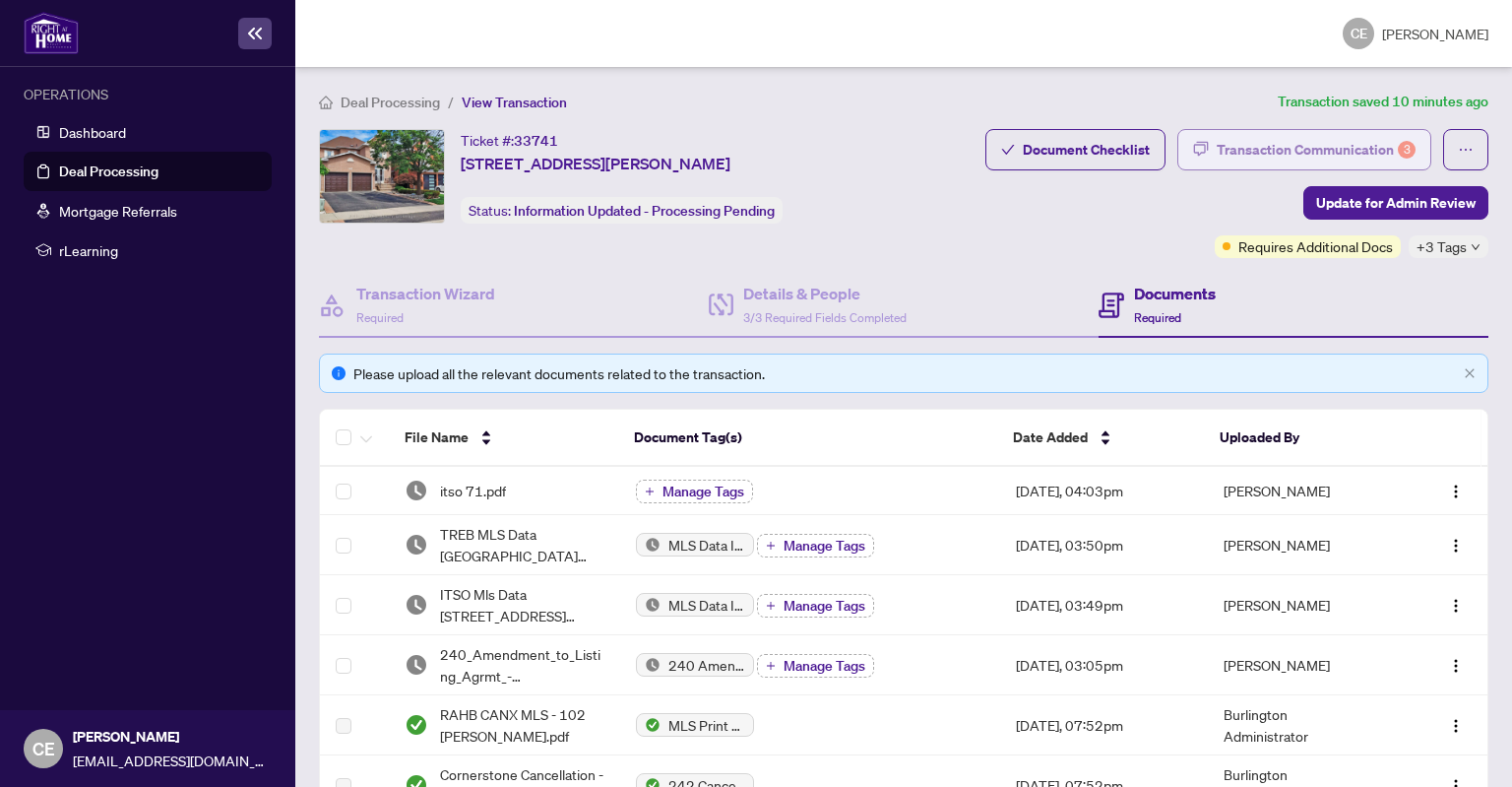 click on "Transaction Communication 3" at bounding box center [1316, 150] 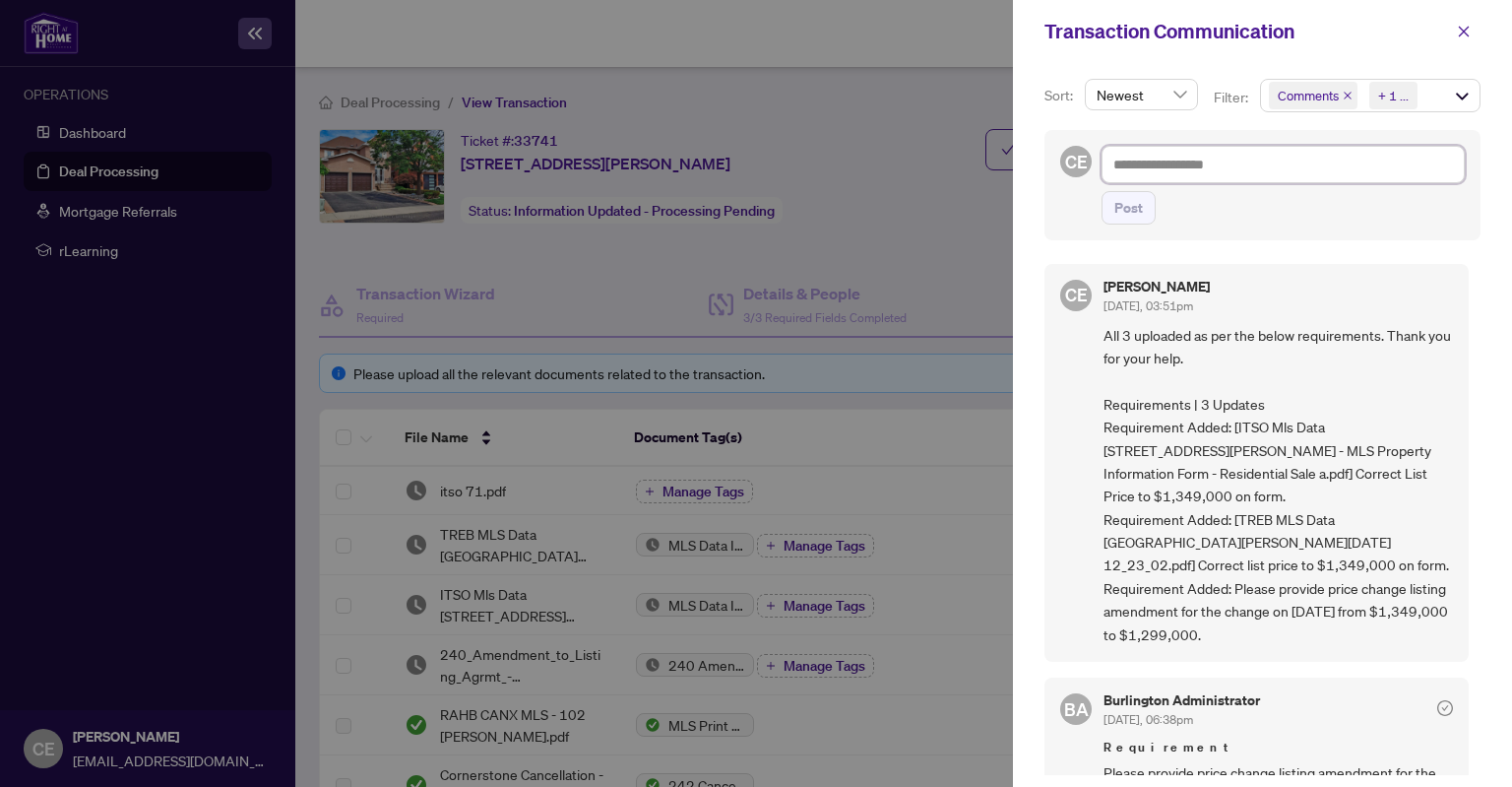 click at bounding box center [1283, 164] 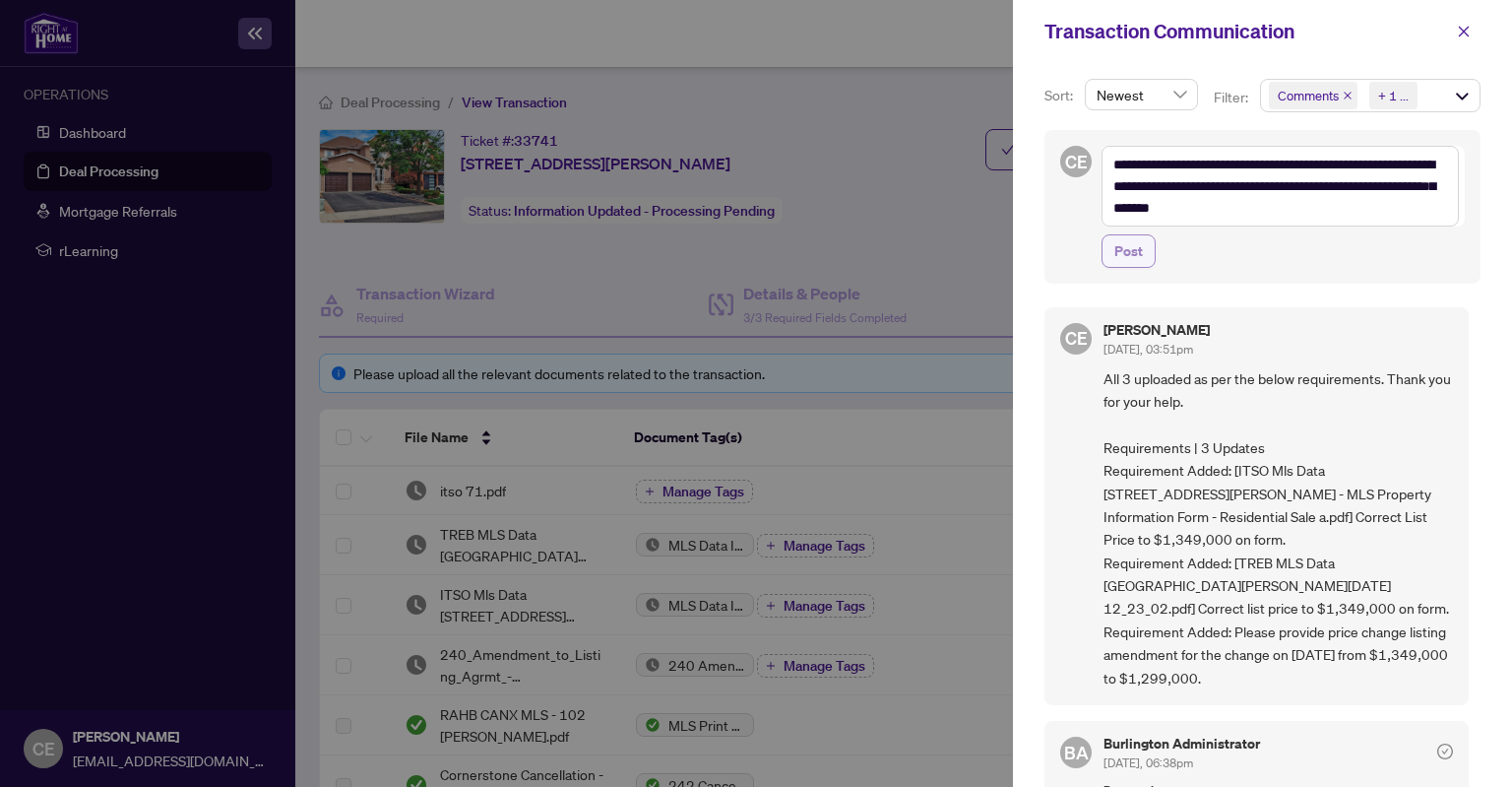 click on "Post" at bounding box center [1128, 251] 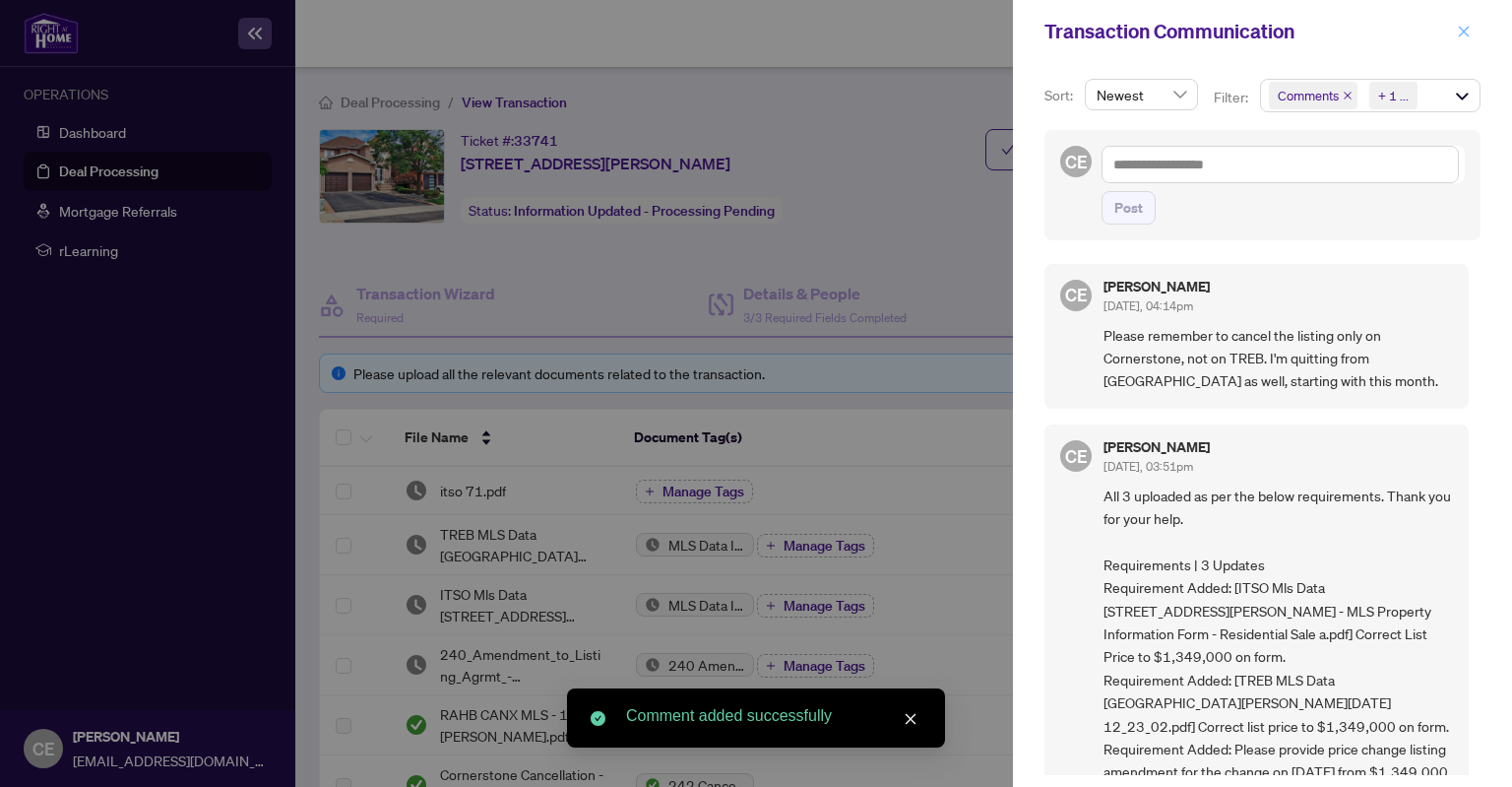 click 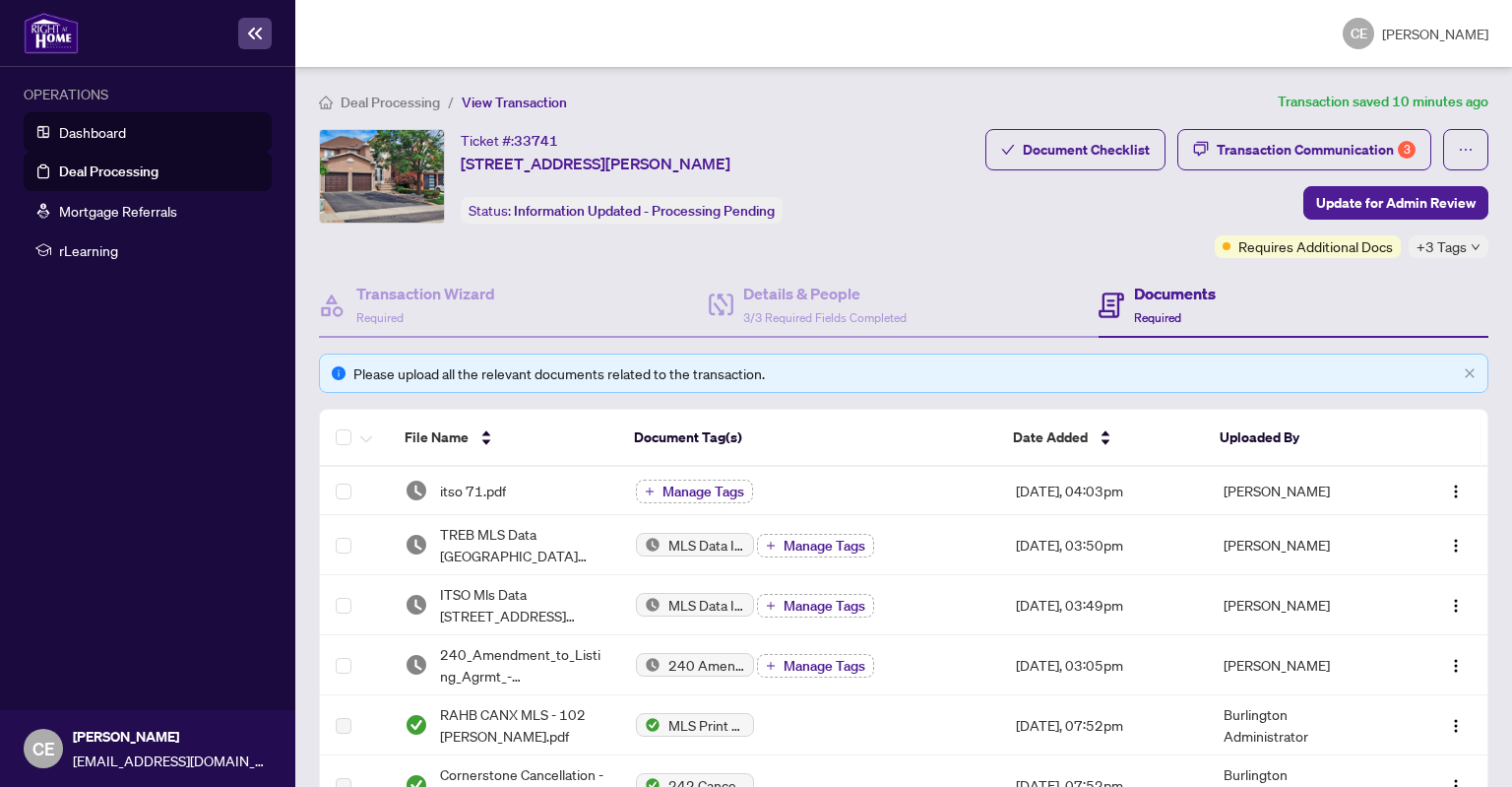 click on "Dashboard" at bounding box center [93, 132] 